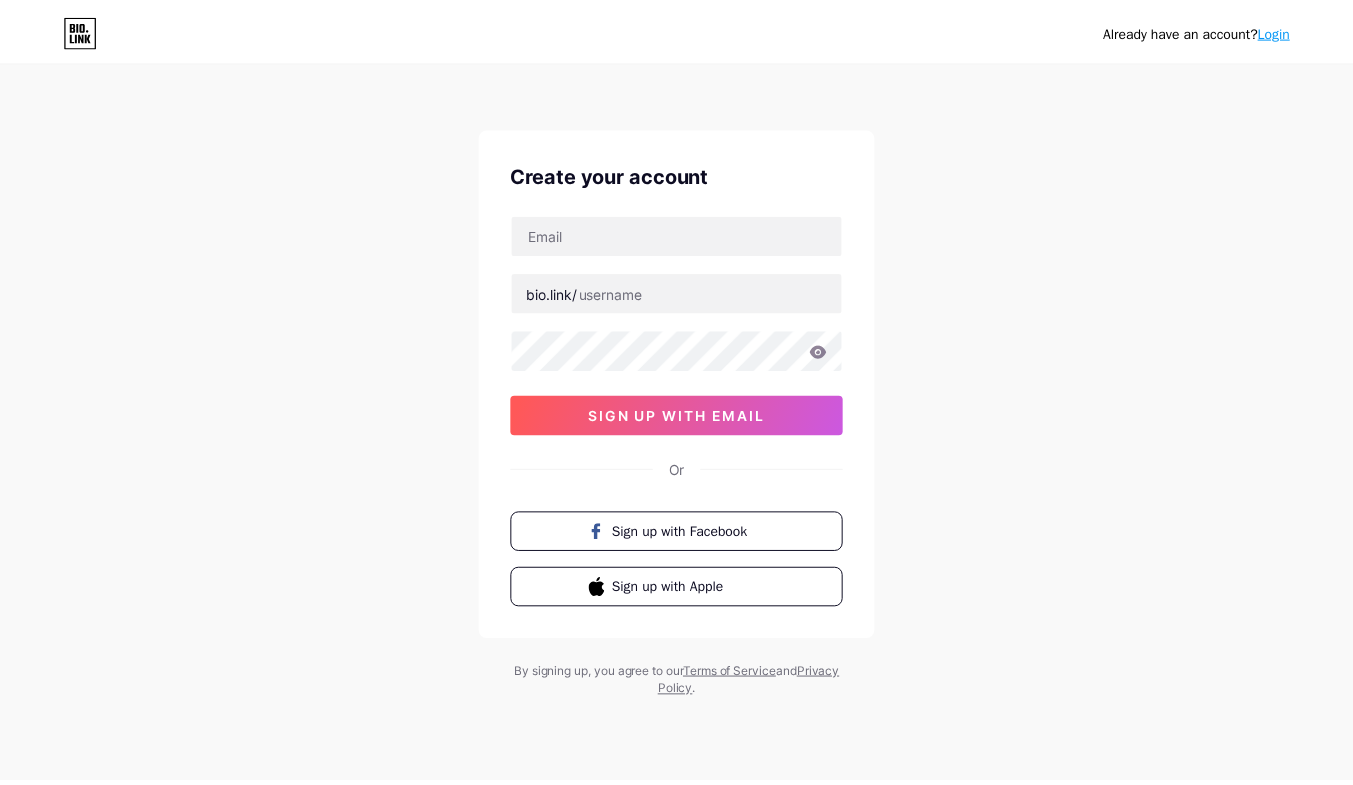 scroll, scrollTop: 0, scrollLeft: 0, axis: both 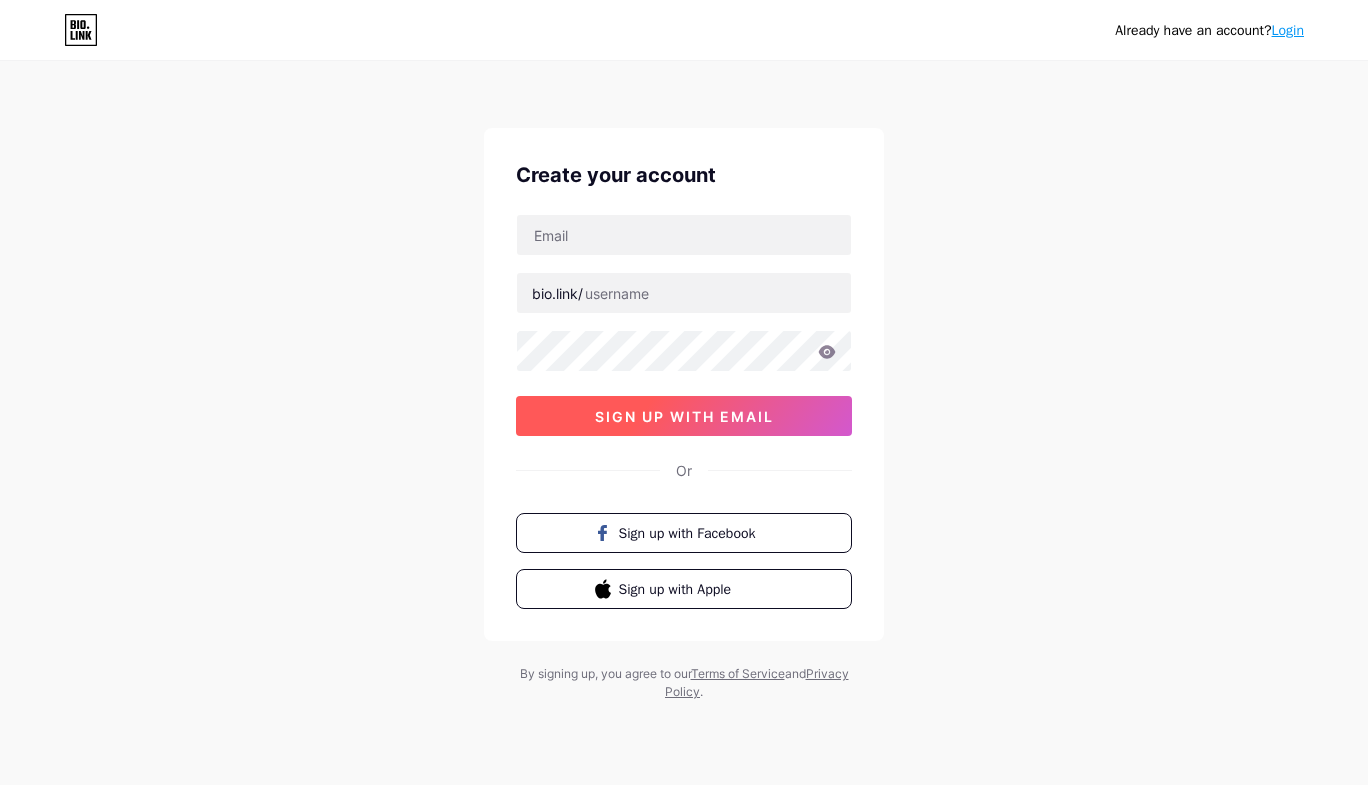 click on "sign up with email" at bounding box center (684, 416) 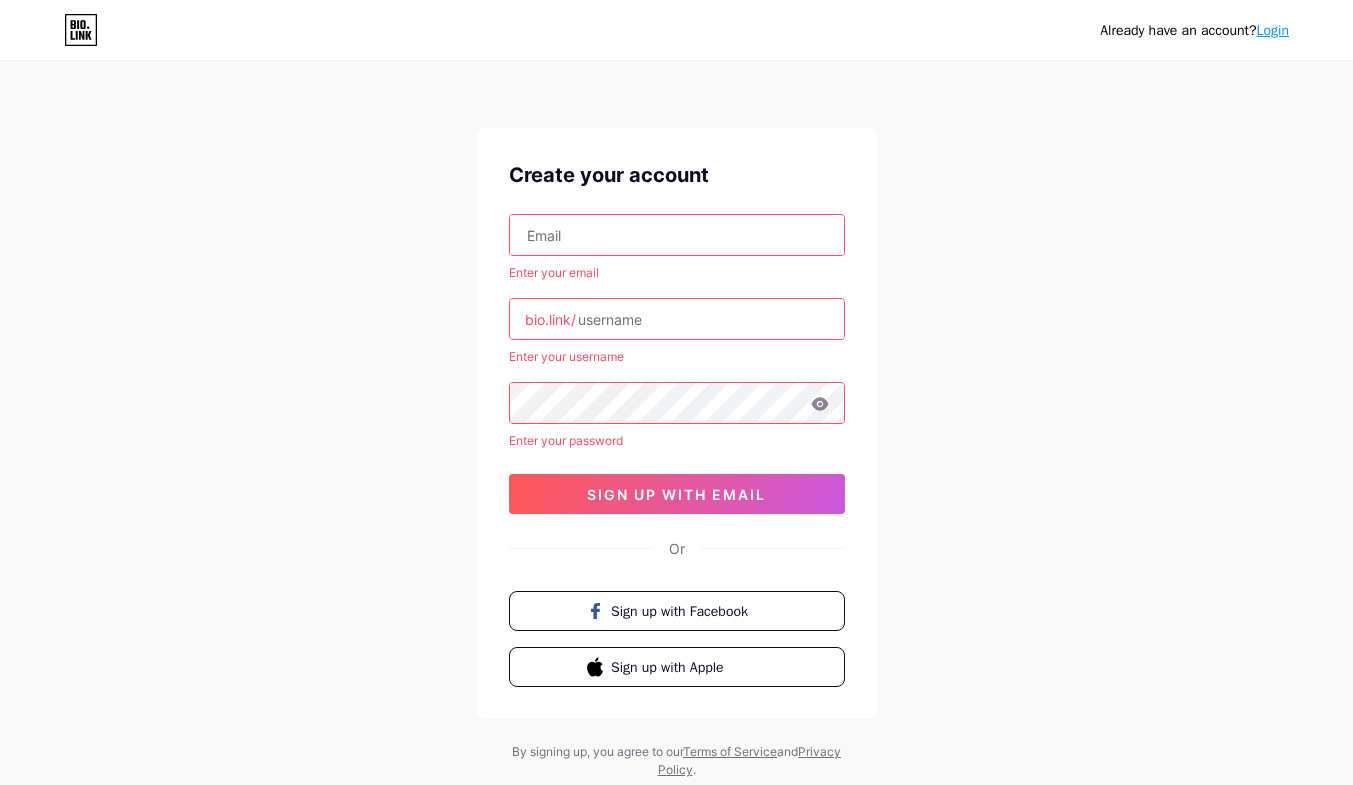 click at bounding box center [677, 235] 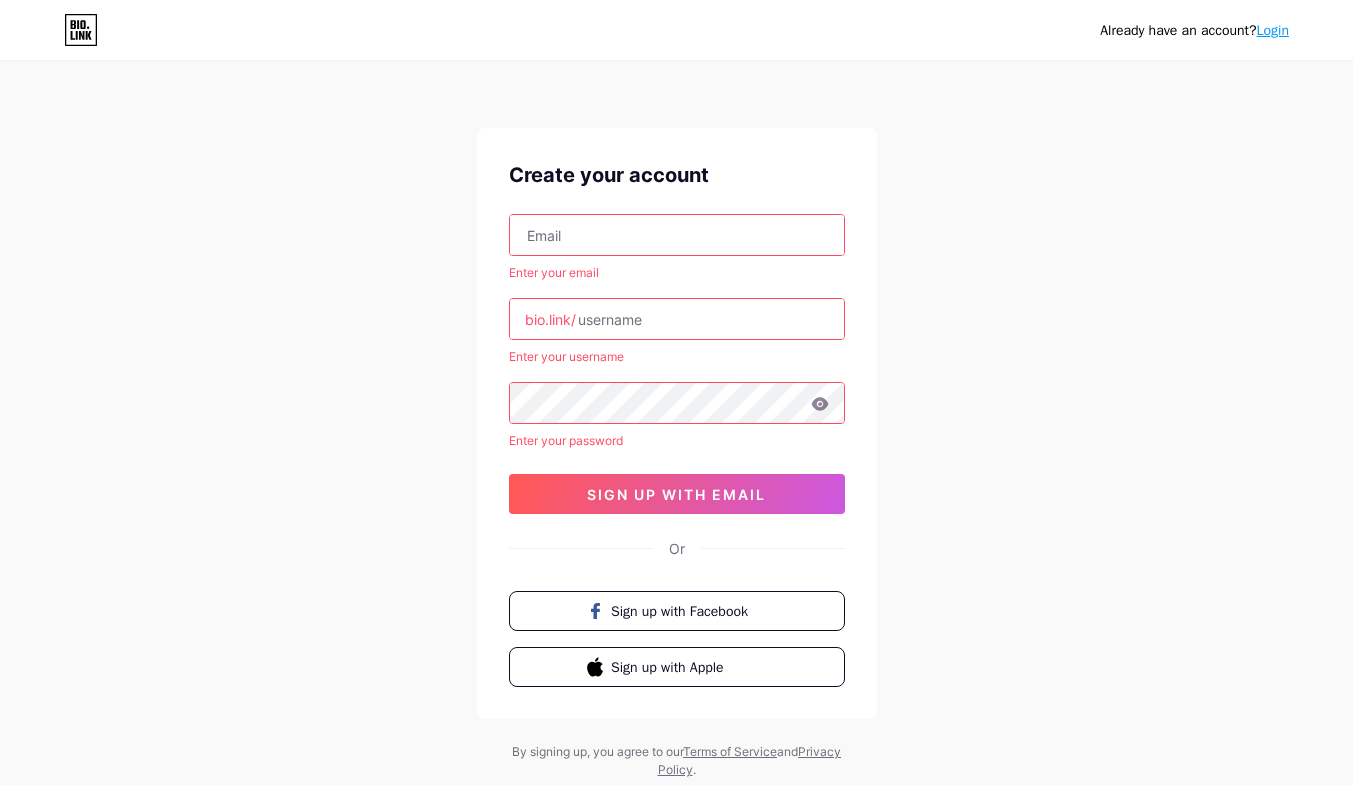 click at bounding box center [677, 235] 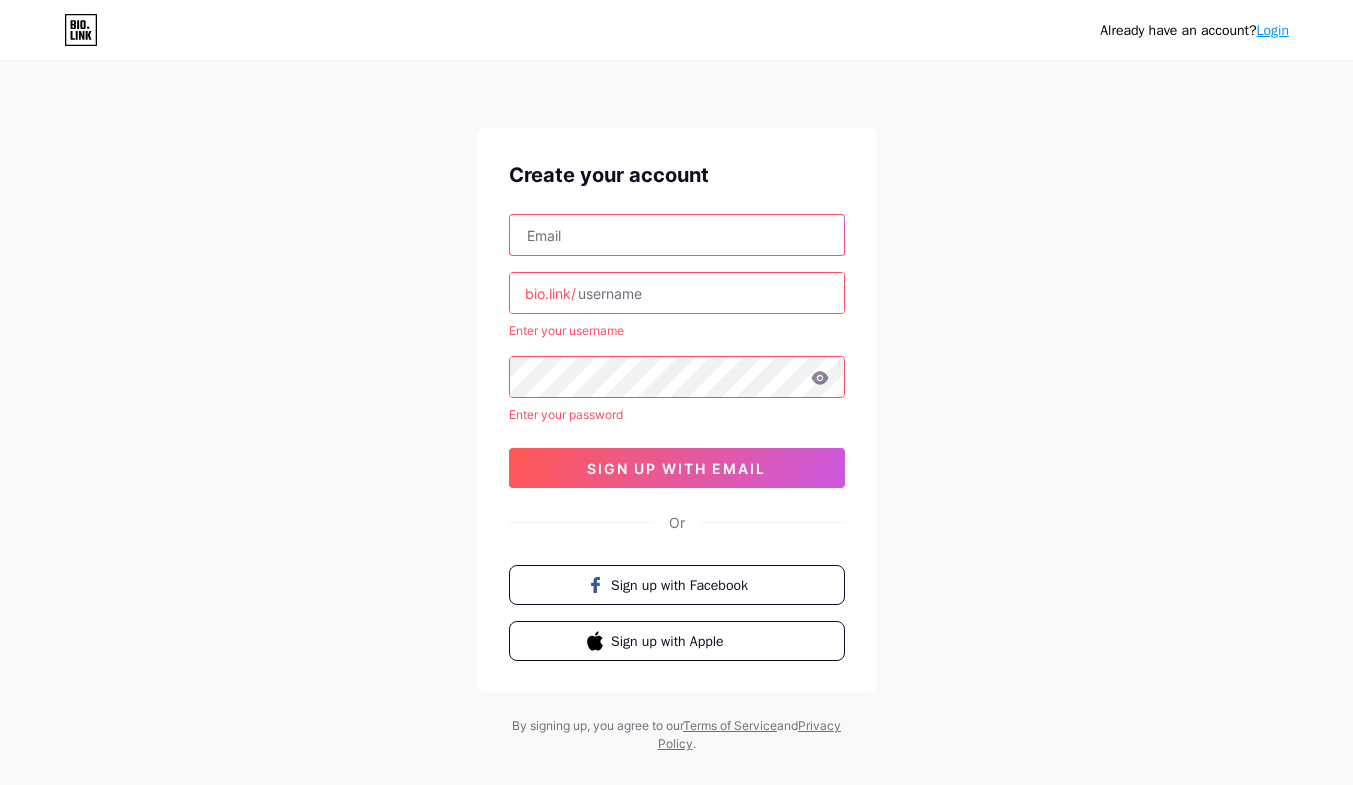 paste on "hn.vitalwave@[EMAIL]" 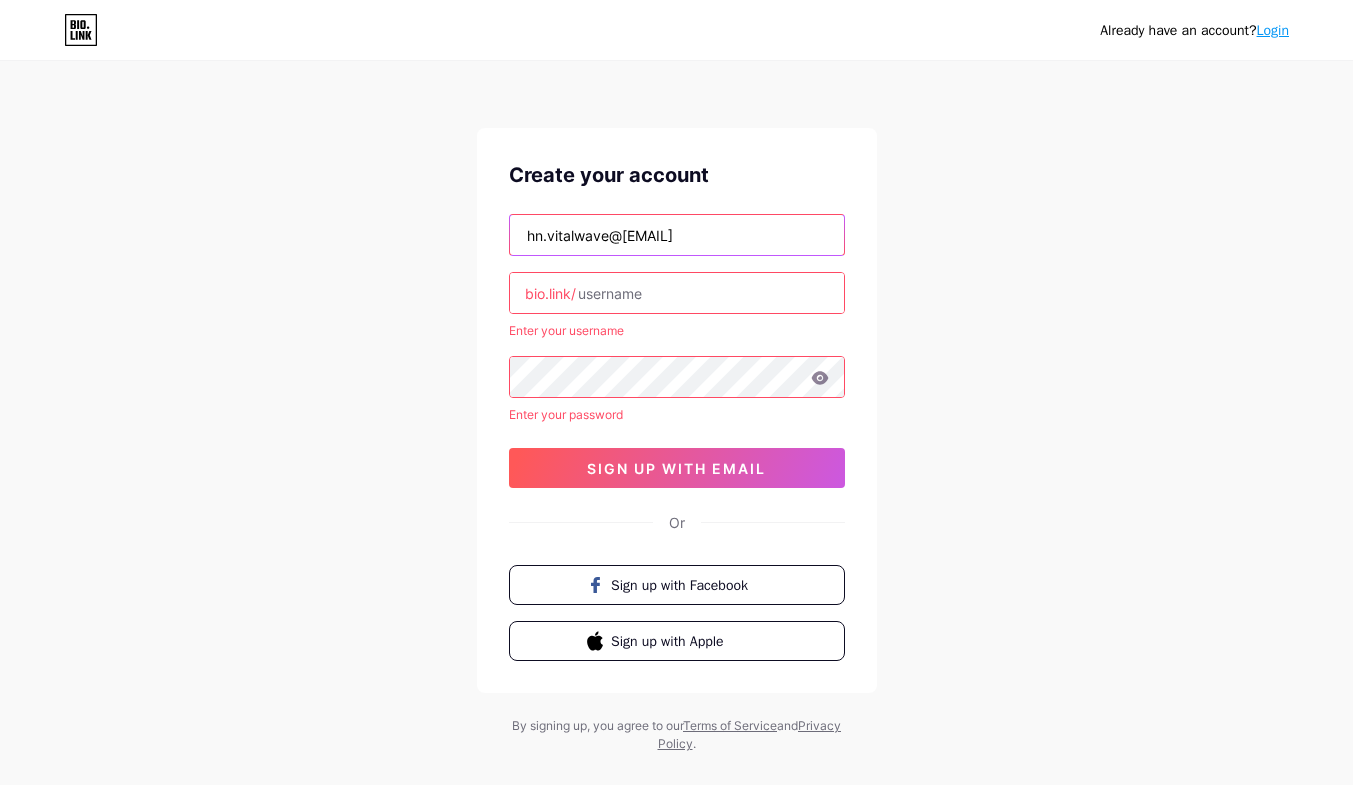 type on "hn.vitalwave@[EMAIL]" 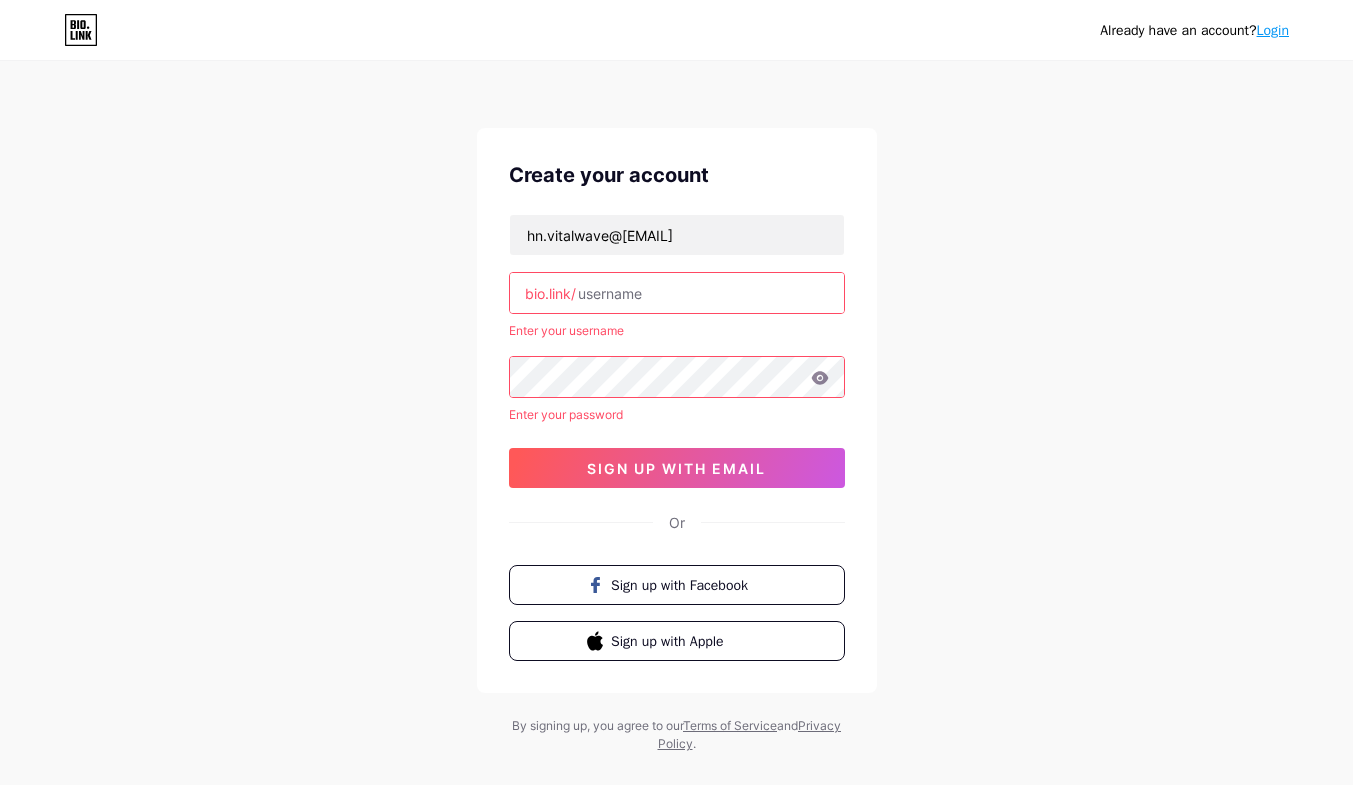 click at bounding box center [677, 293] 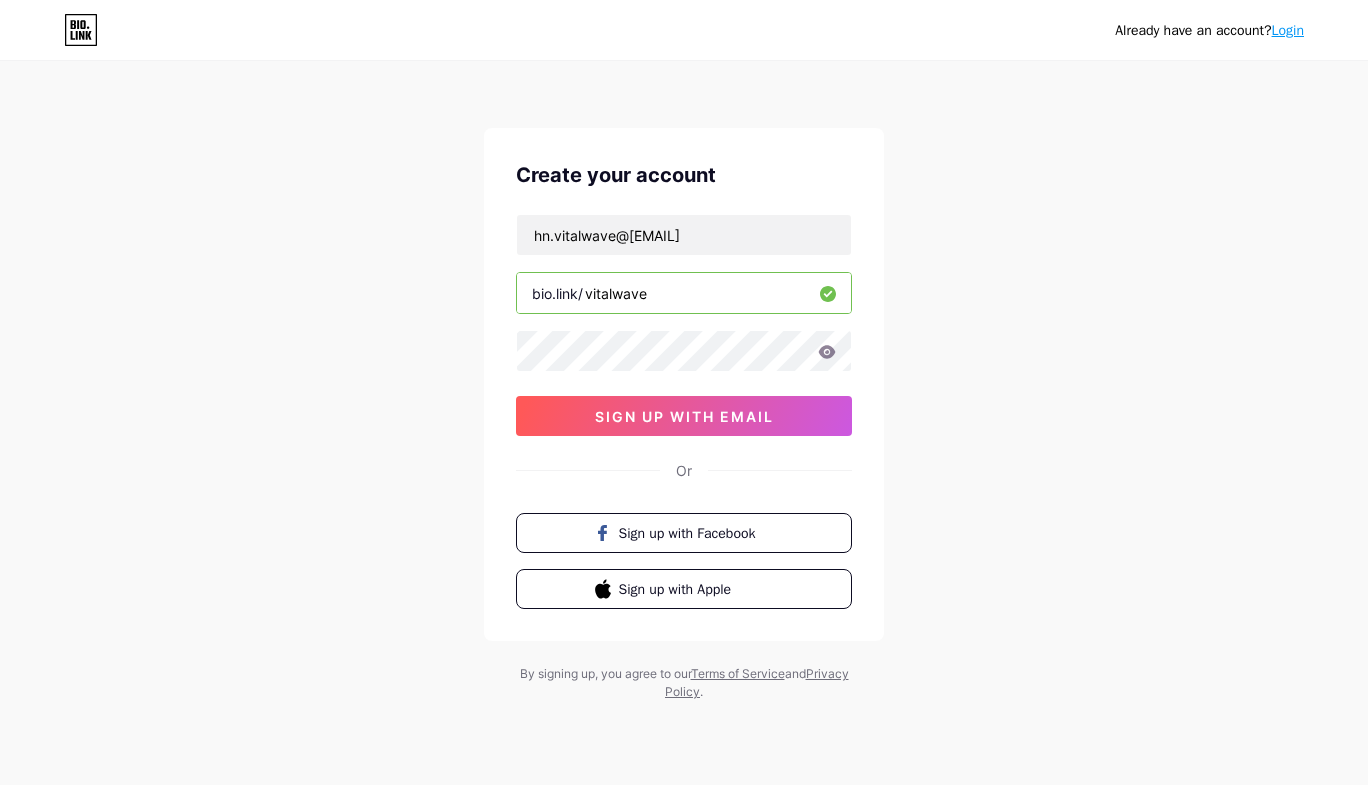 drag, startPoint x: 687, startPoint y: 293, endPoint x: 542, endPoint y: 296, distance: 145.03104 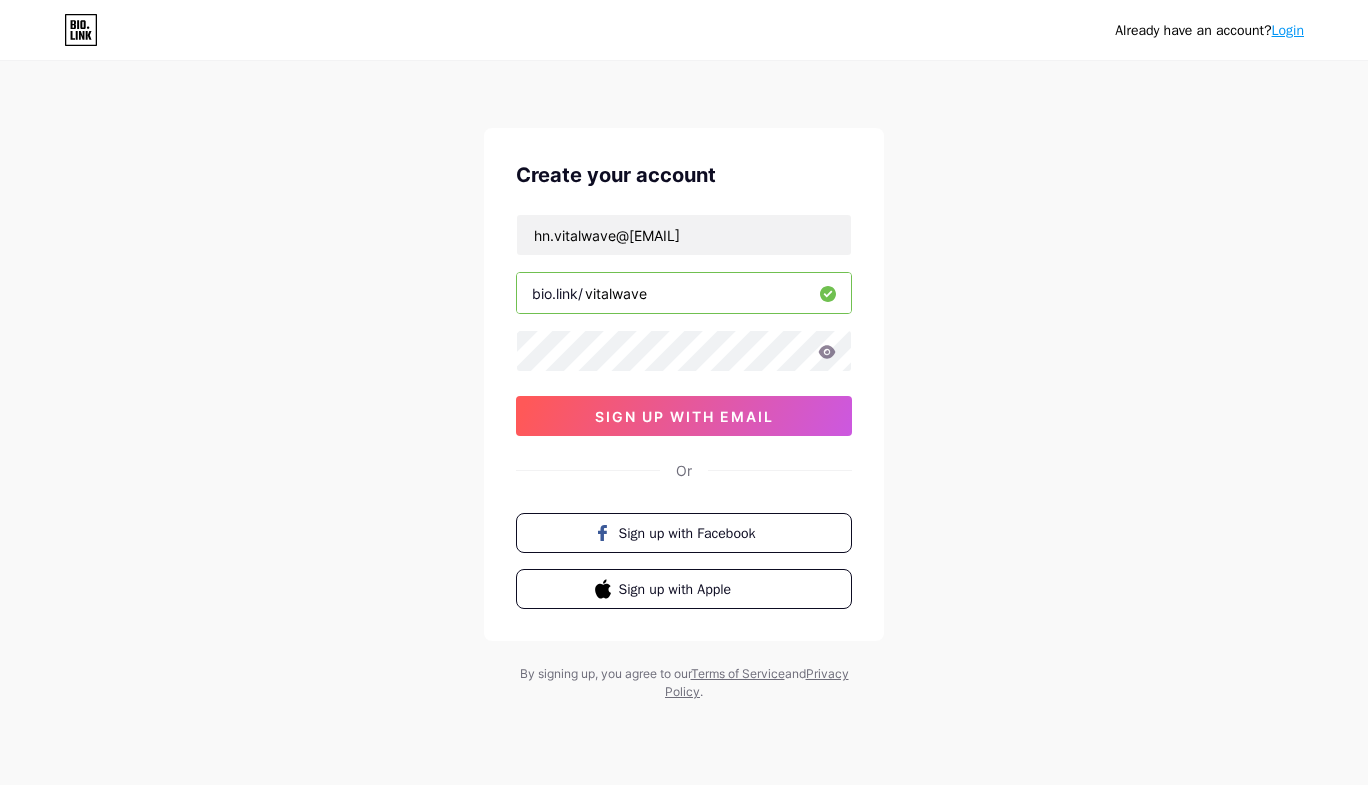 type on "vitalwave" 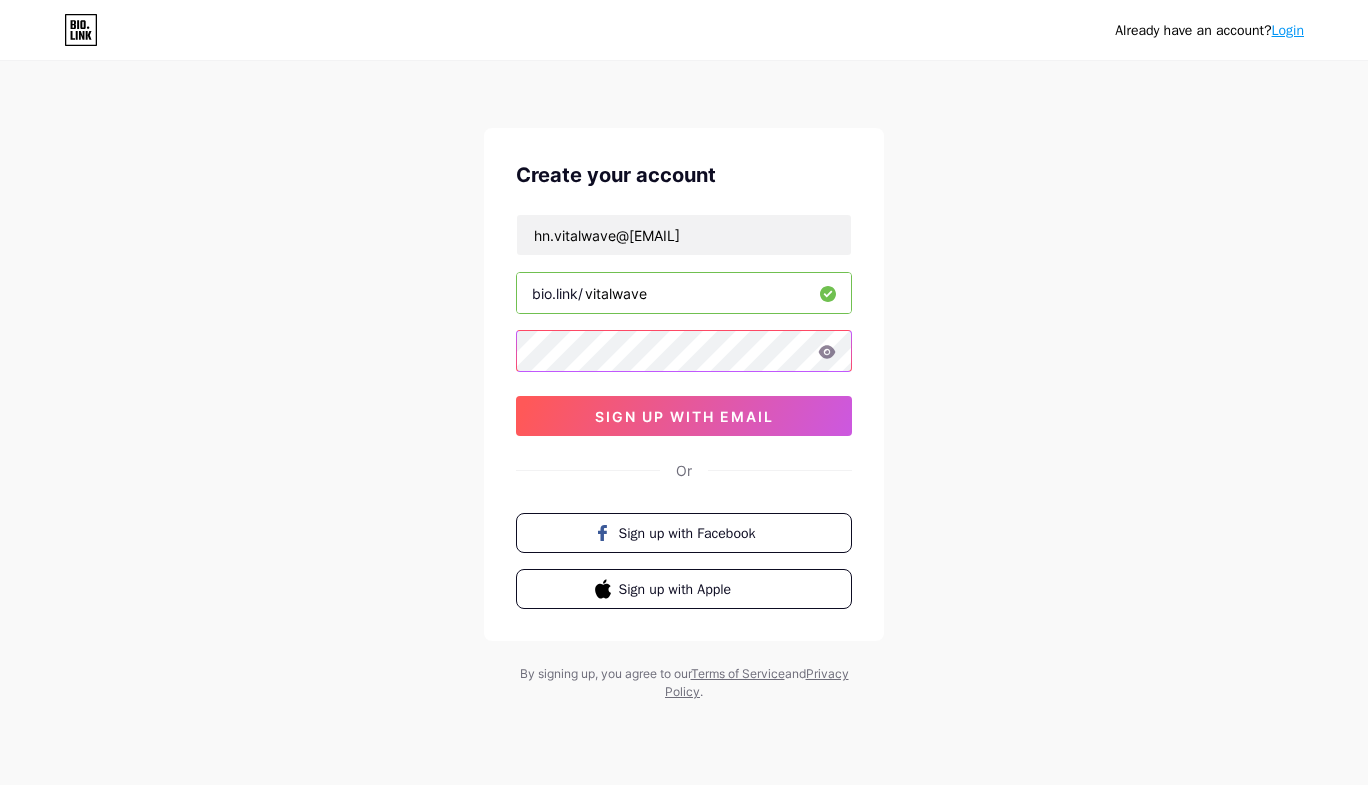 click on "Already have an account?  Login   Create your account     hn.vitalwave@[EMAIL]     bio.link/   vitalwave                     sign up with email         Or       Sign up with Facebook
Sign up with Apple
By signing up, you agree to our  Terms of Service  and  Privacy Policy ." at bounding box center (684, 382) 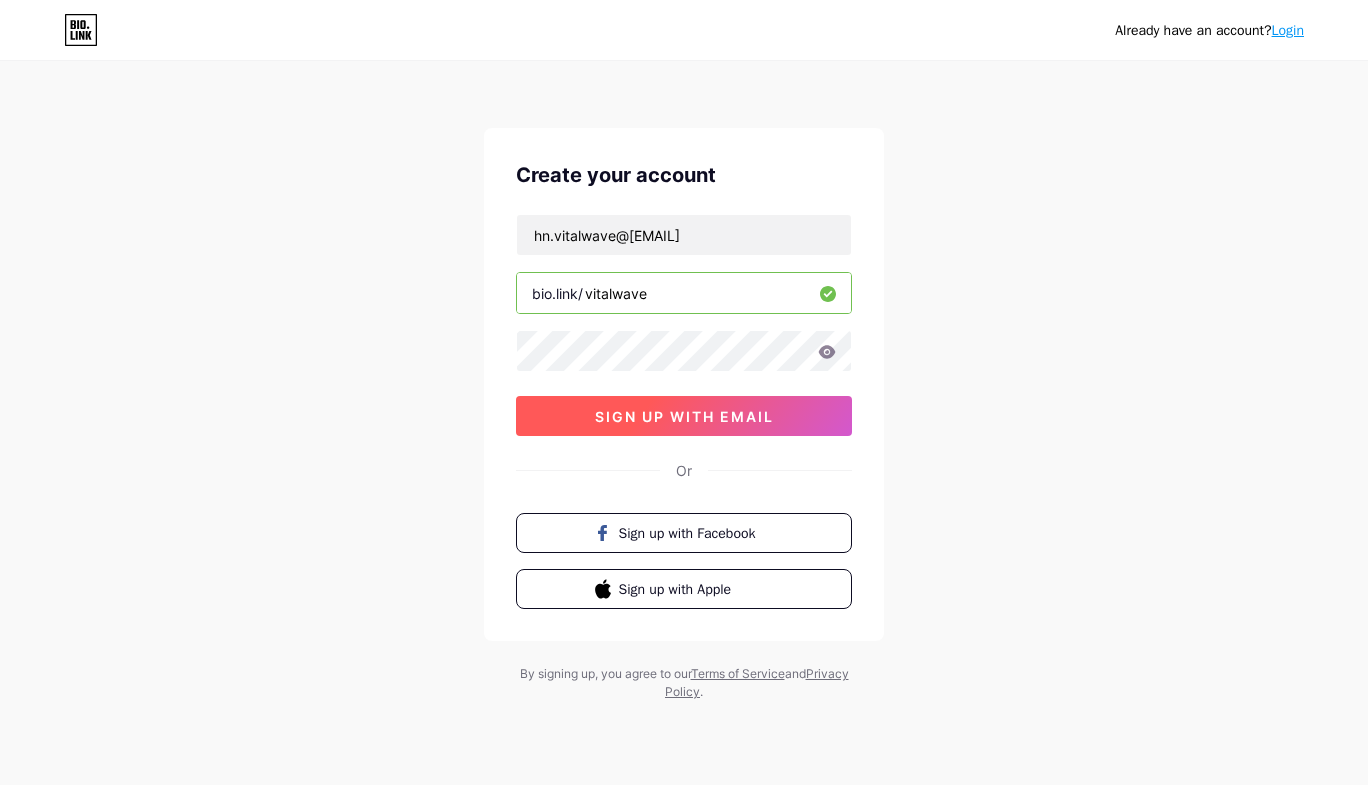 click on "sign up with email" at bounding box center (684, 416) 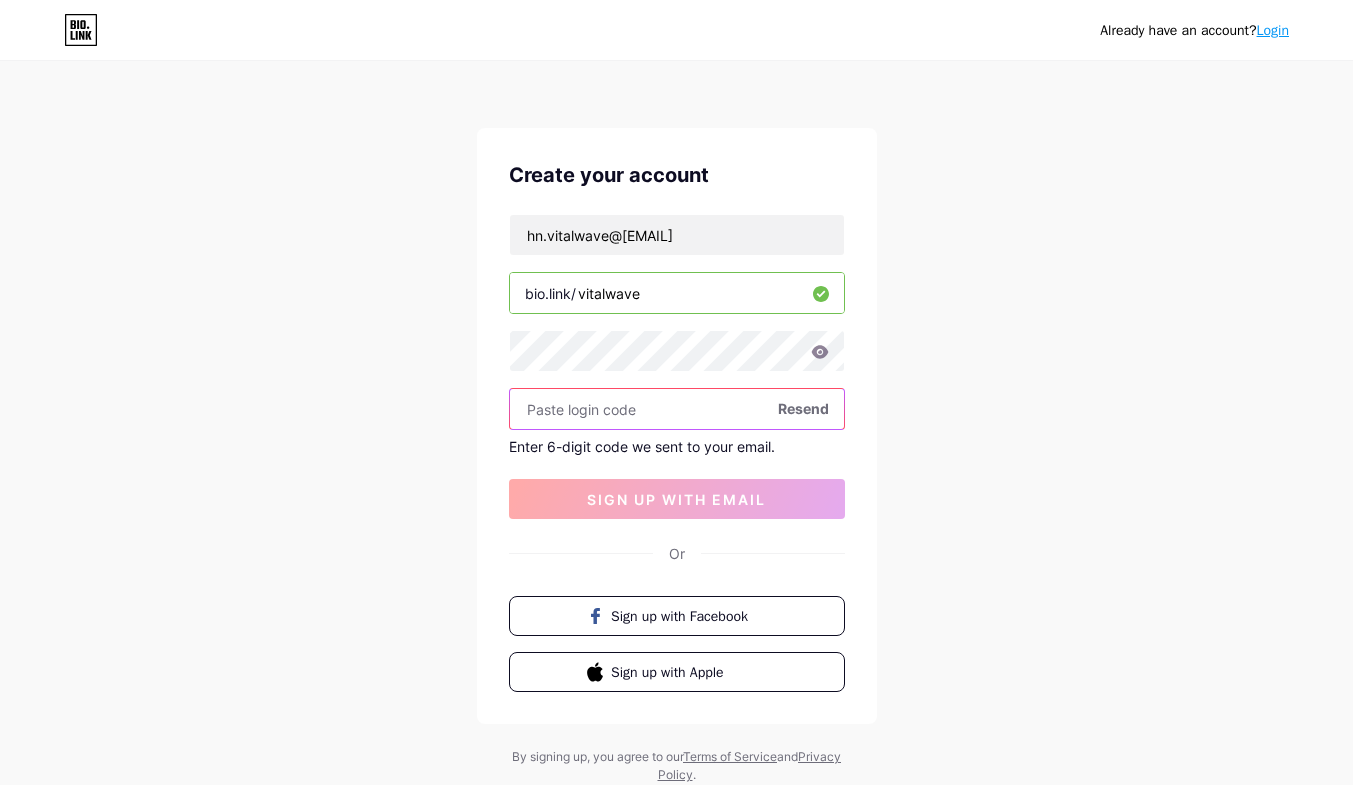 paste on "460822" 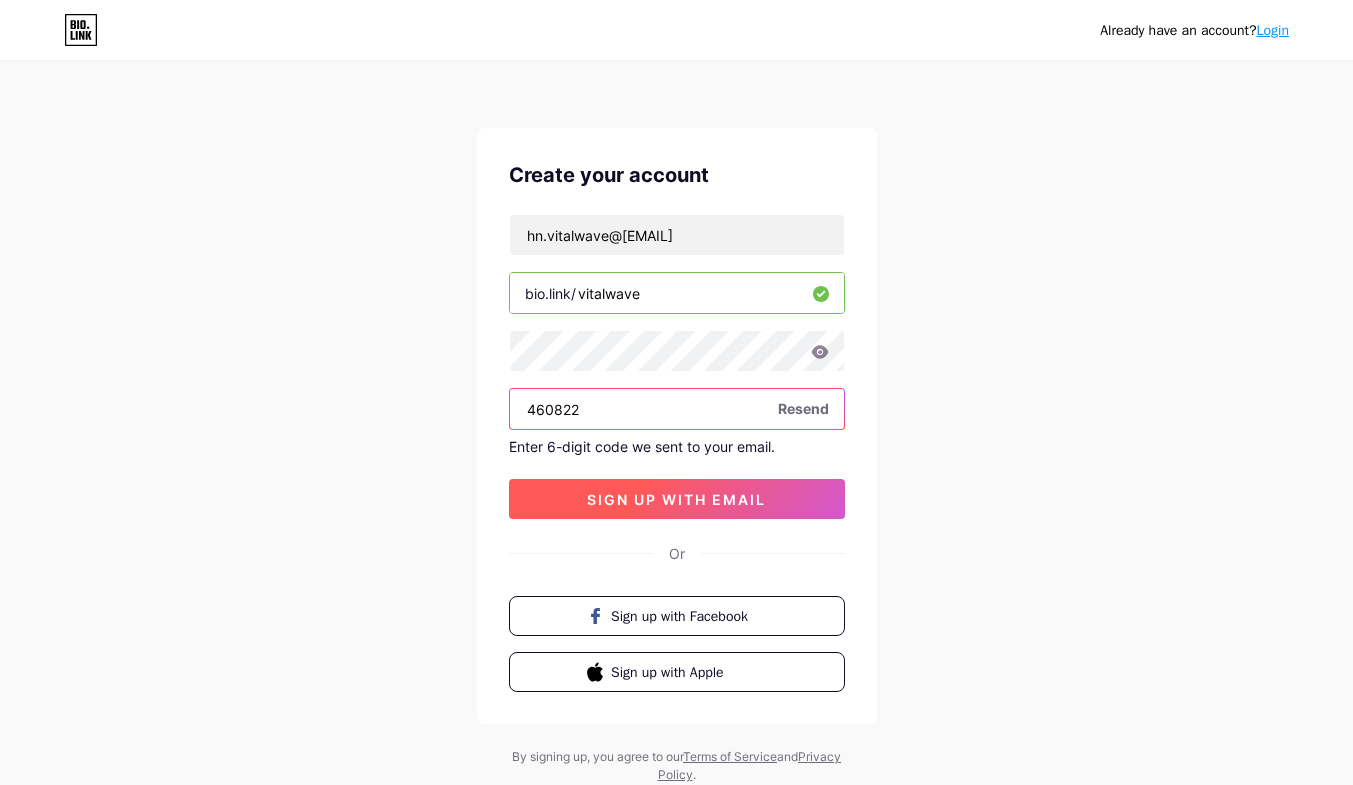 type on "460822" 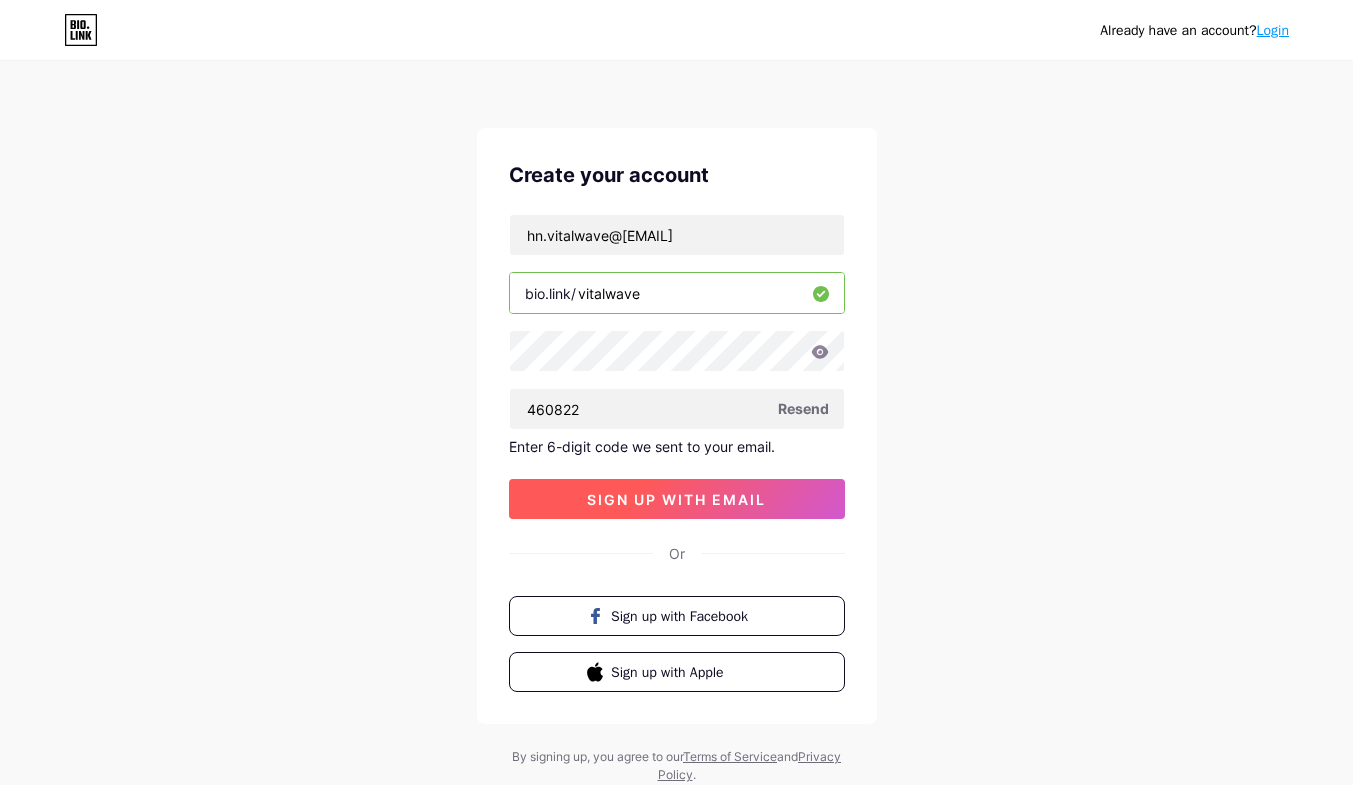 click on "sign up with email" at bounding box center (676, 499) 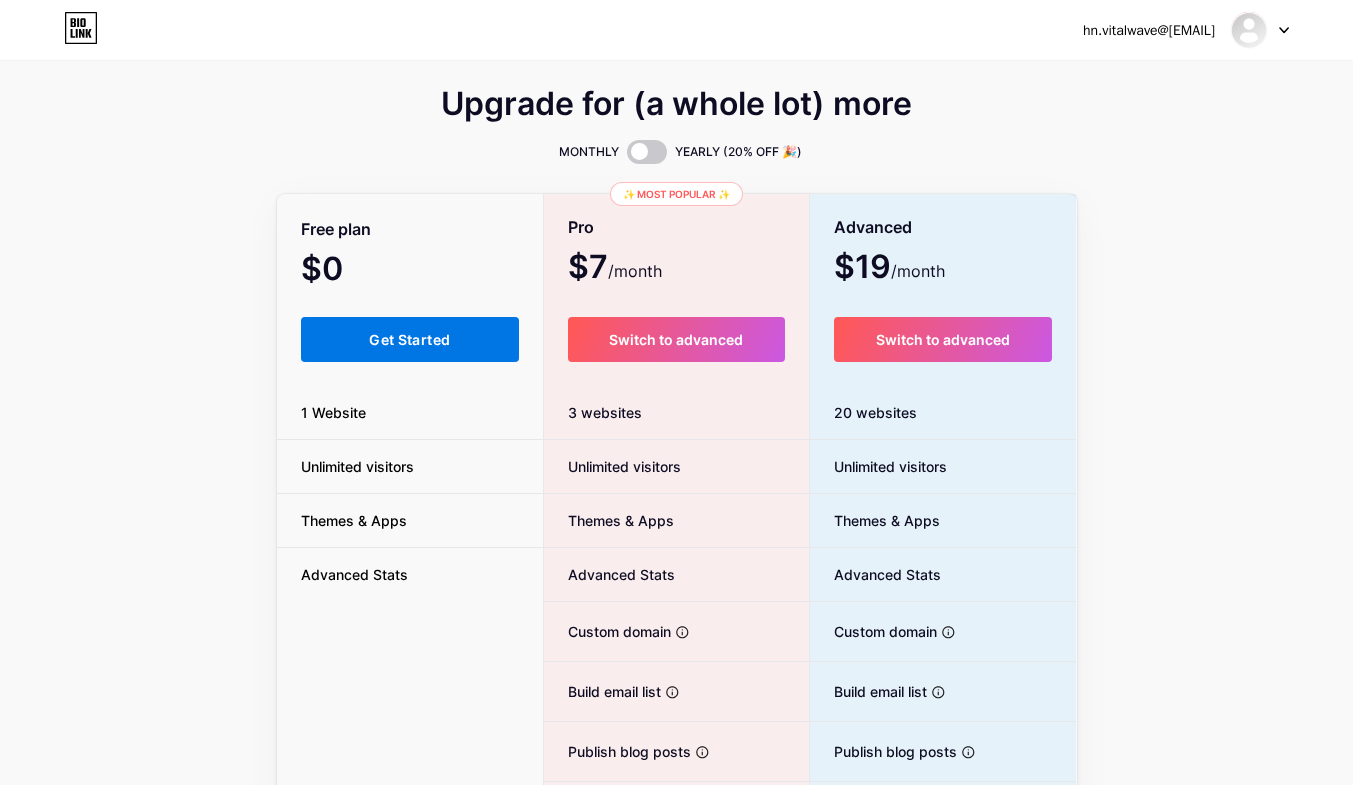 click on "Get Started" at bounding box center (410, 339) 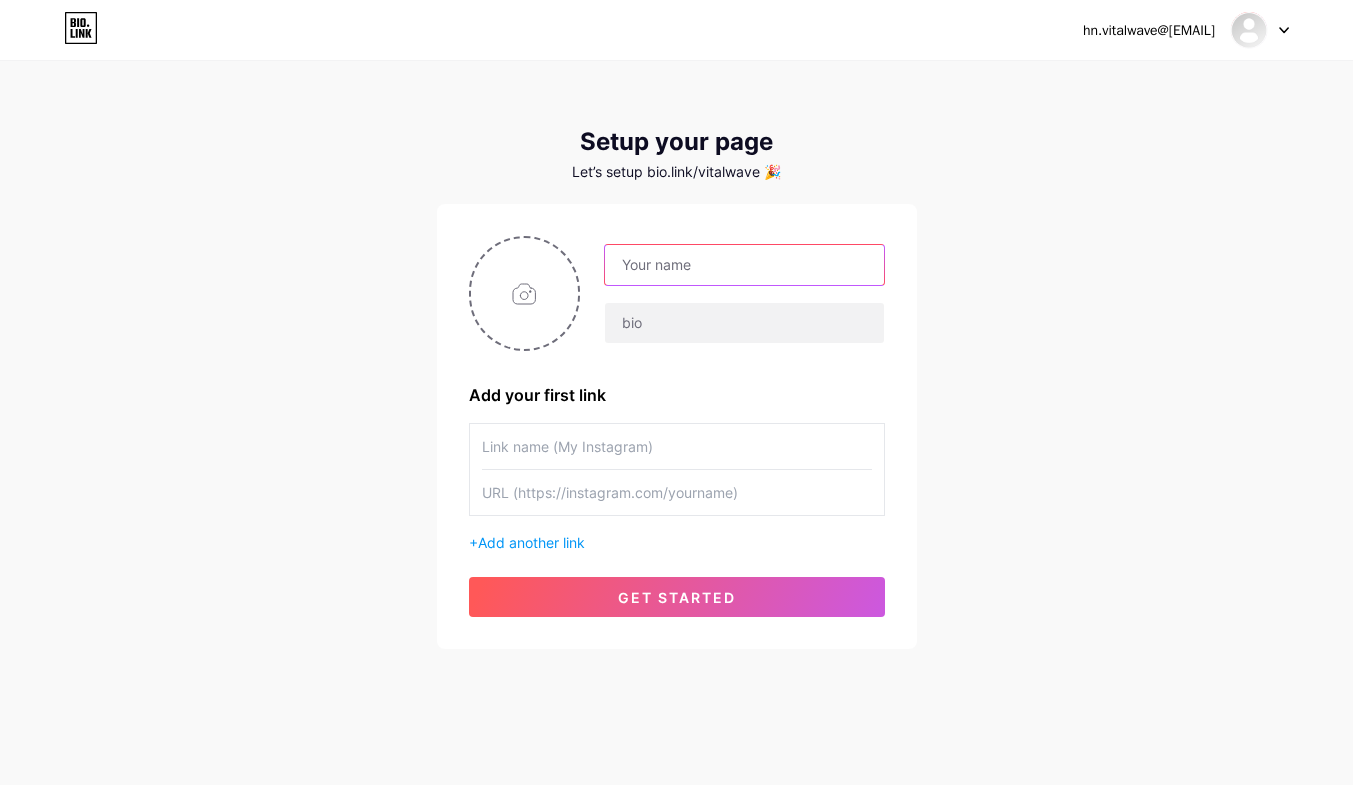 click at bounding box center [744, 265] 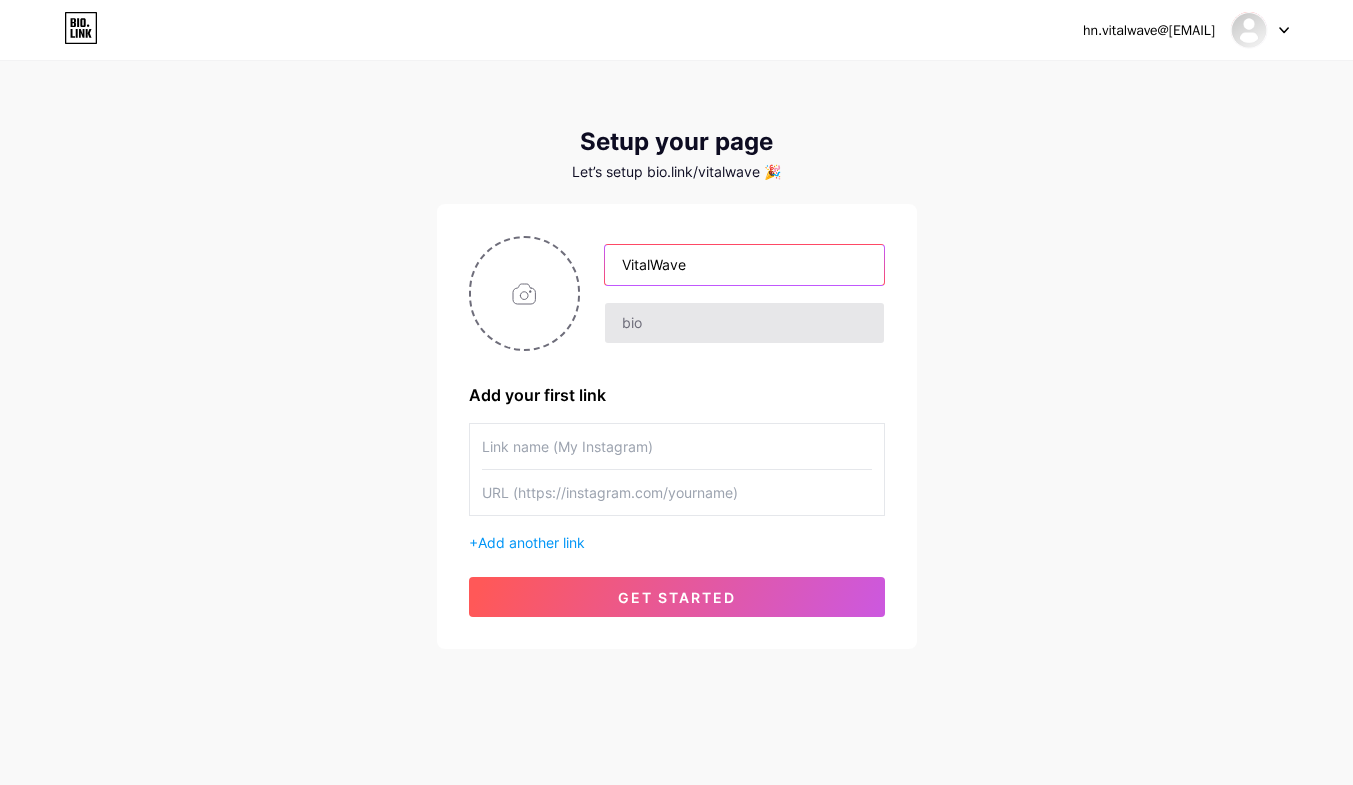 type on "VitalWave" 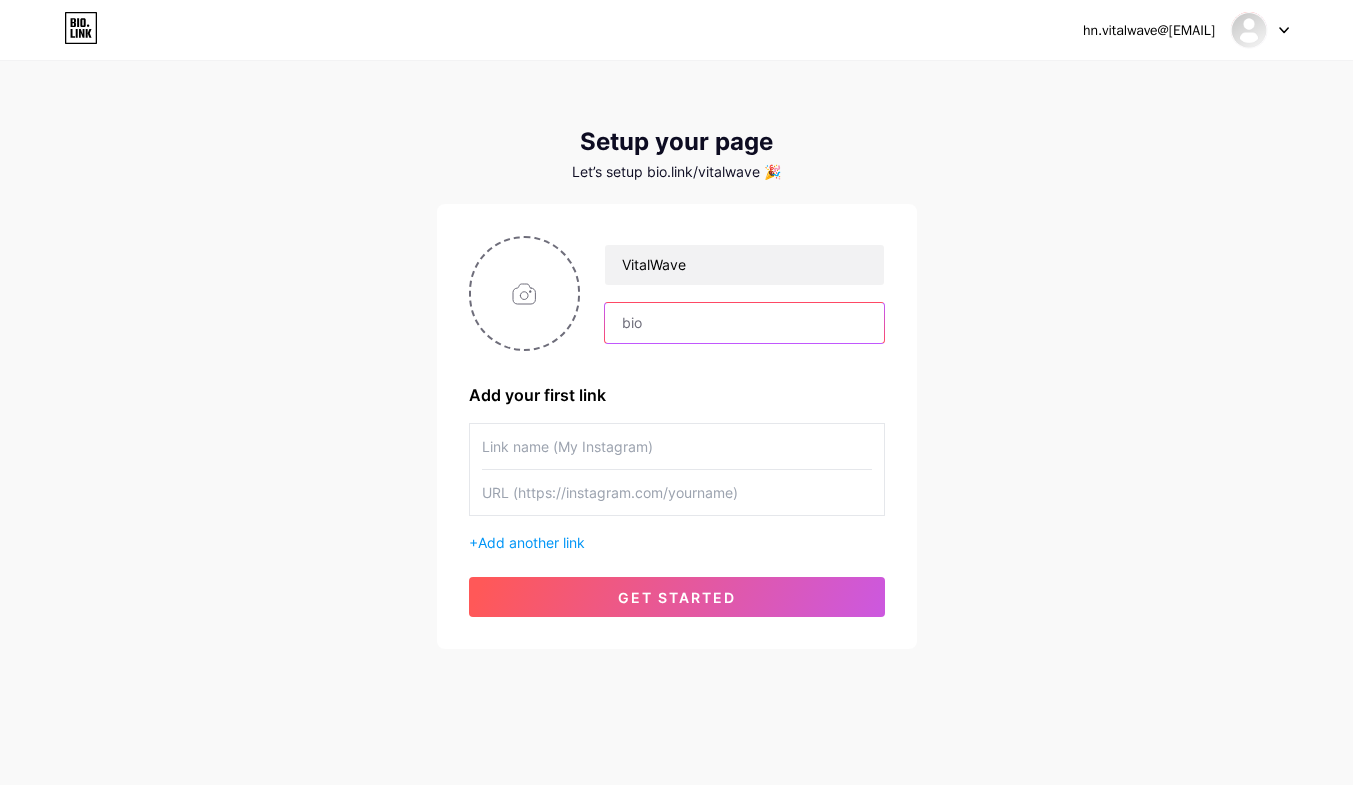 click at bounding box center (744, 323) 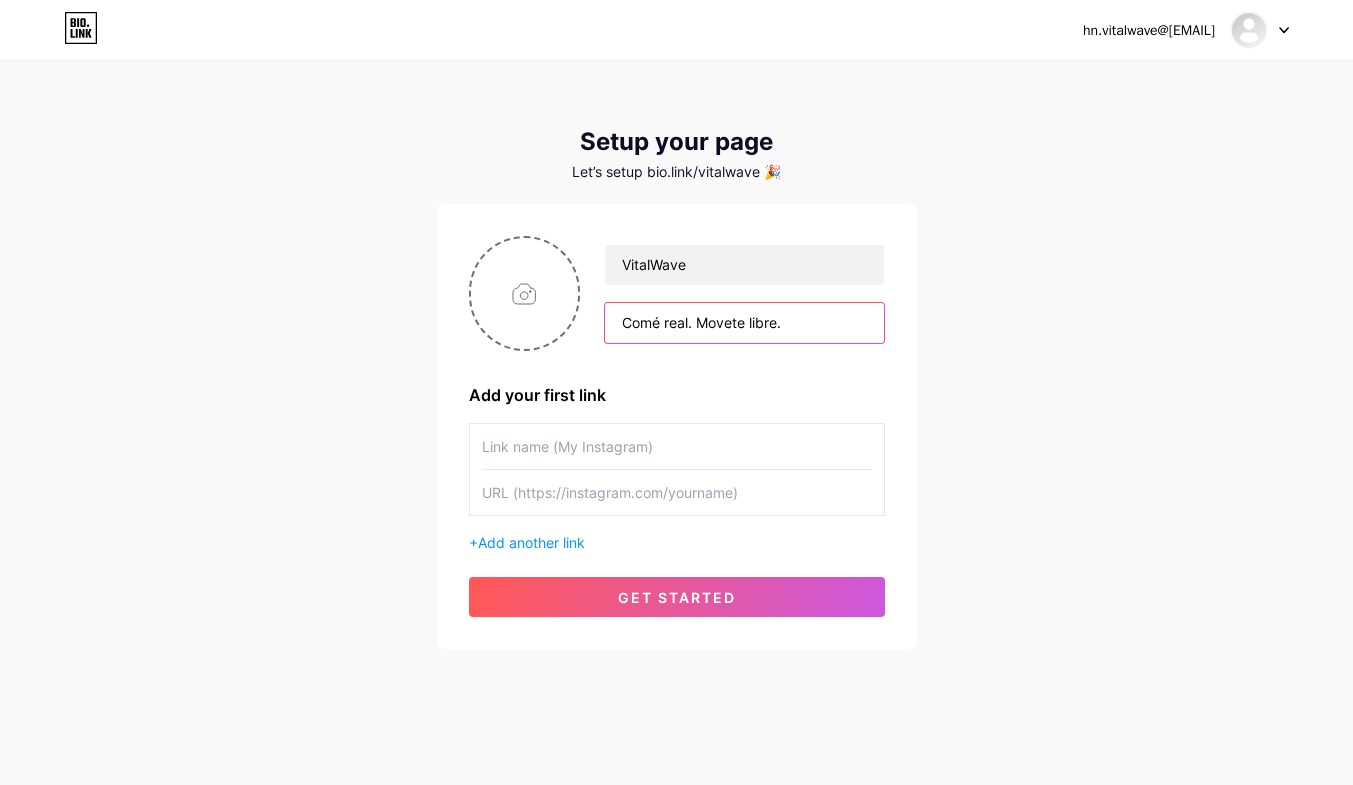 paste on "🌊" 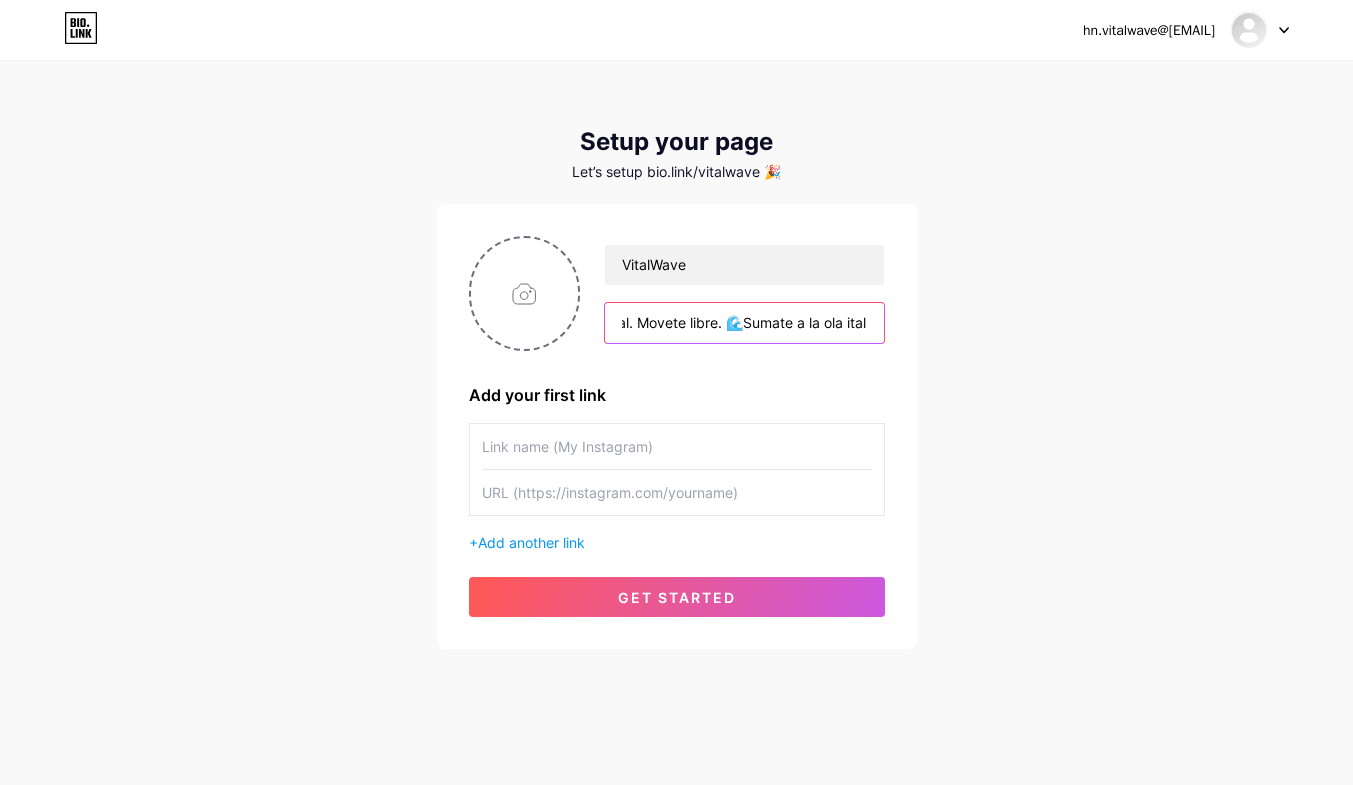 scroll, scrollTop: 0, scrollLeft: 63, axis: horizontal 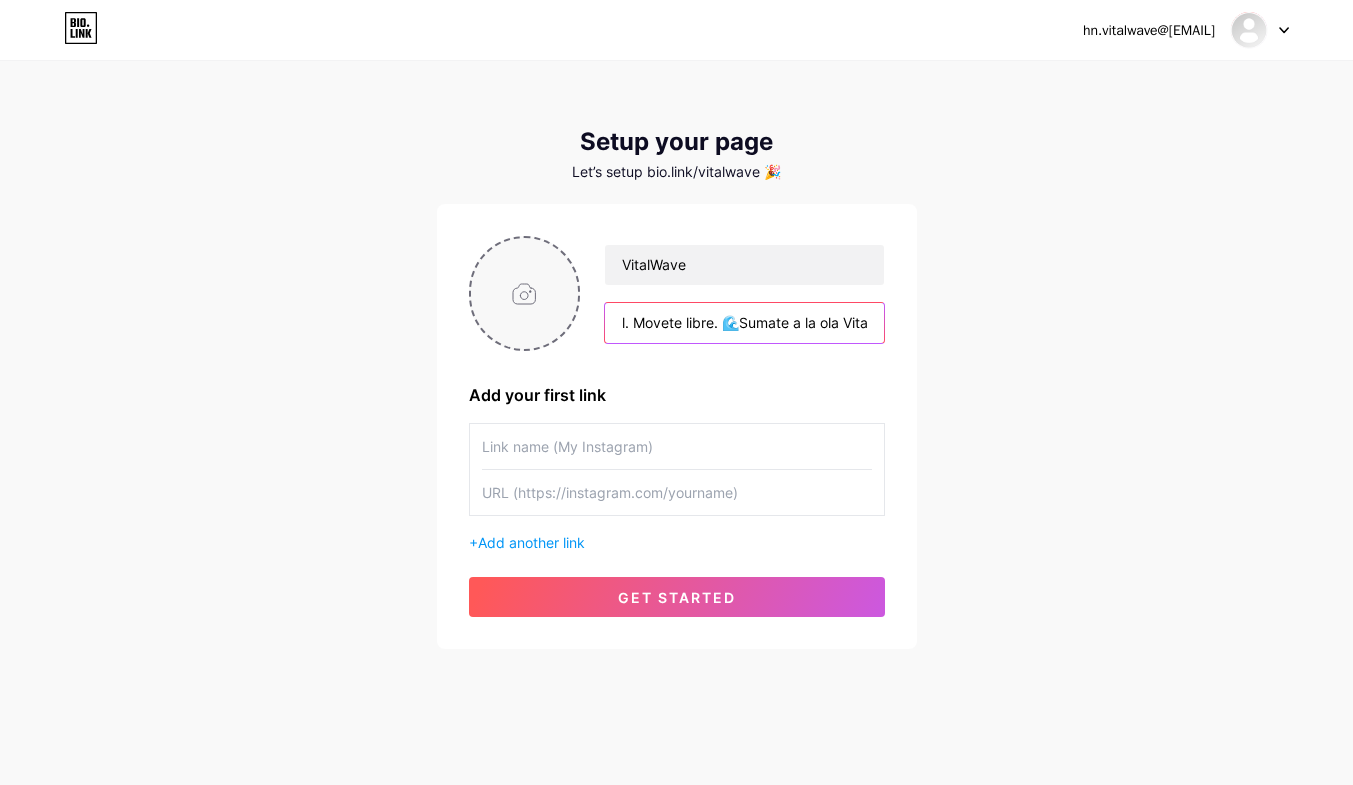 type on "Comé real. Movete libre. 🌊Sumate a la ola Vital" 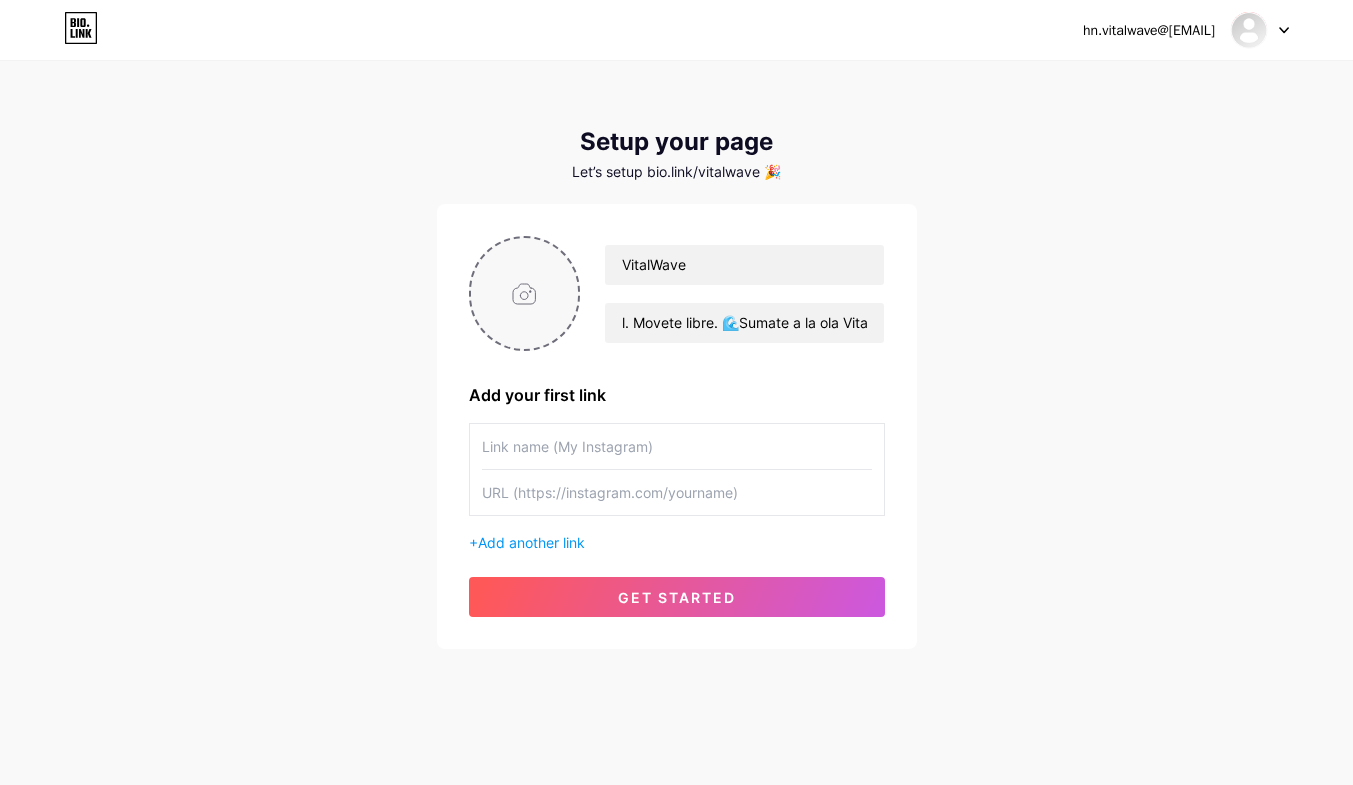 scroll, scrollTop: 0, scrollLeft: 0, axis: both 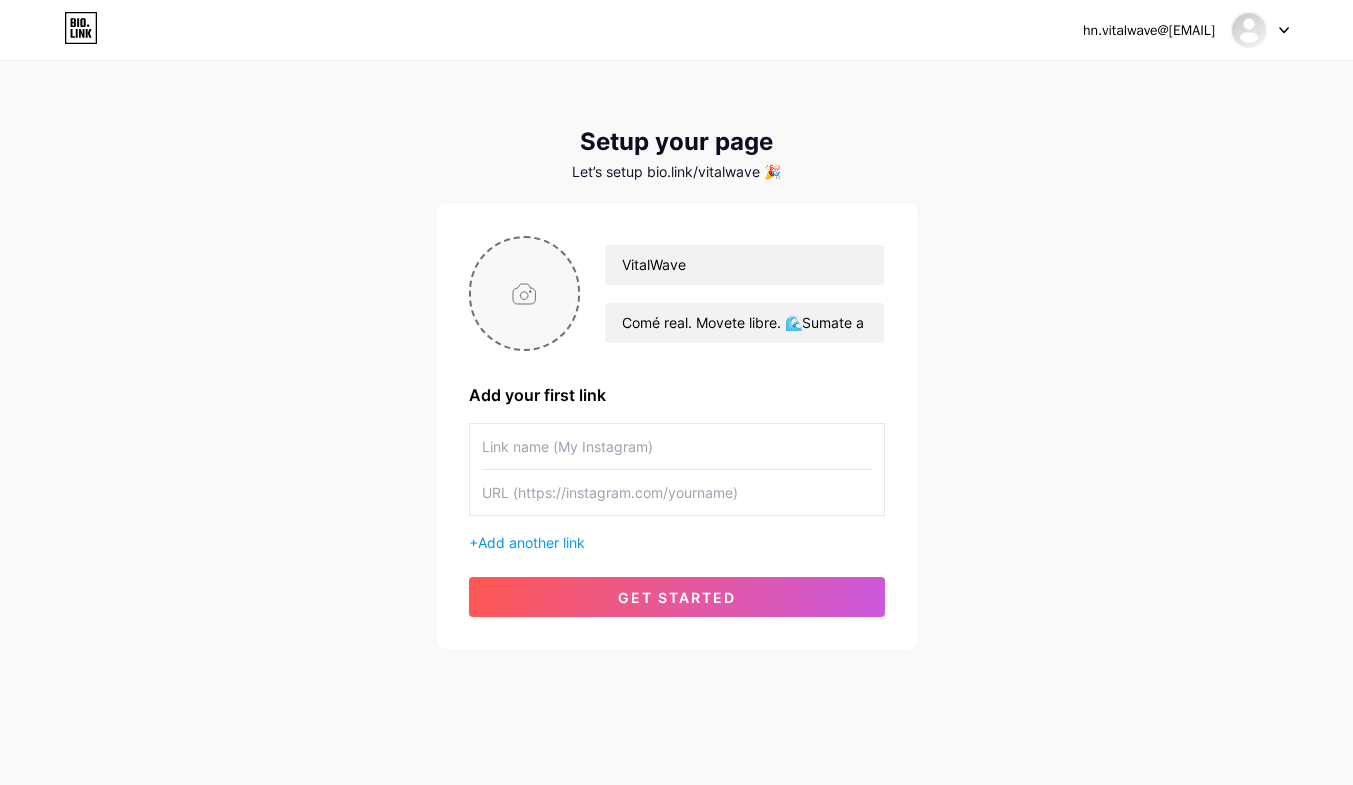 click at bounding box center [525, 293] 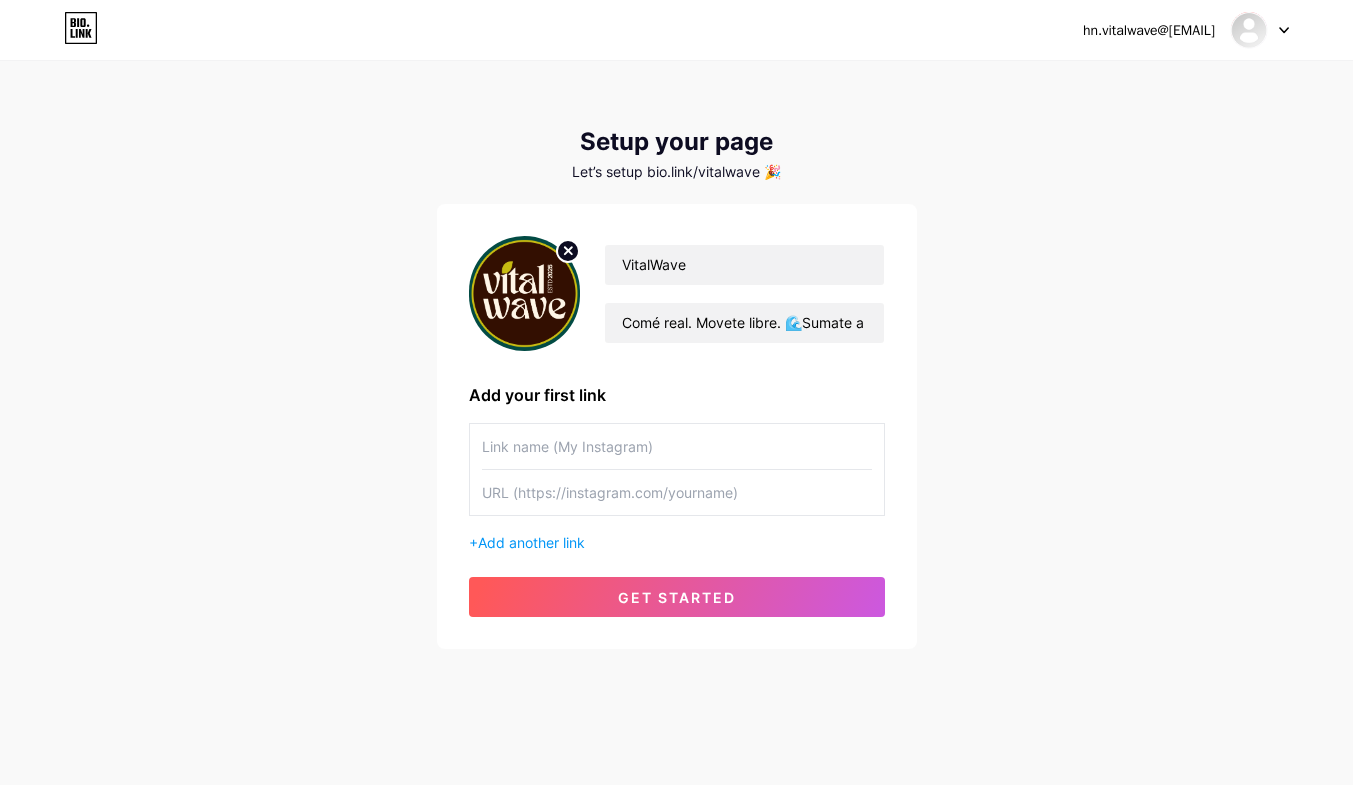 click at bounding box center [677, 446] 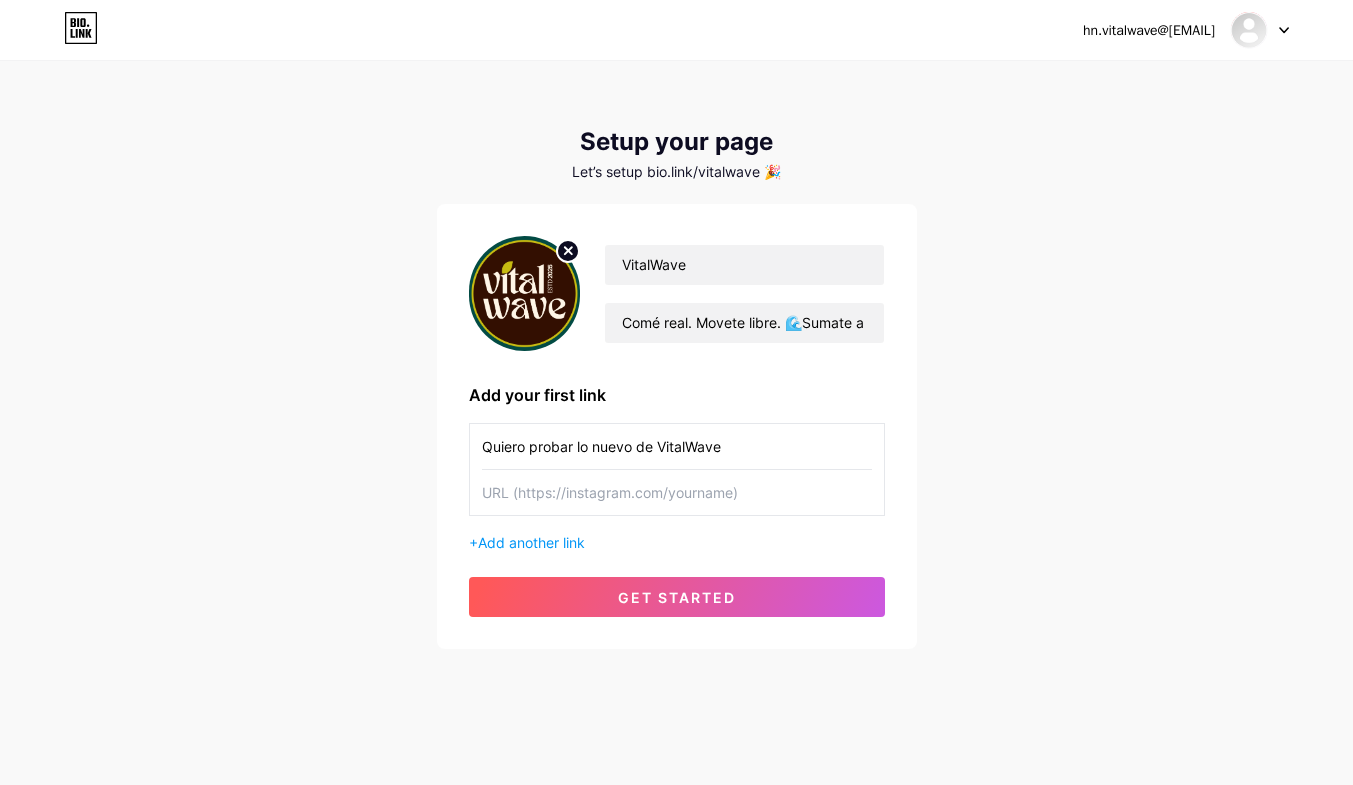 type on "Quiero probar lo nuevo de VitalWave" 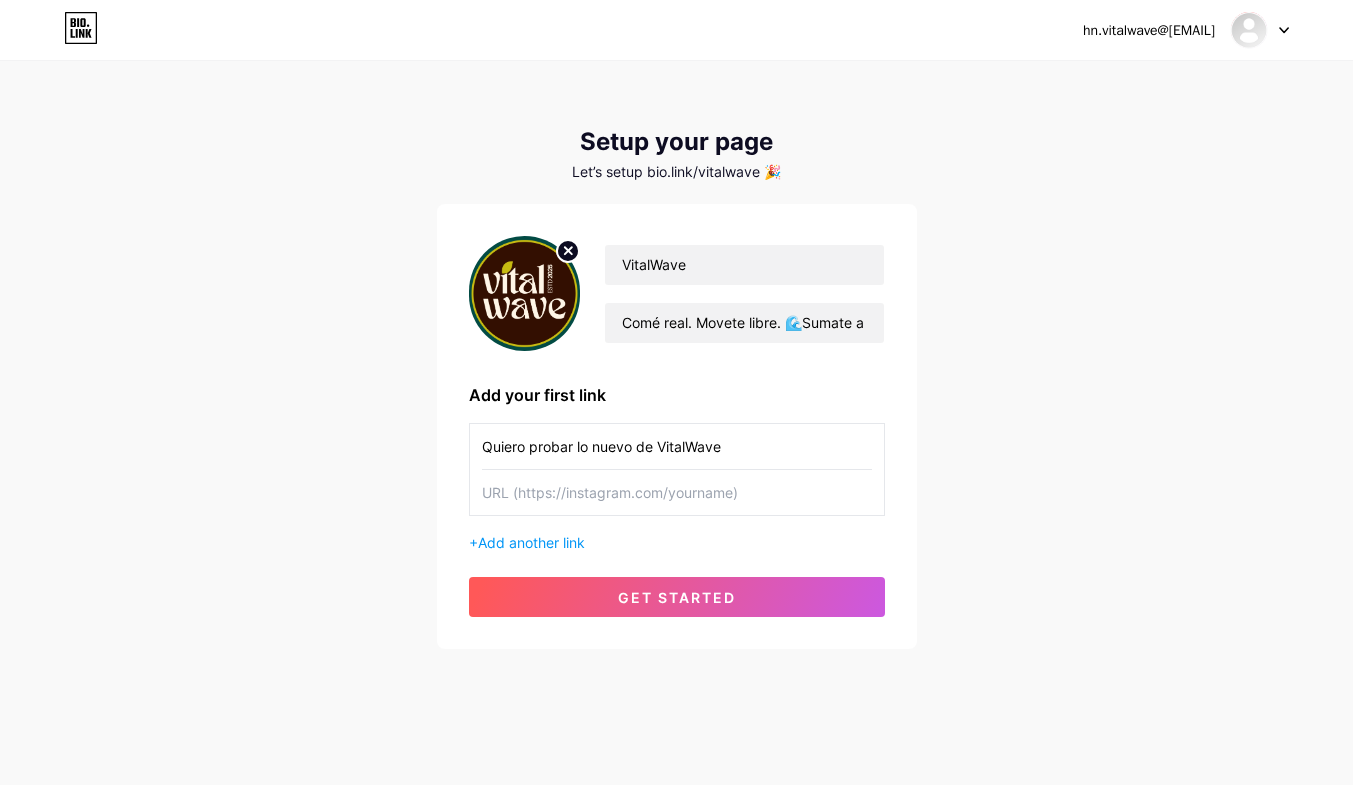 paste on "https://tally.so/r/wbQxK6" 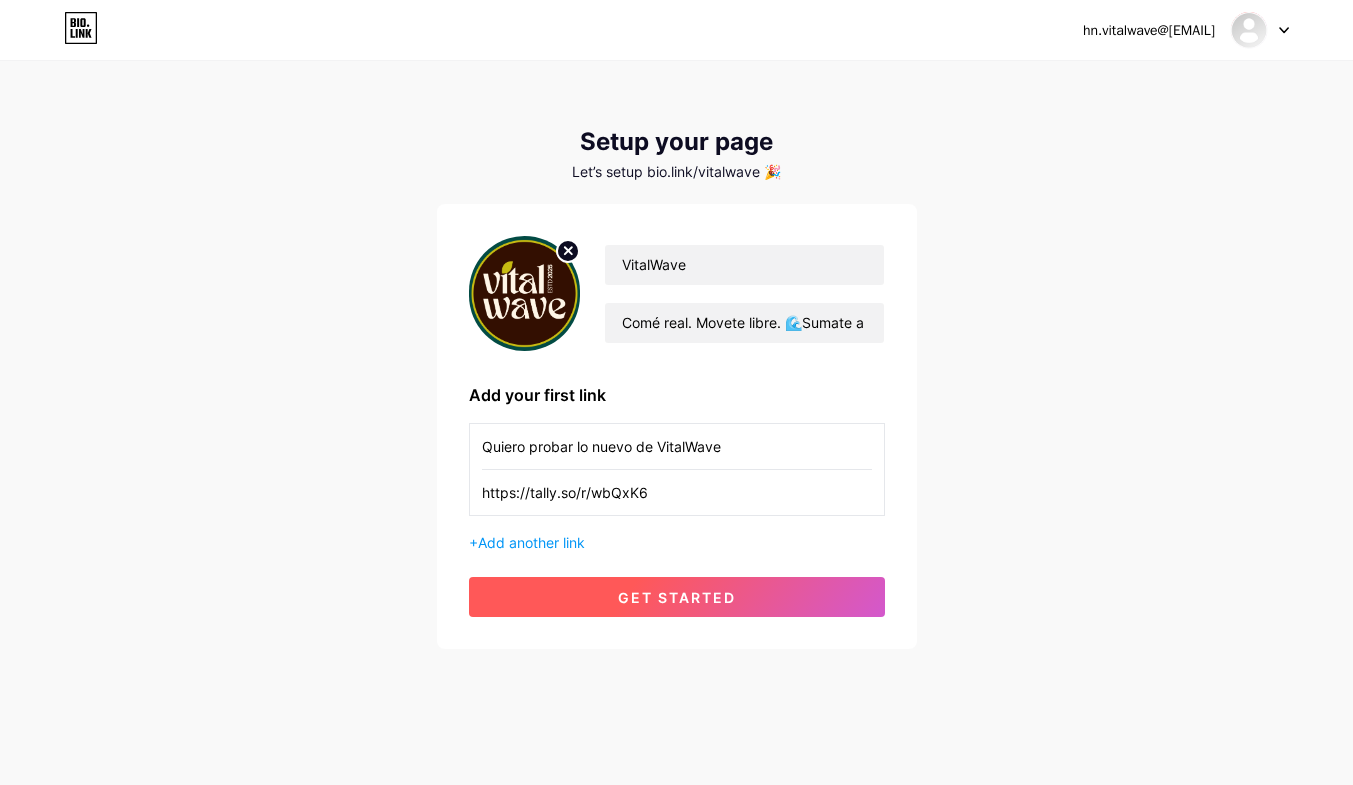 type on "https://tally.so/r/wbQxK6" 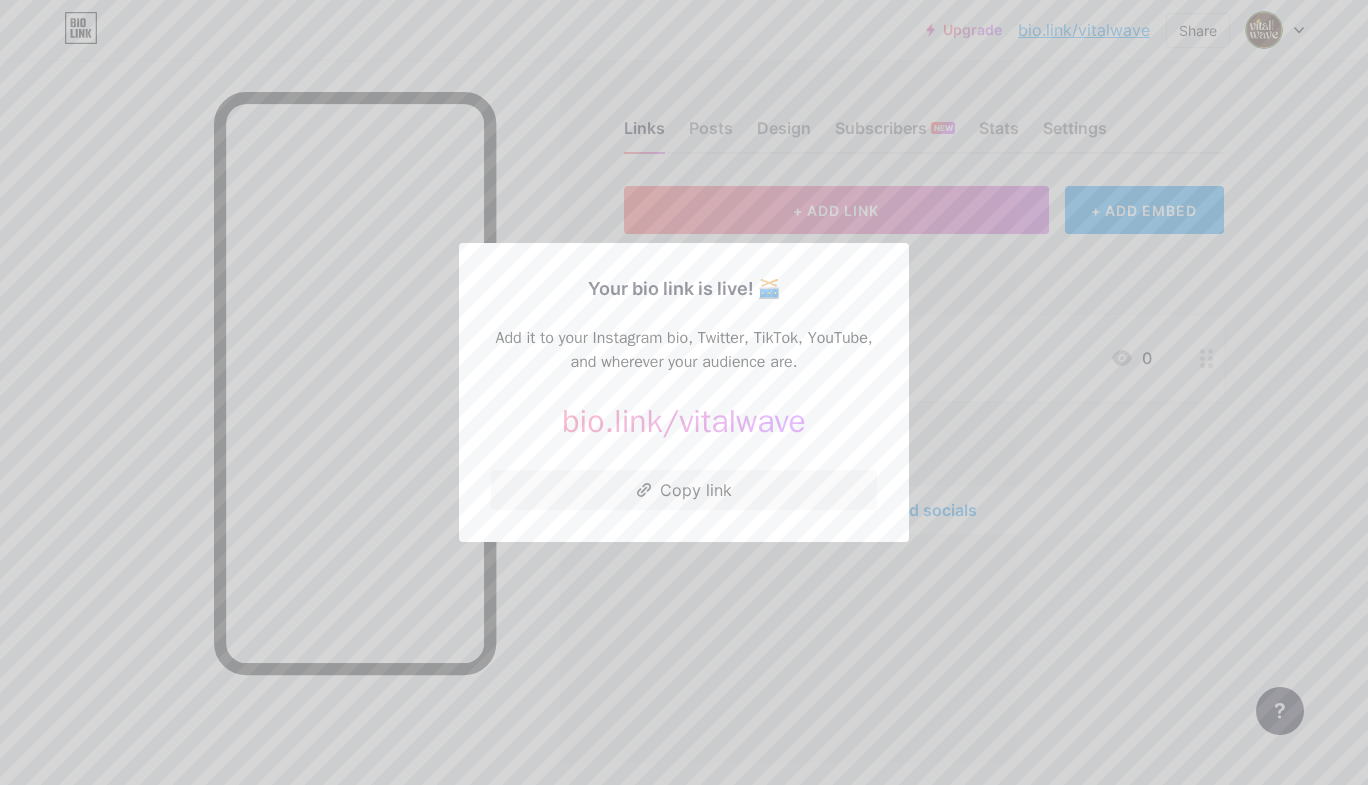 click at bounding box center (684, 392) 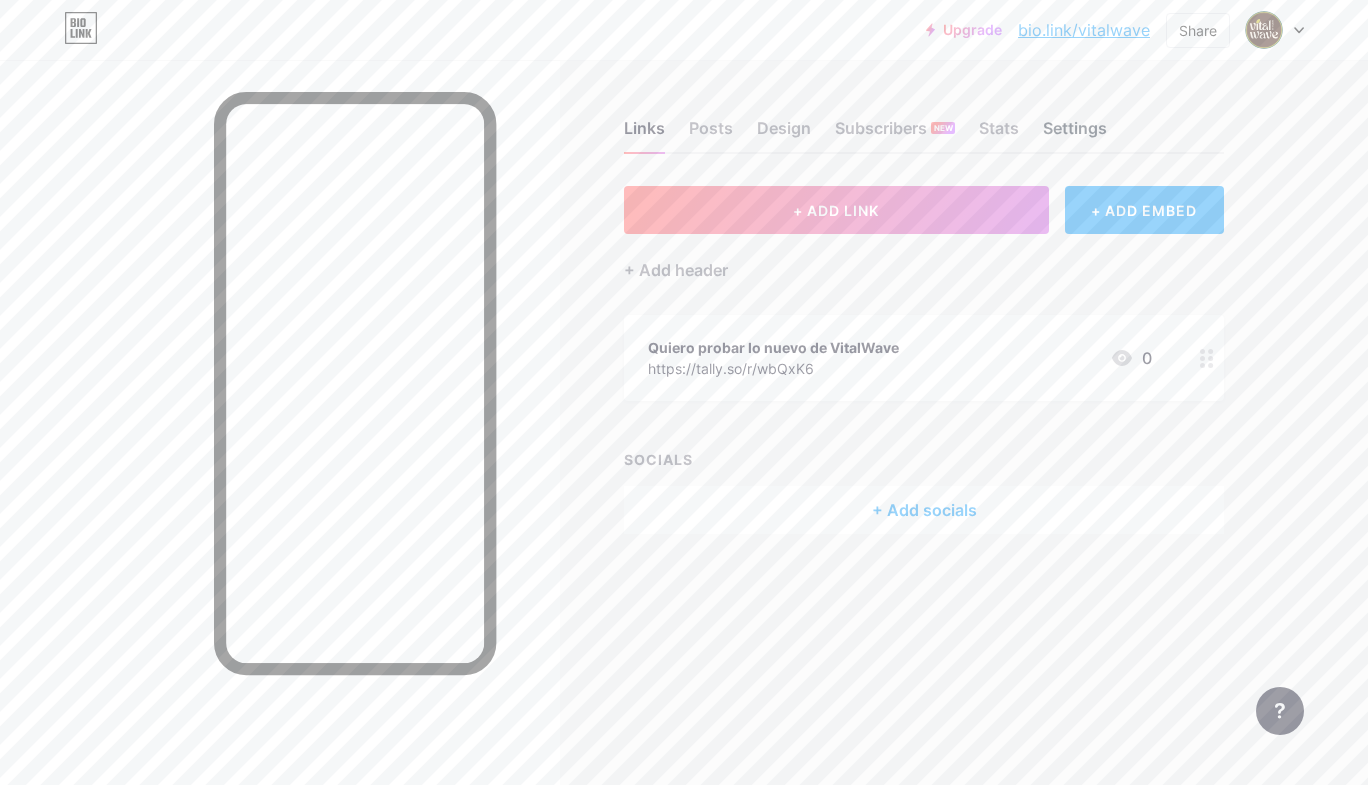 click on "Settings" at bounding box center [1075, 134] 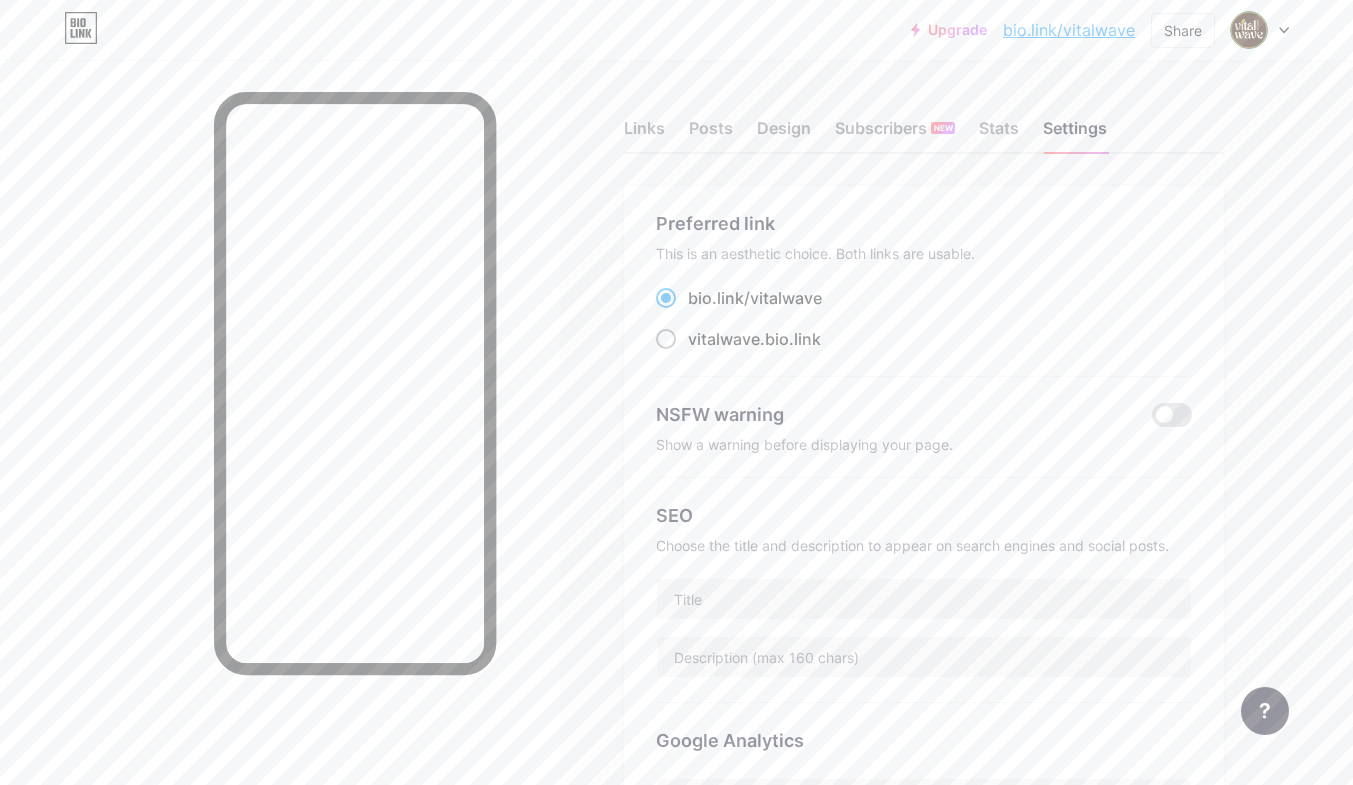 click on "vitalwave .bio.link" at bounding box center [754, 339] 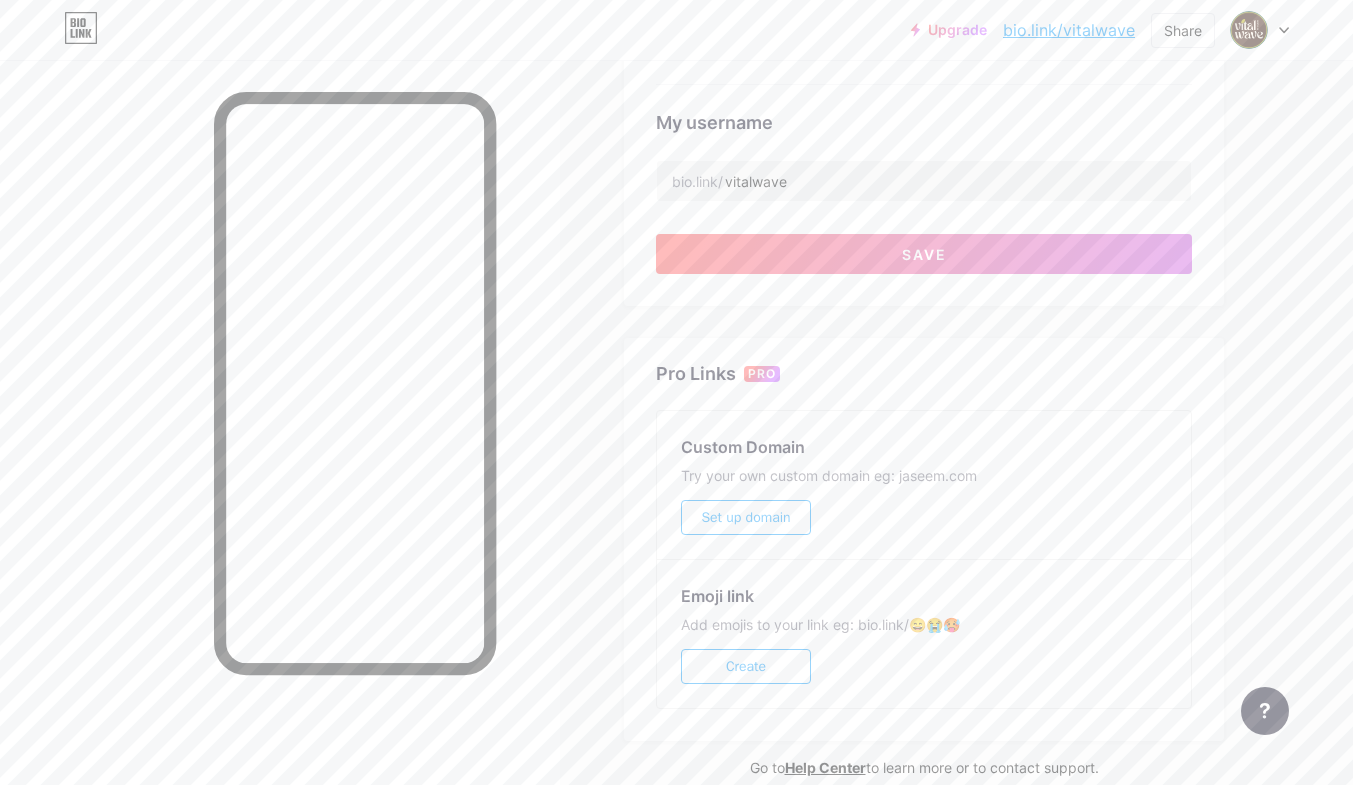 scroll, scrollTop: 853, scrollLeft: 0, axis: vertical 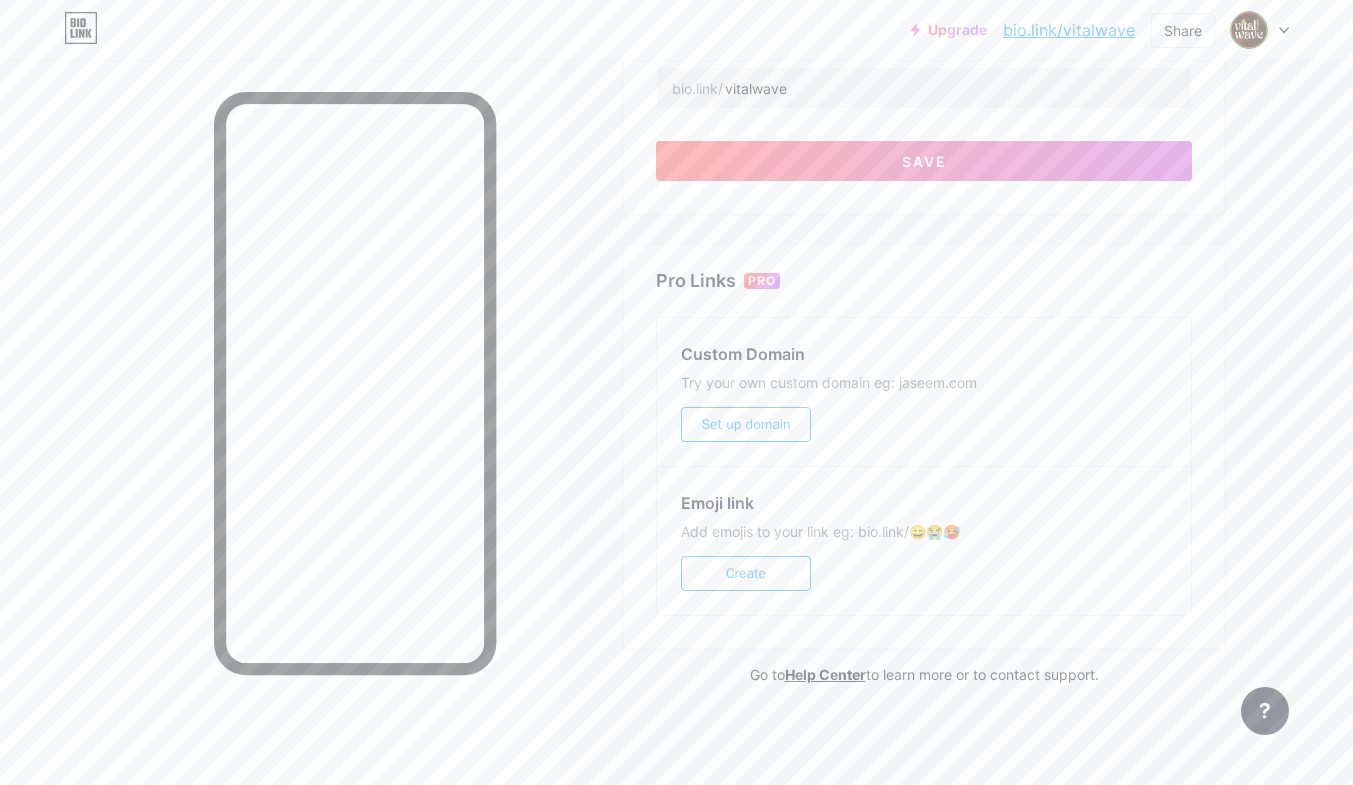 click on "Create" at bounding box center (746, 573) 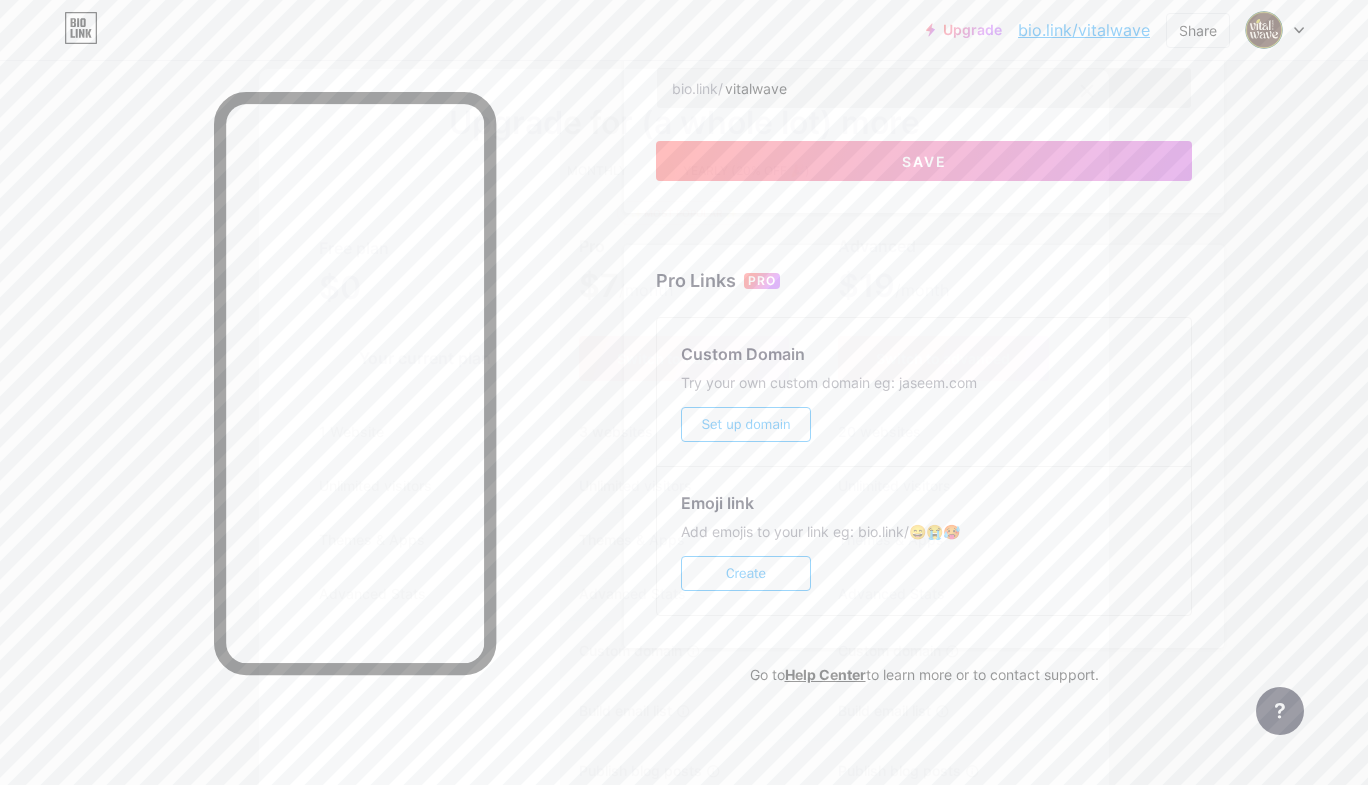click 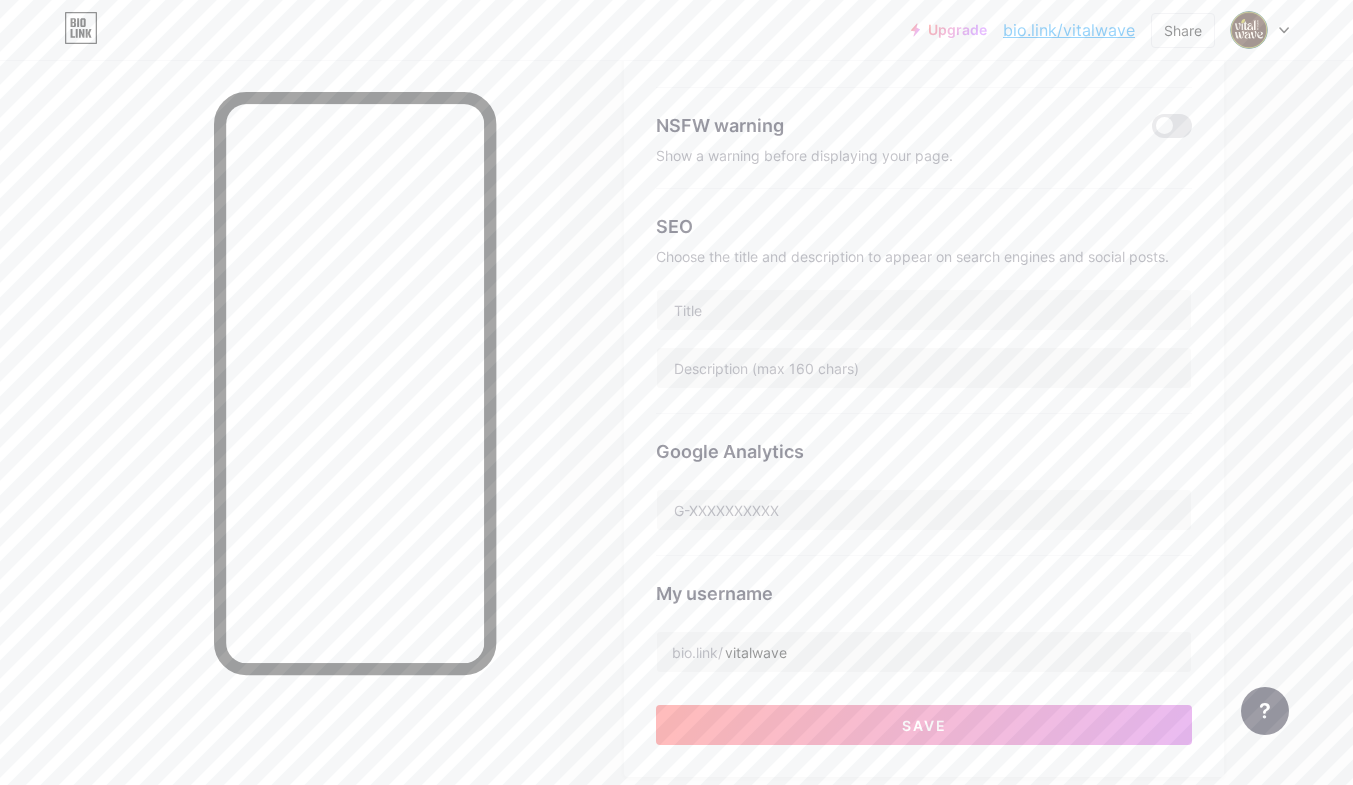 scroll, scrollTop: 0, scrollLeft: 0, axis: both 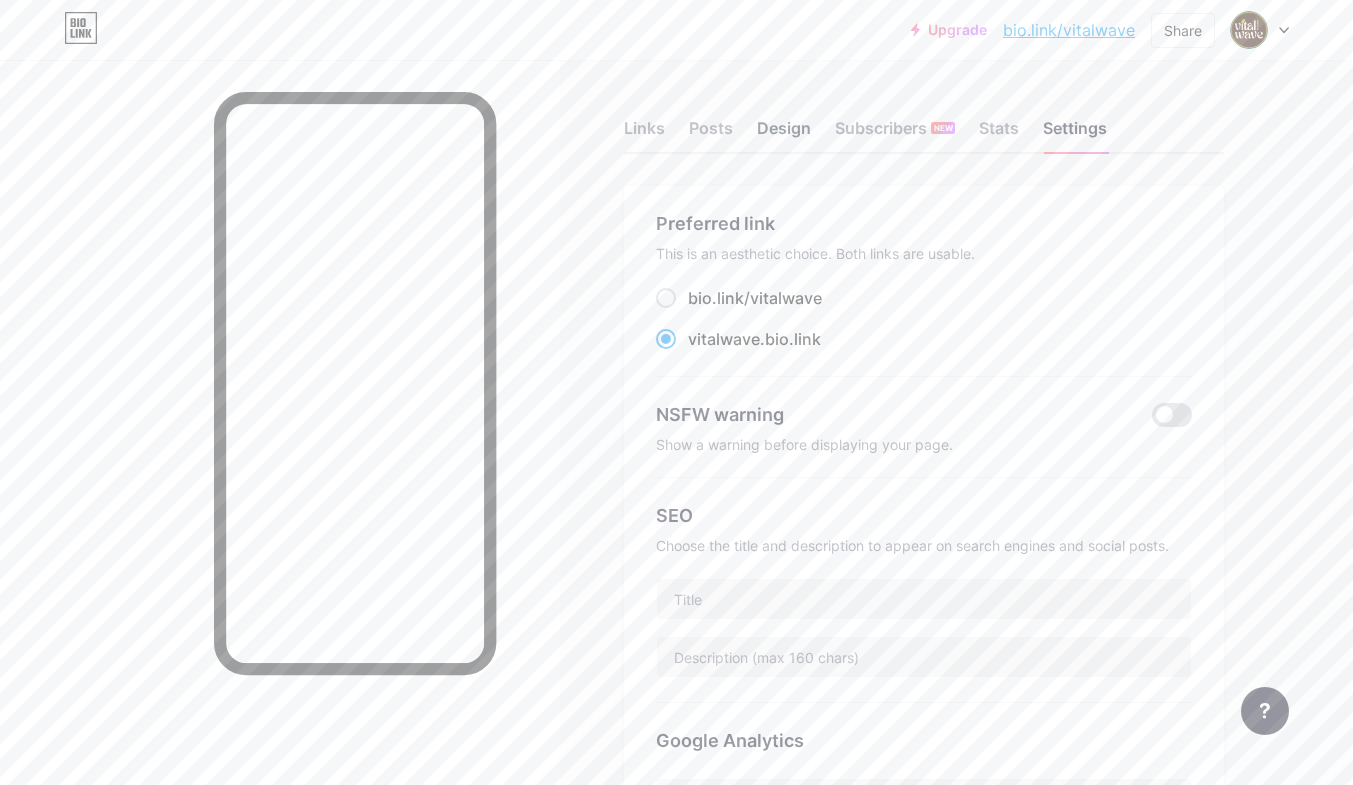 click on "Design" at bounding box center [784, 134] 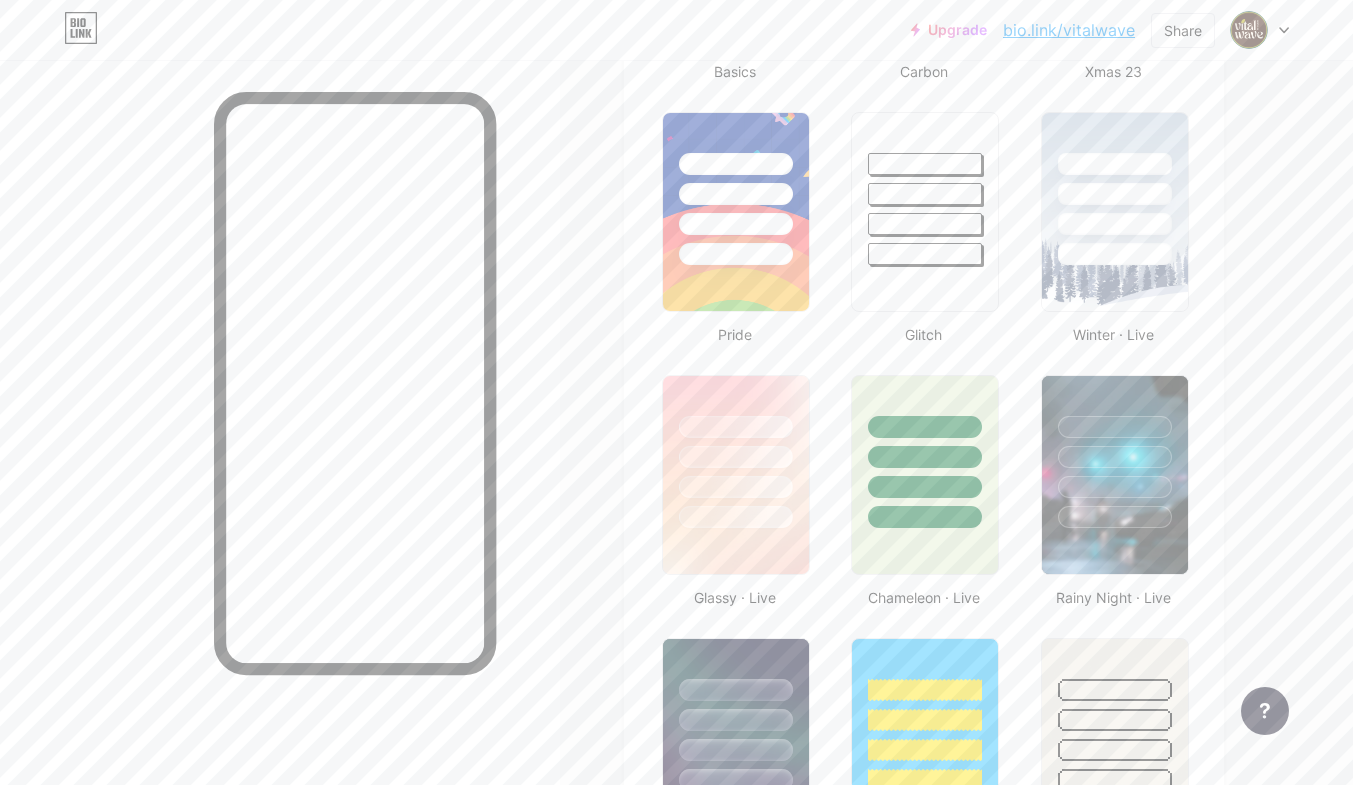 scroll, scrollTop: 888, scrollLeft: 0, axis: vertical 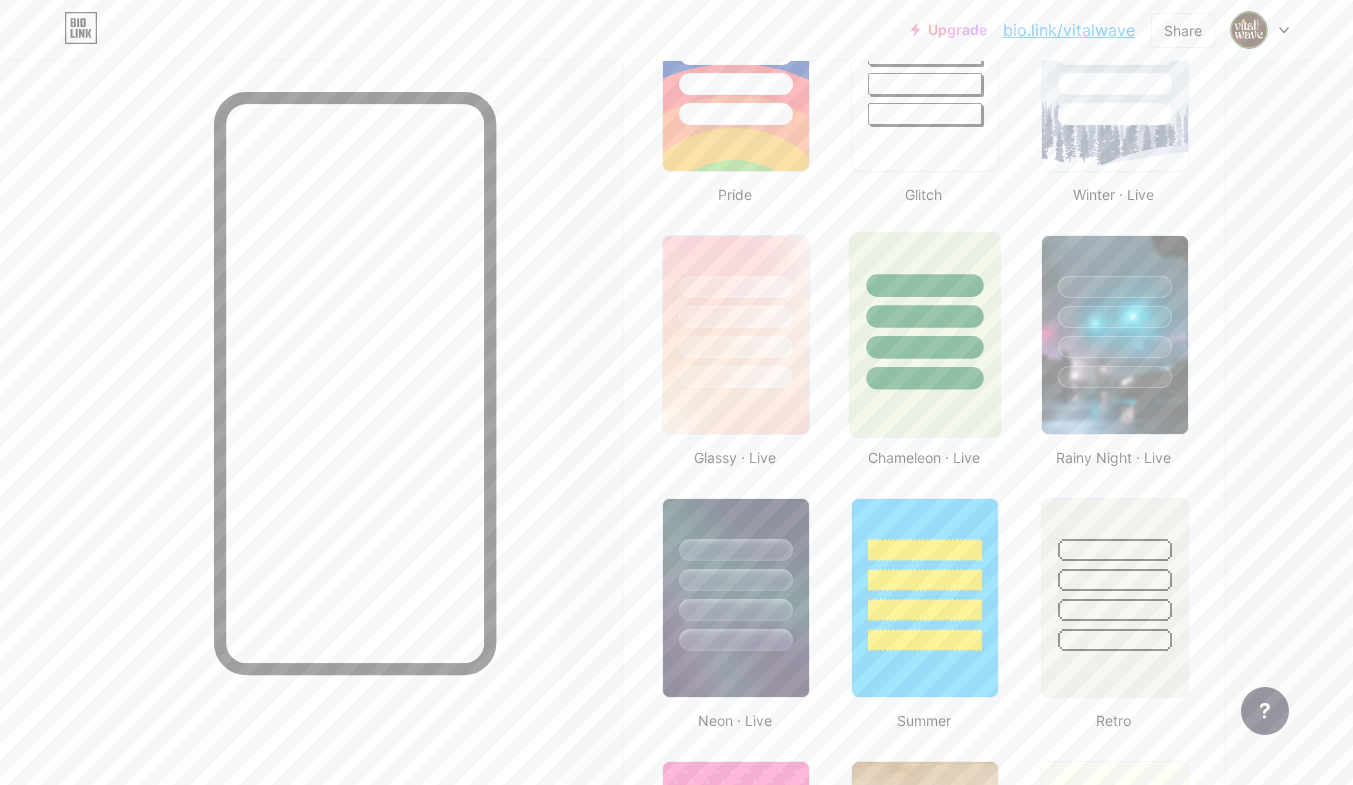 click at bounding box center (925, 378) 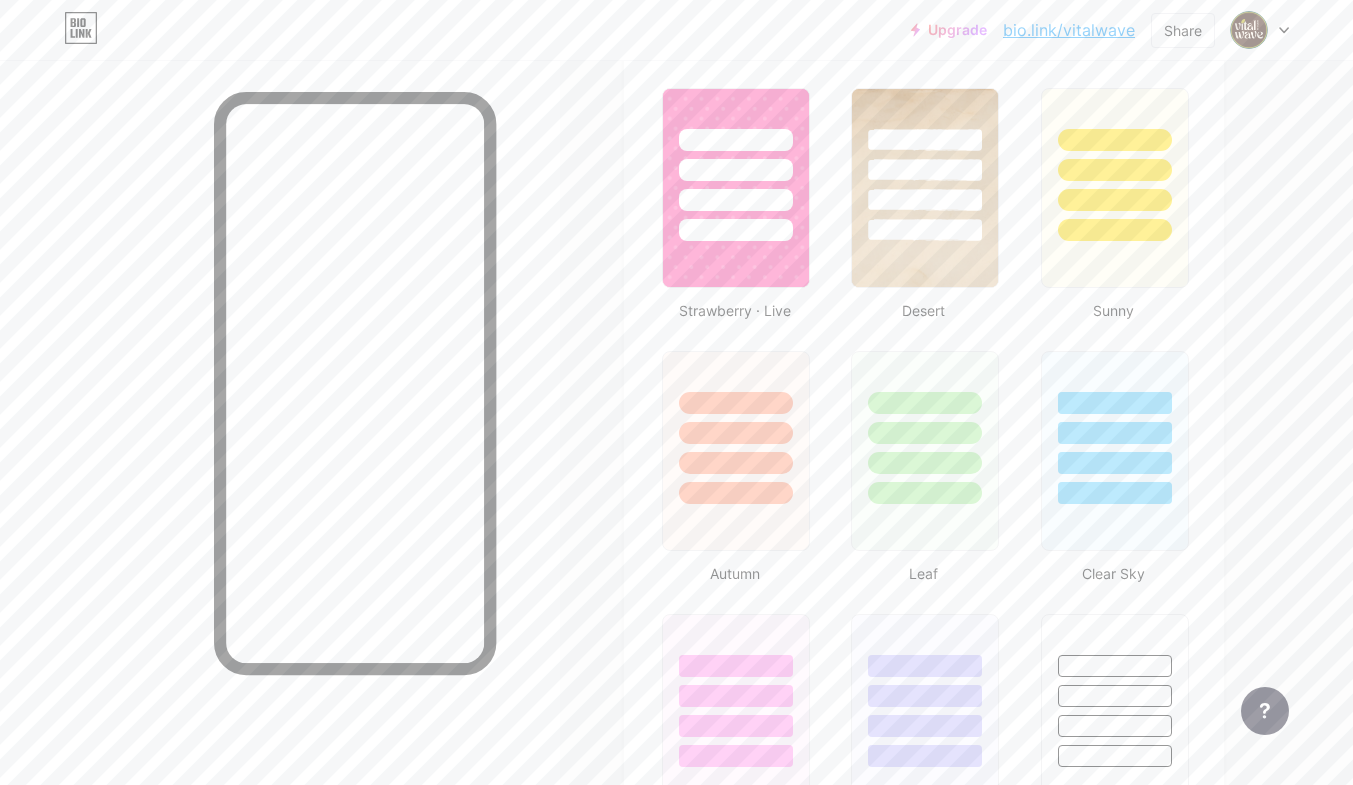 scroll, scrollTop: 1583, scrollLeft: 0, axis: vertical 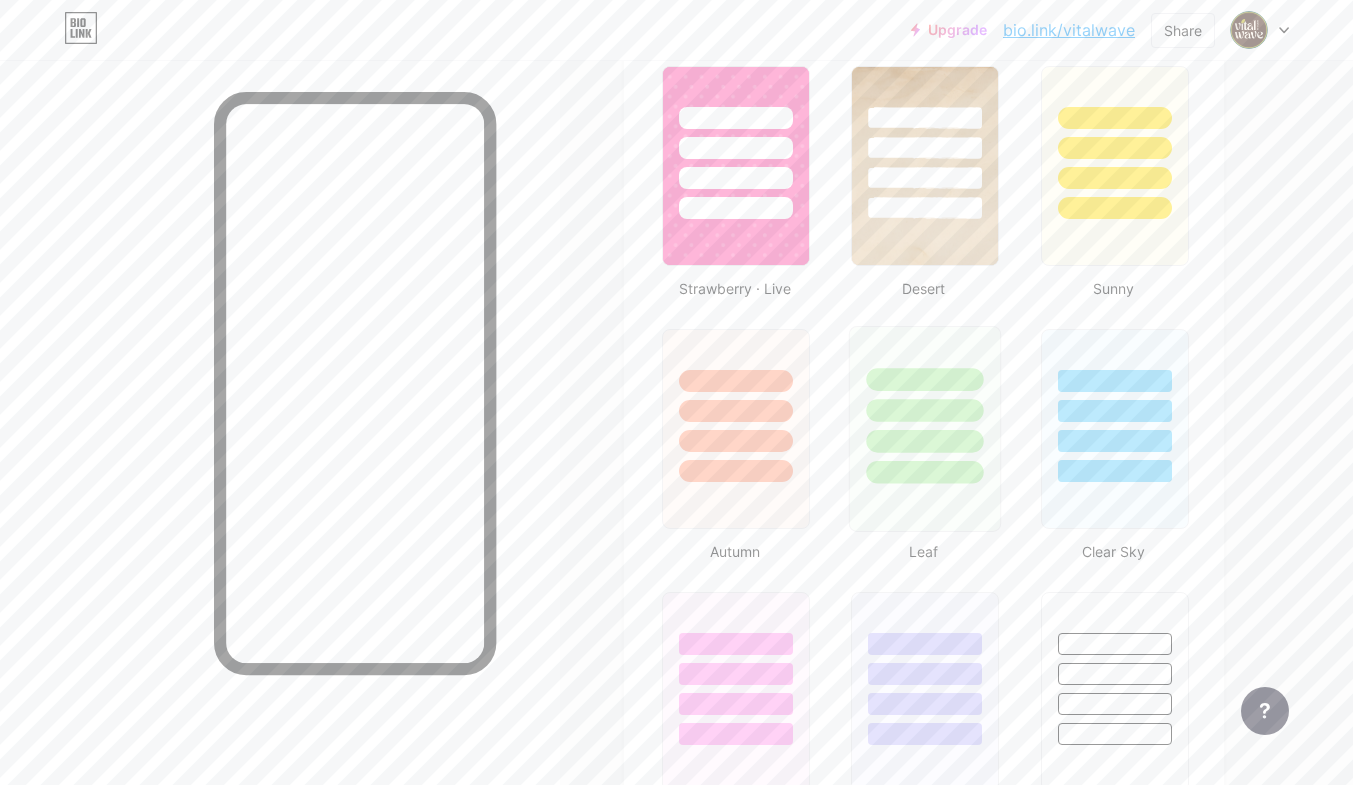 click at bounding box center (925, 441) 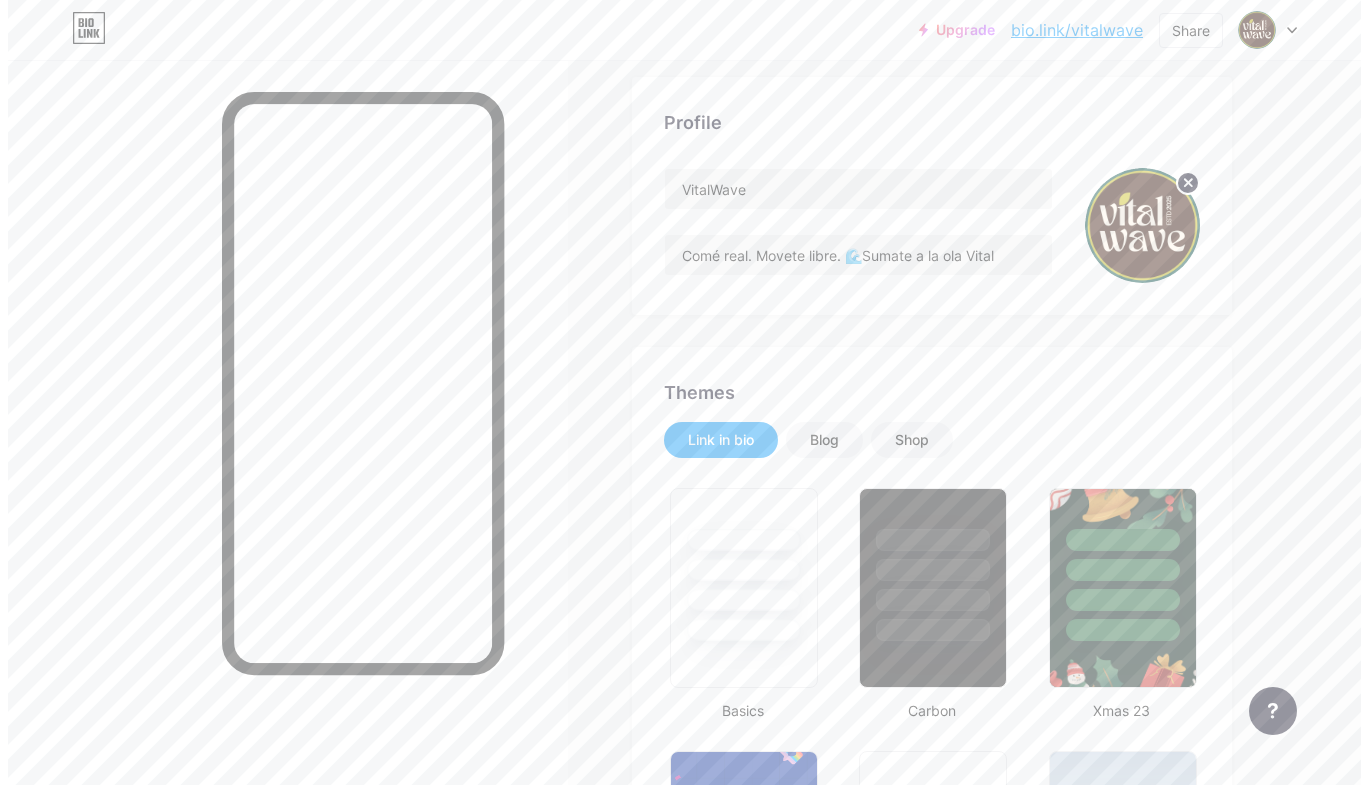 scroll, scrollTop: 0, scrollLeft: 0, axis: both 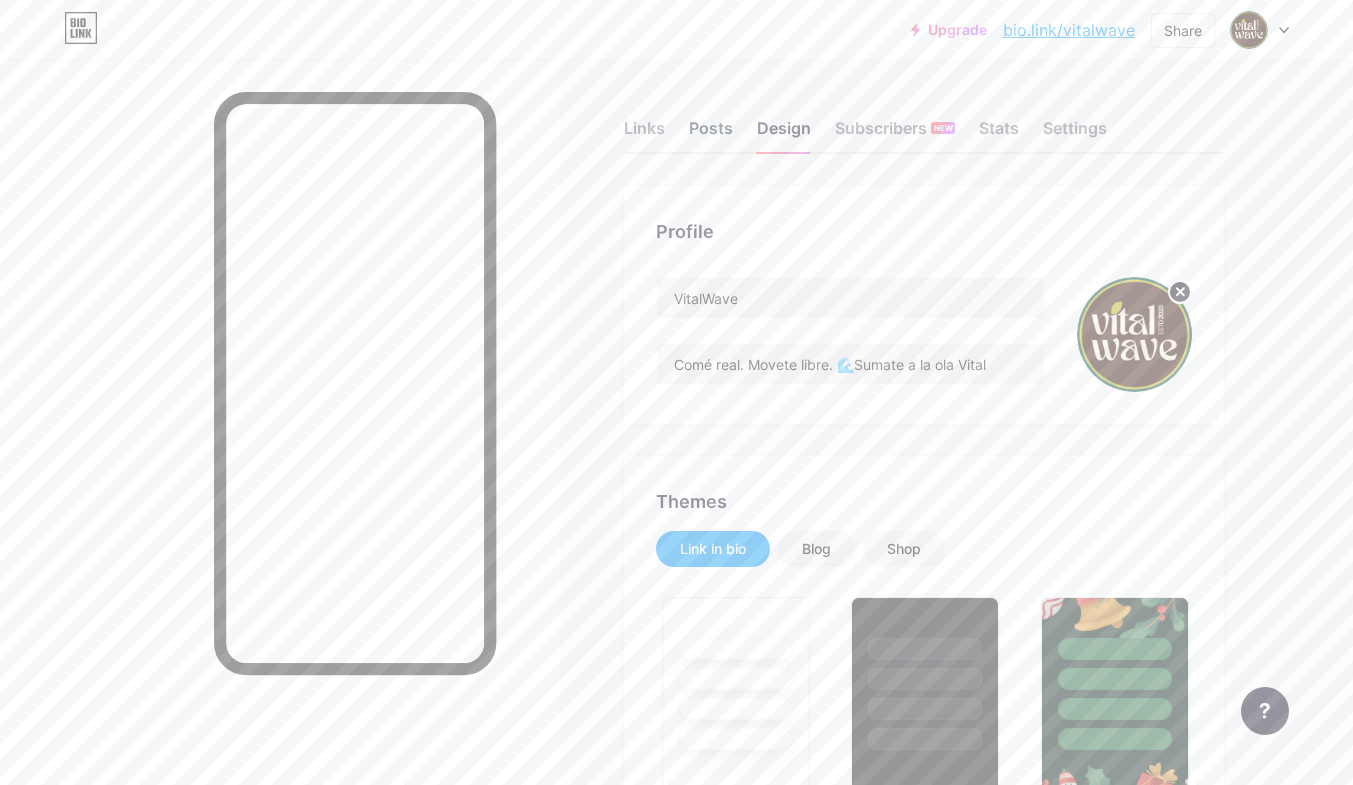 click on "Posts" at bounding box center [711, 134] 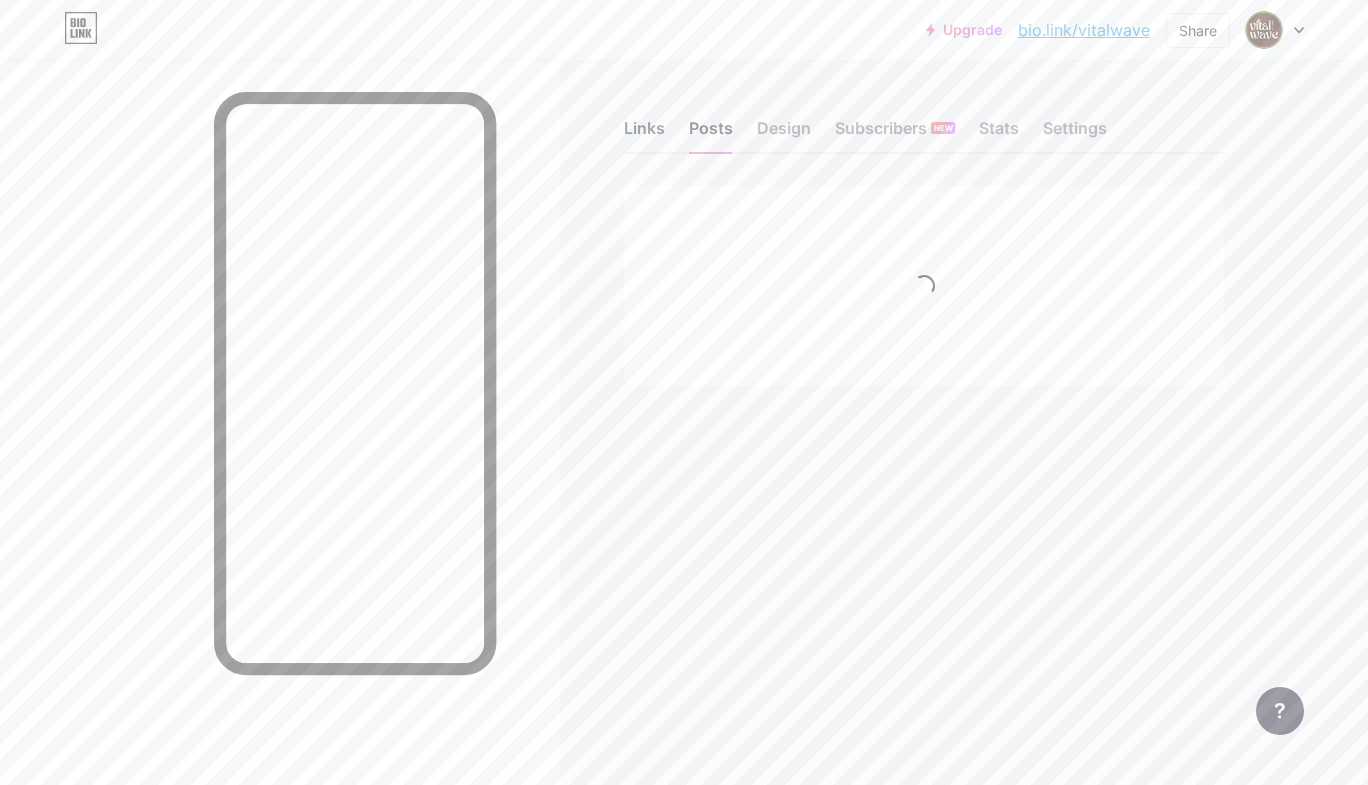 click on "Links" at bounding box center (644, 134) 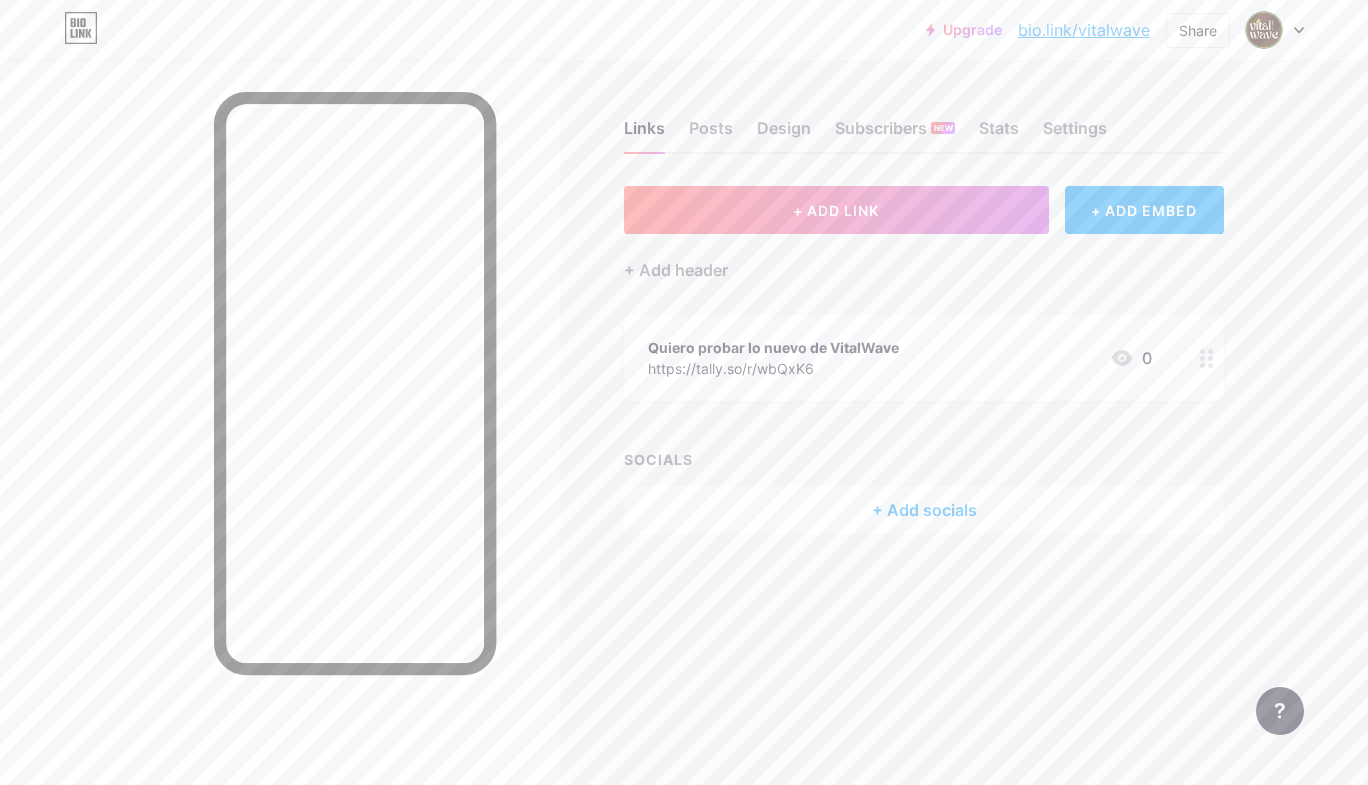 click on "Quiero probar lo nuevo de VitalWave
https://tally.so/r/wbQxK6
0" at bounding box center (900, 358) 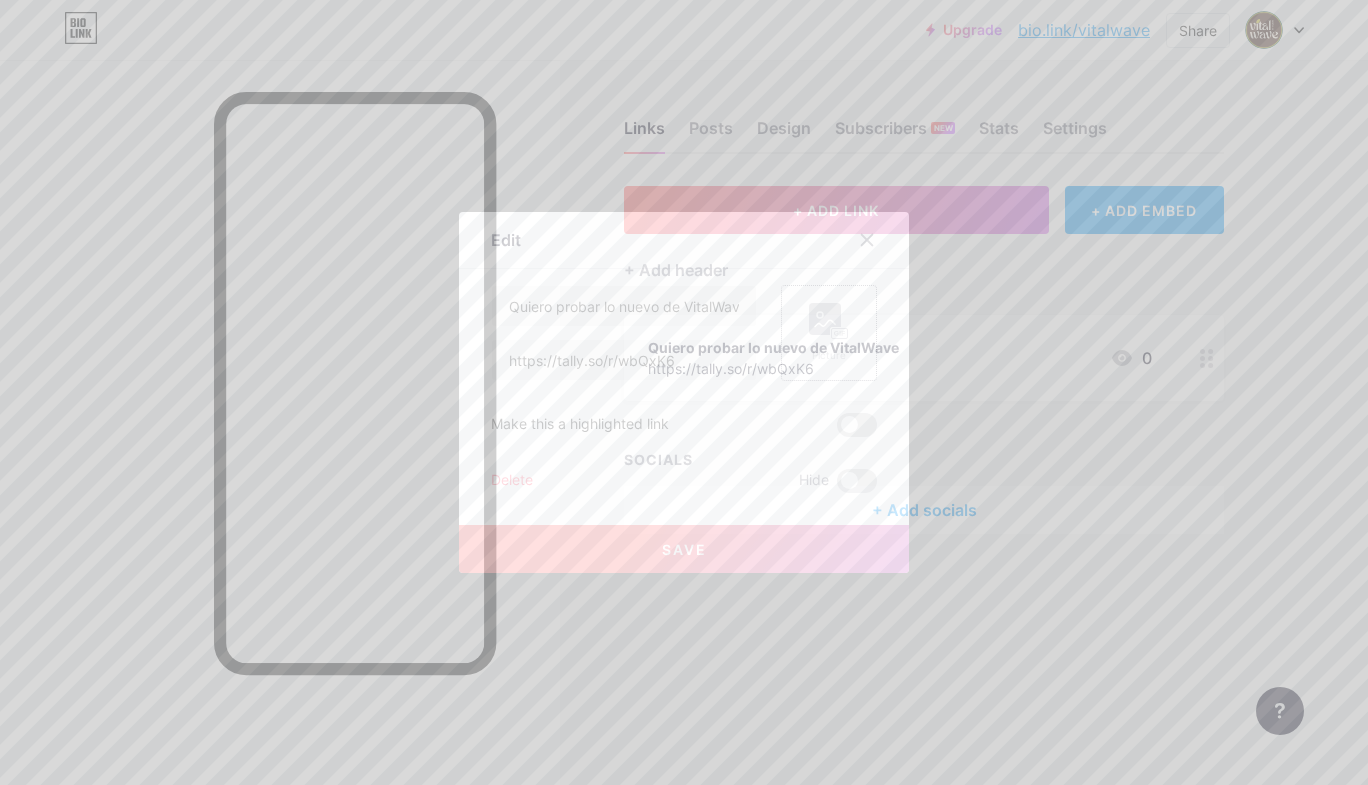 click on "Picture" at bounding box center (829, 333) 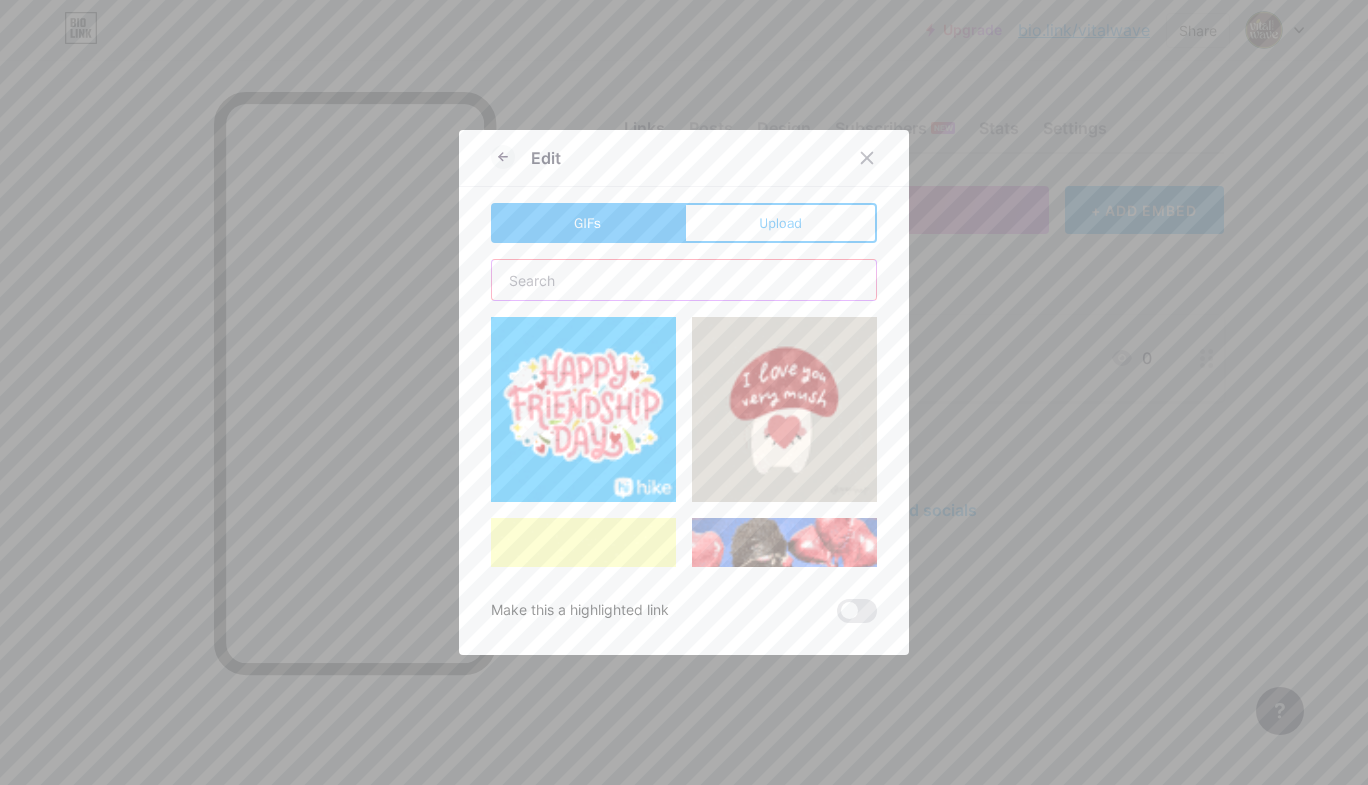 click at bounding box center [684, 280] 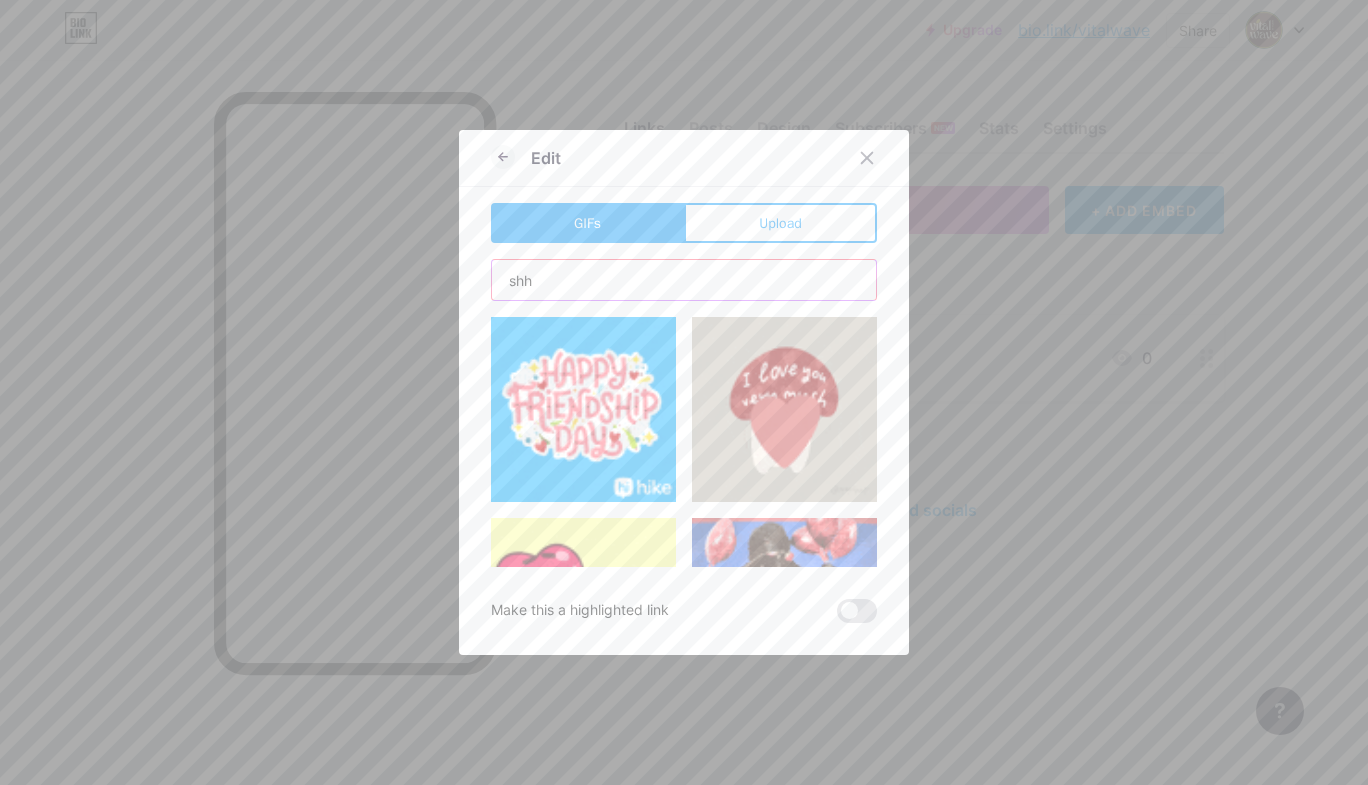 type on "shh" 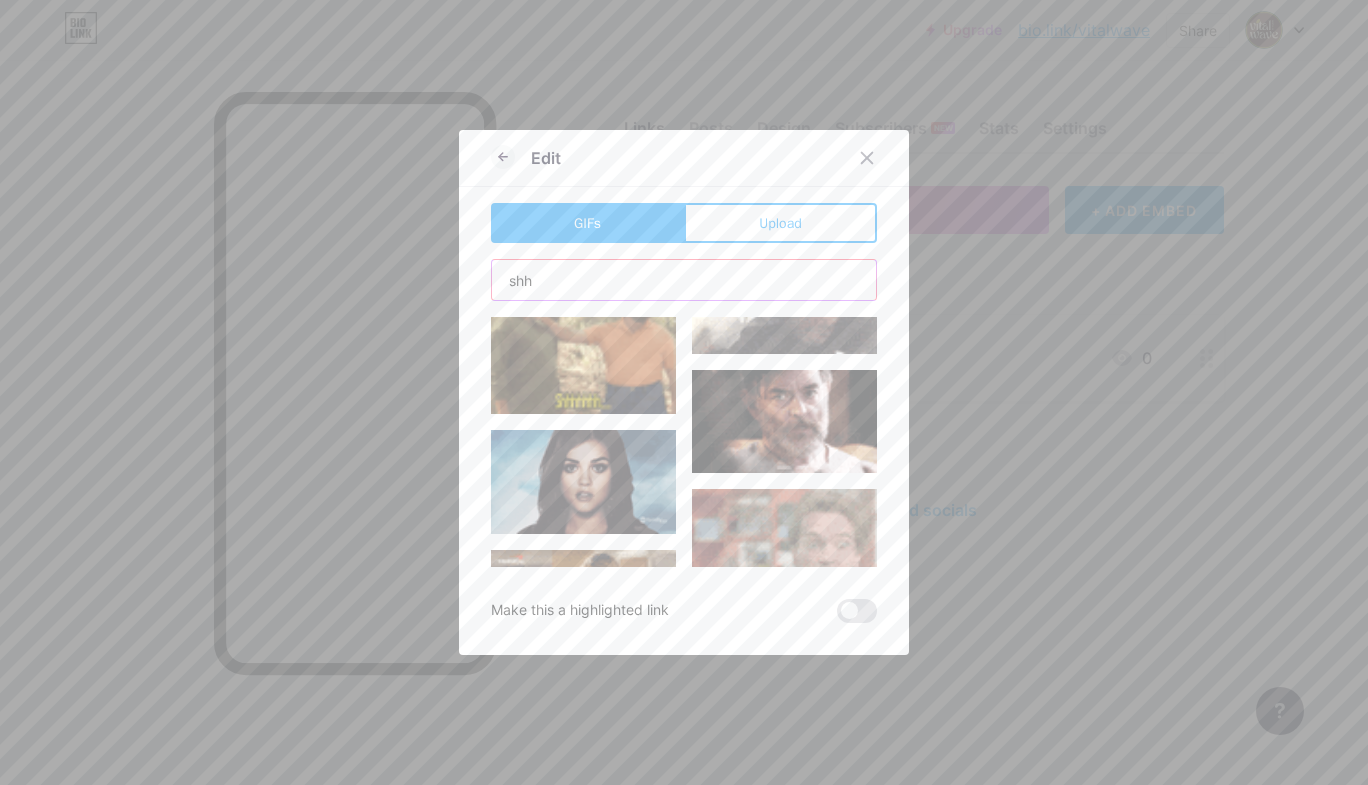 scroll, scrollTop: 829, scrollLeft: 0, axis: vertical 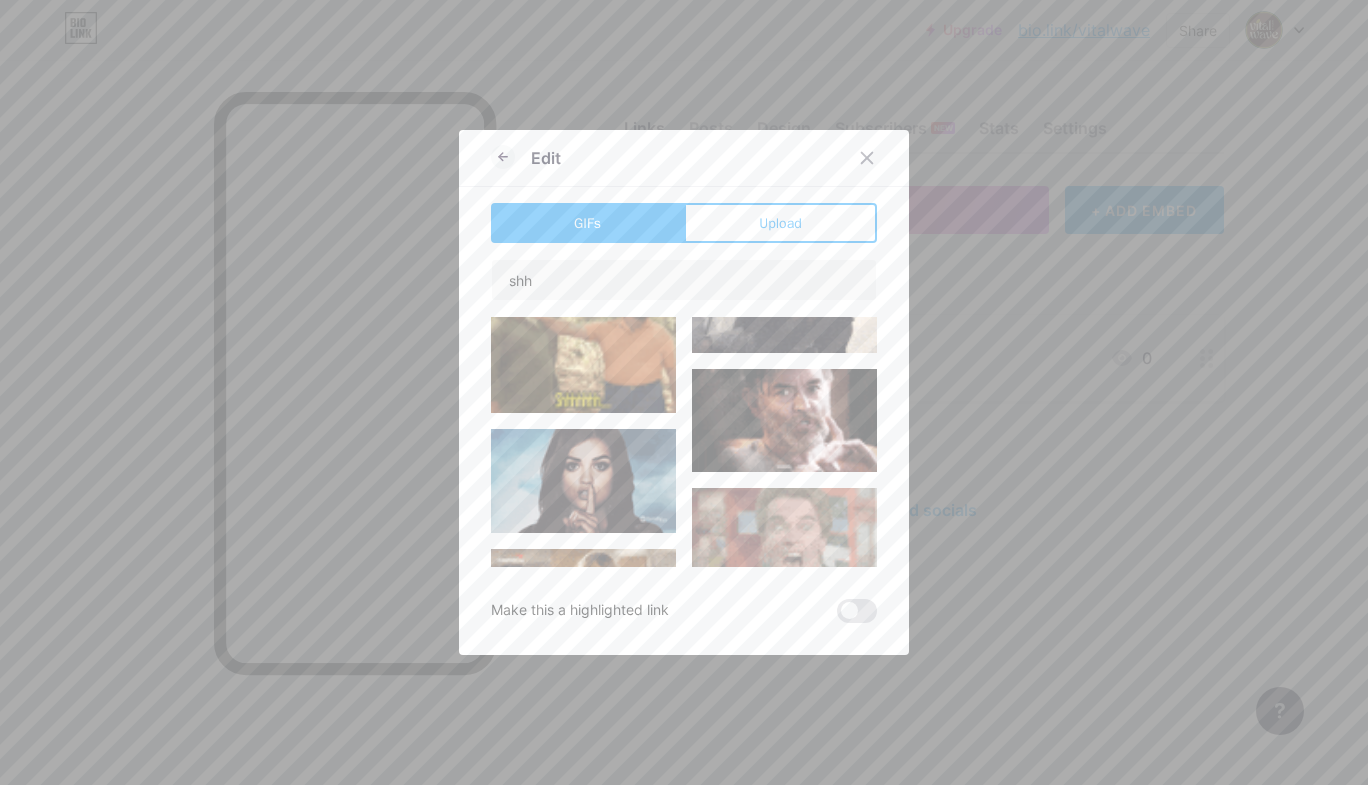 click at bounding box center (583, 481) 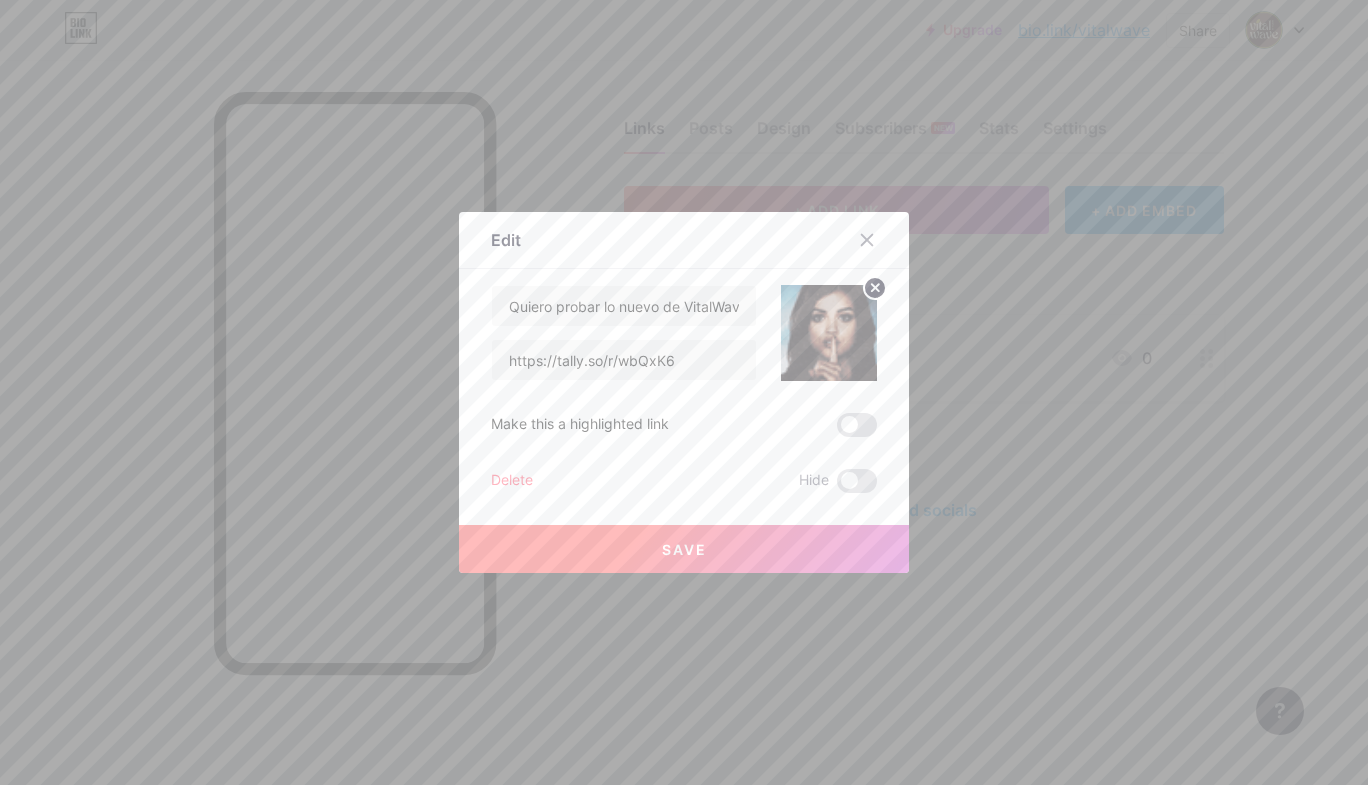click on "Save" at bounding box center (684, 549) 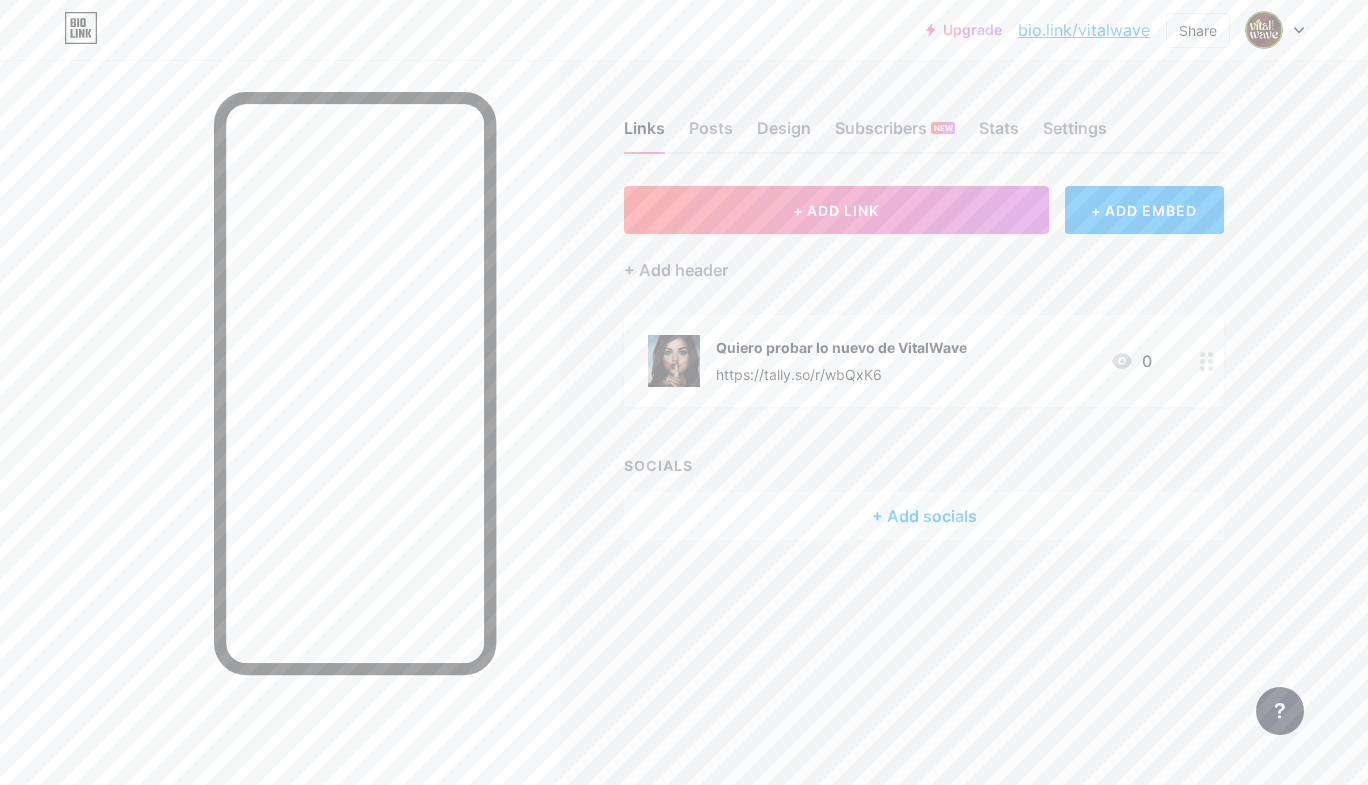 click at bounding box center (674, 361) 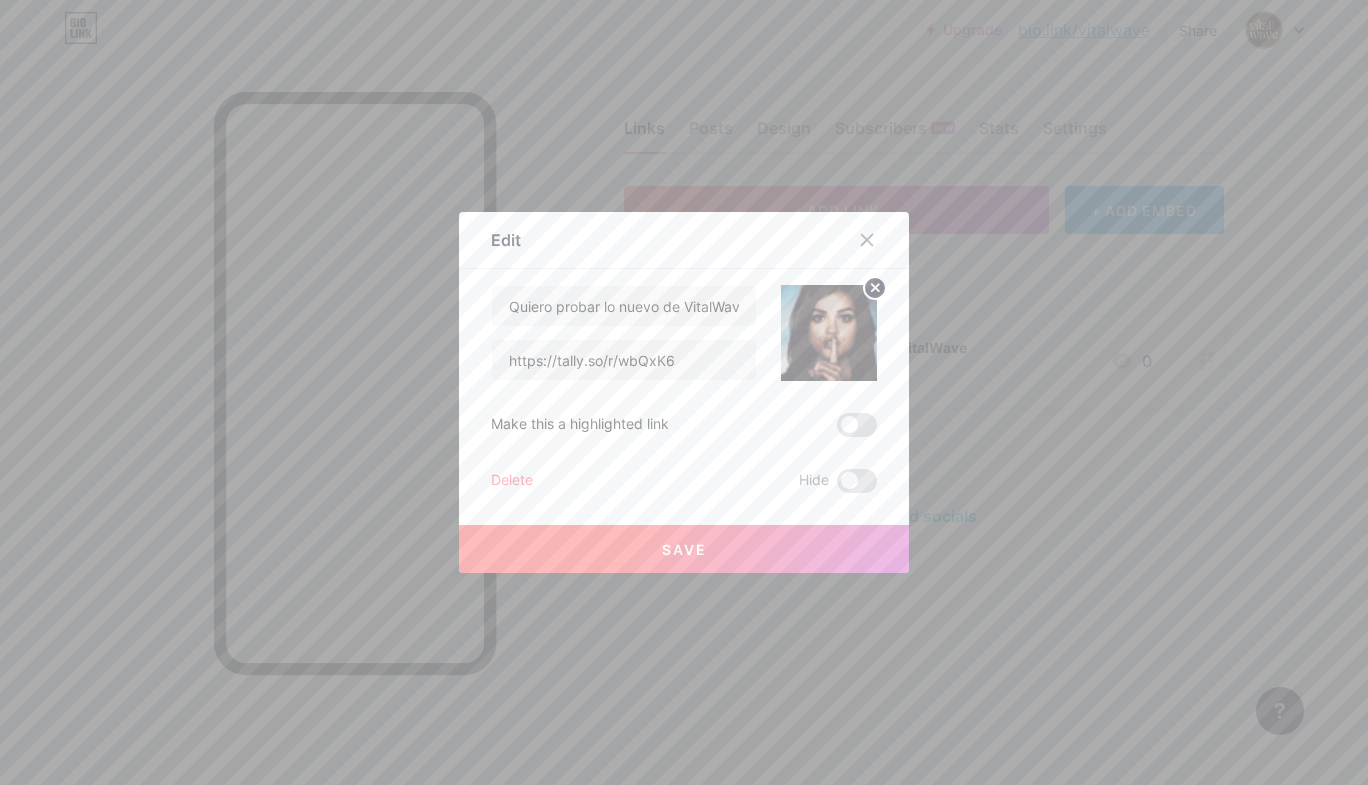 click at bounding box center (829, 333) 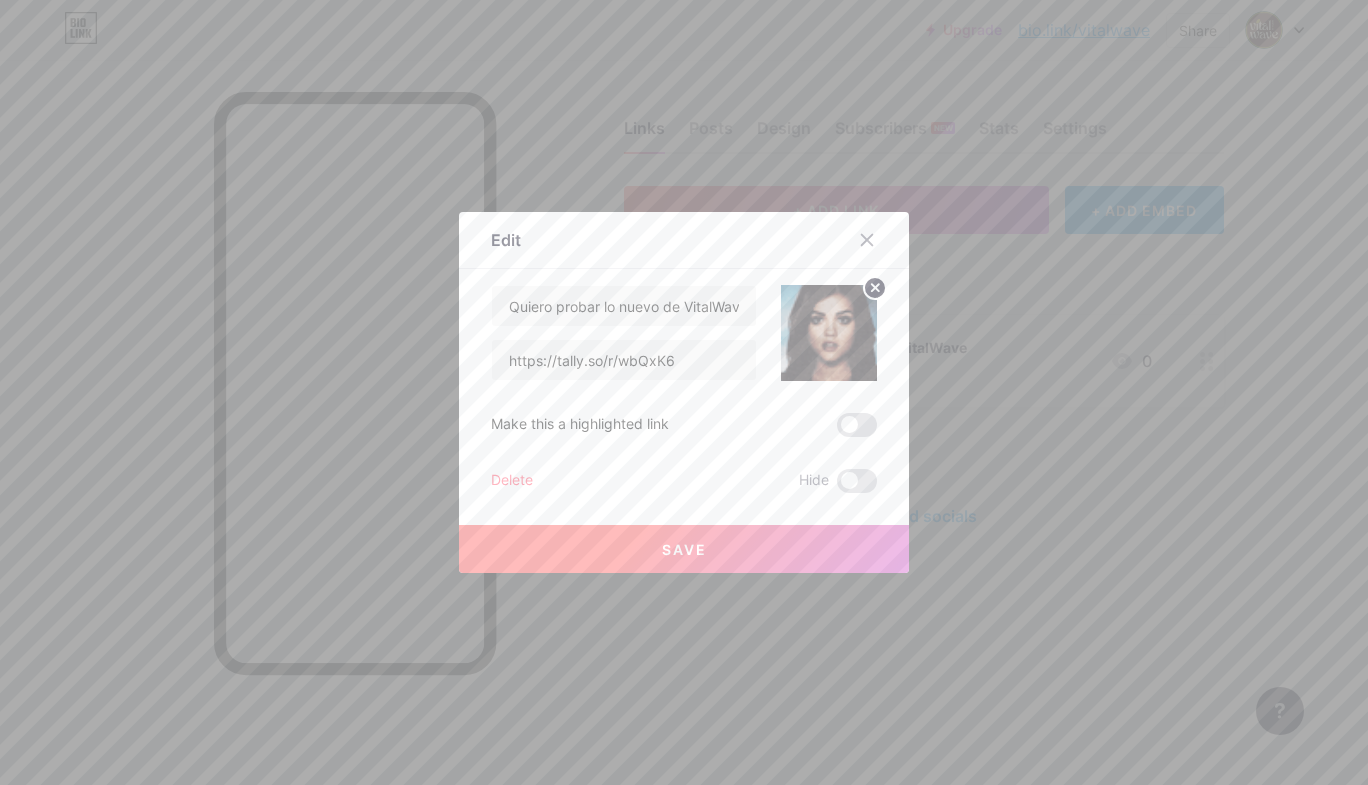 click 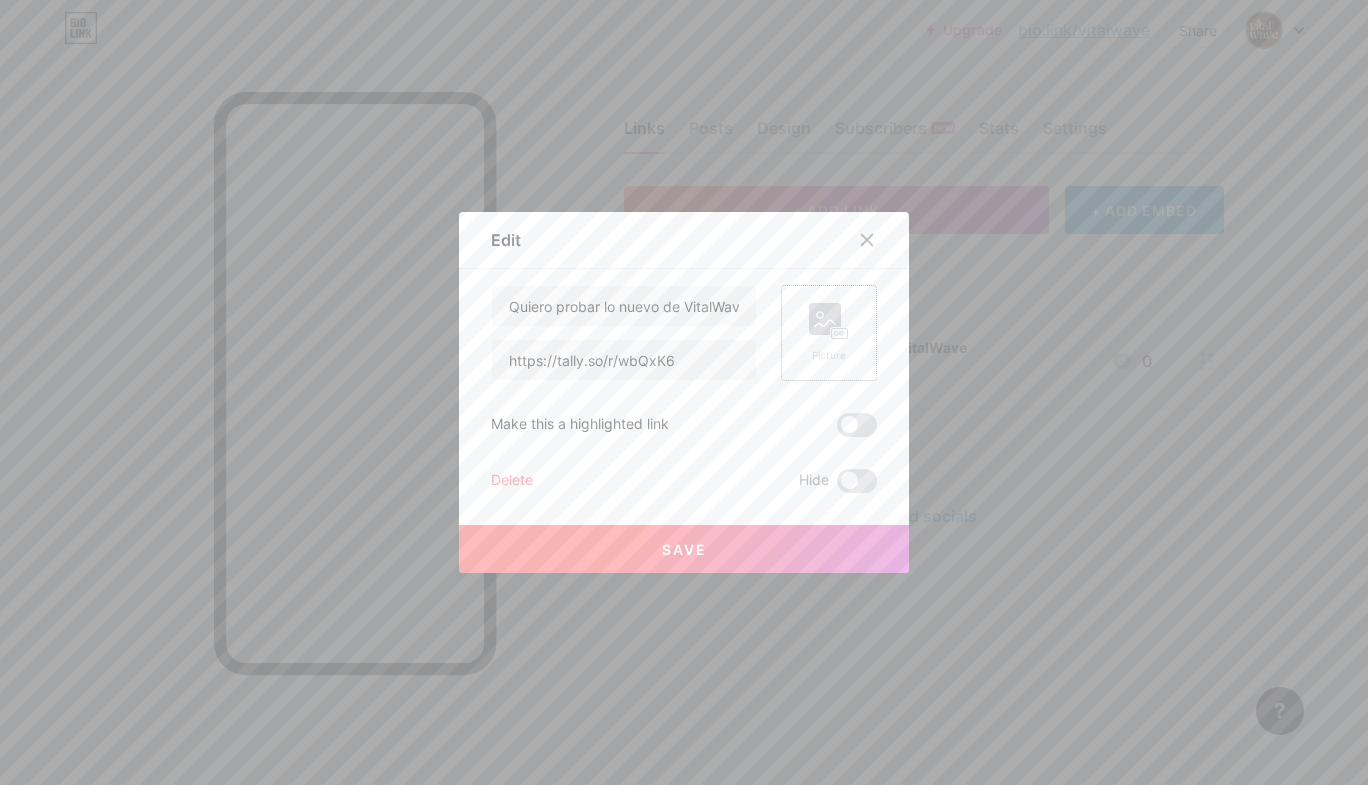 click 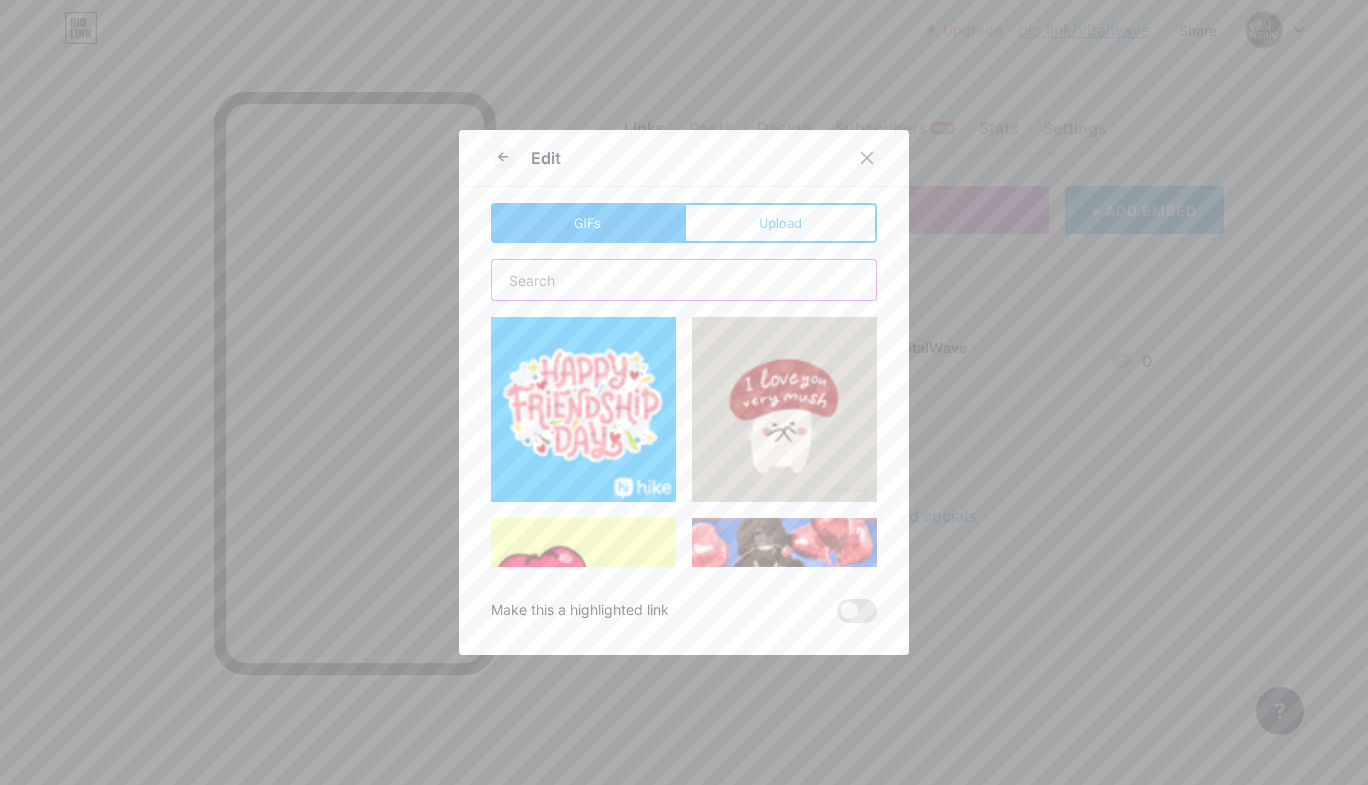 click at bounding box center (684, 280) 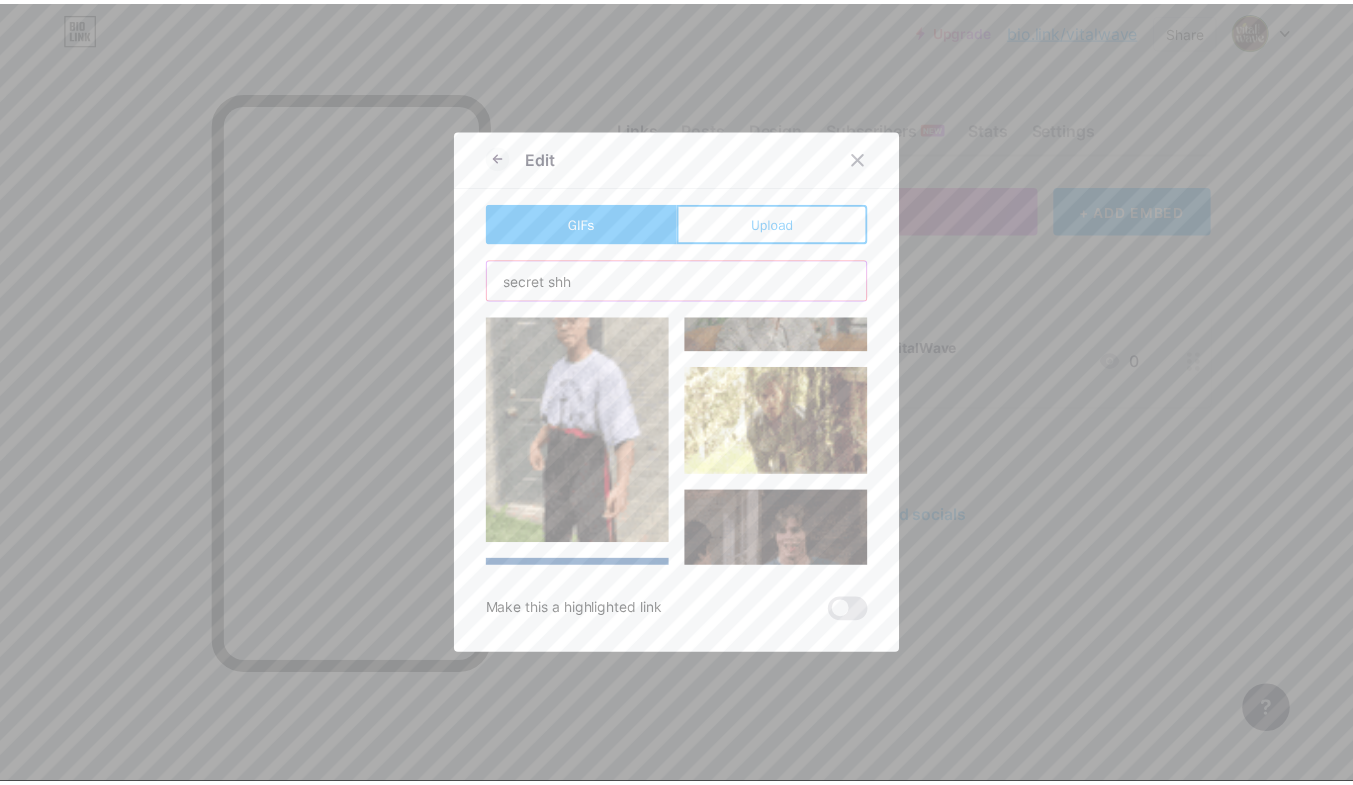 scroll, scrollTop: 2597, scrollLeft: 0, axis: vertical 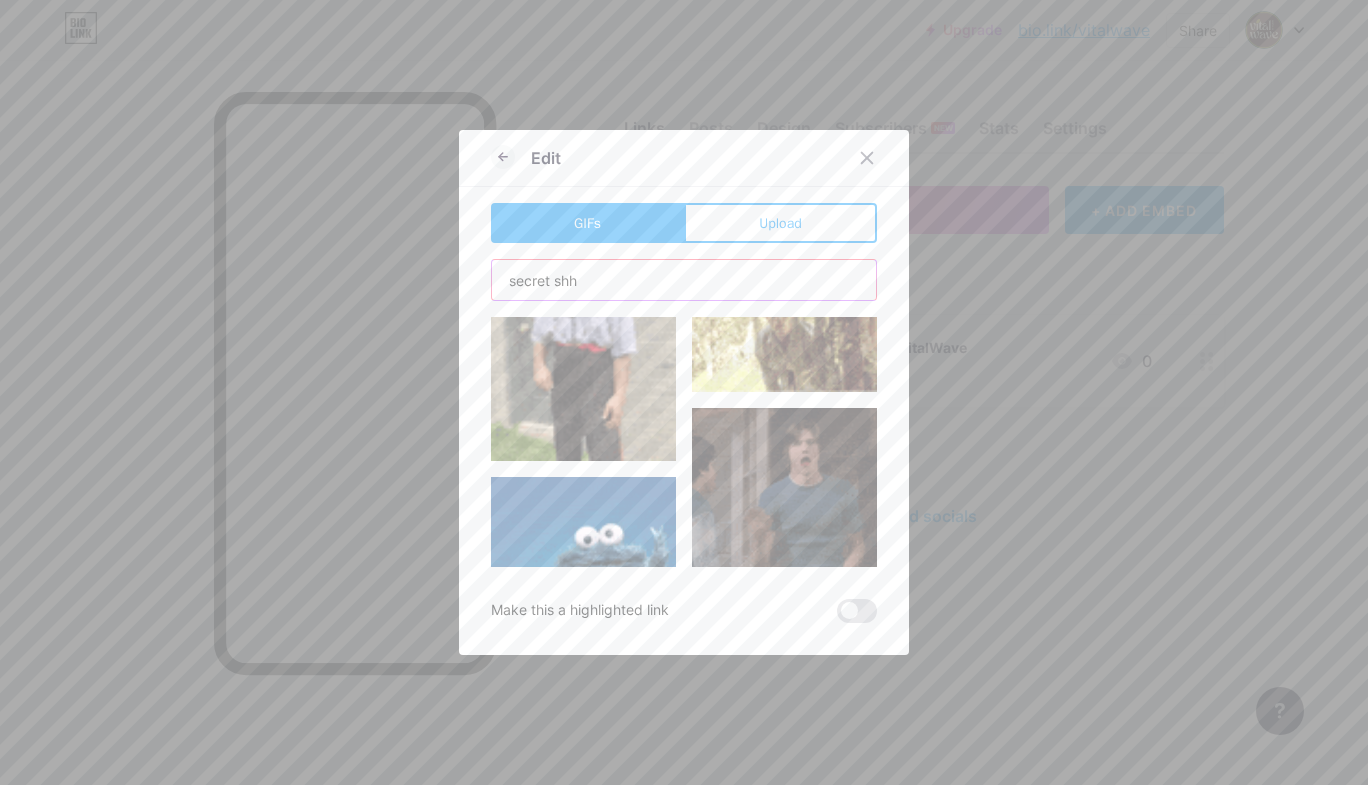 type on "secret shh" 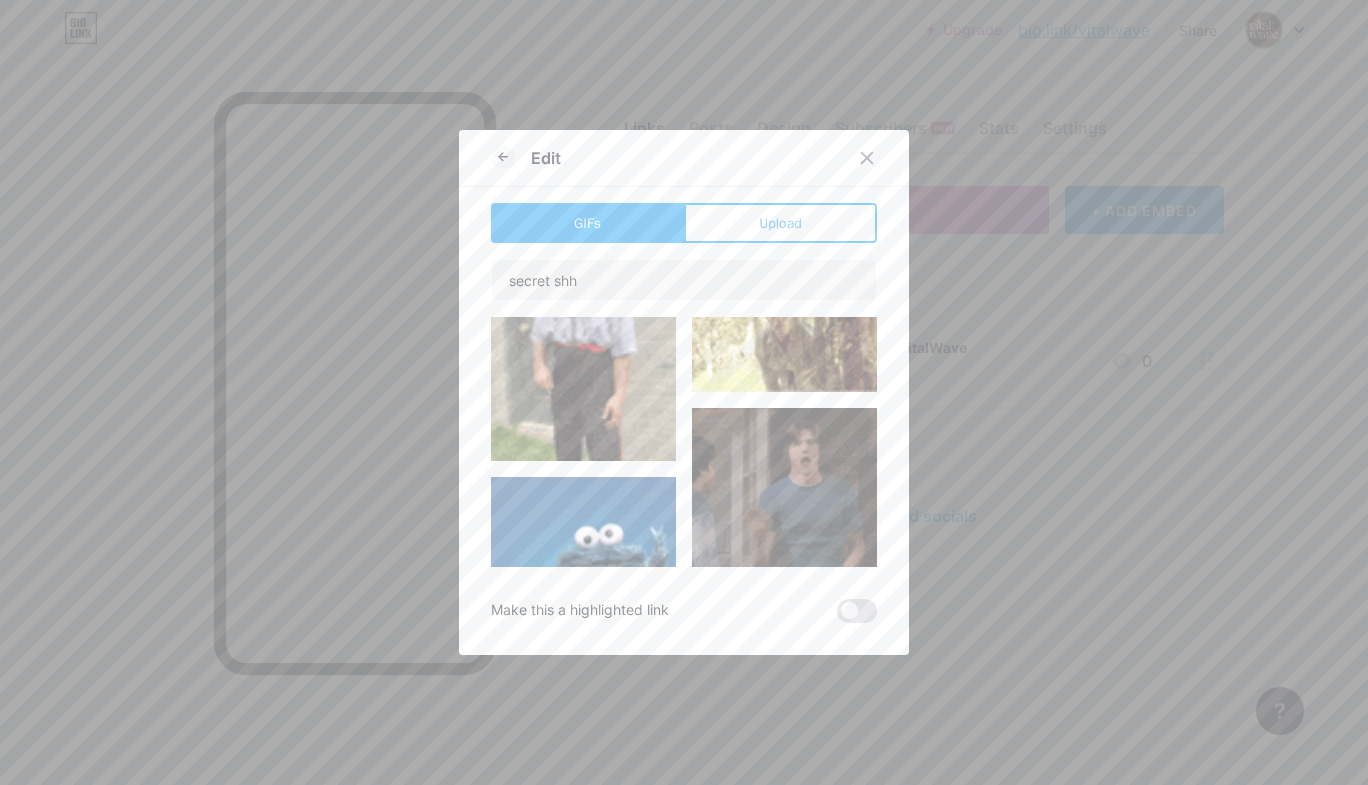 click at bounding box center [583, 569] 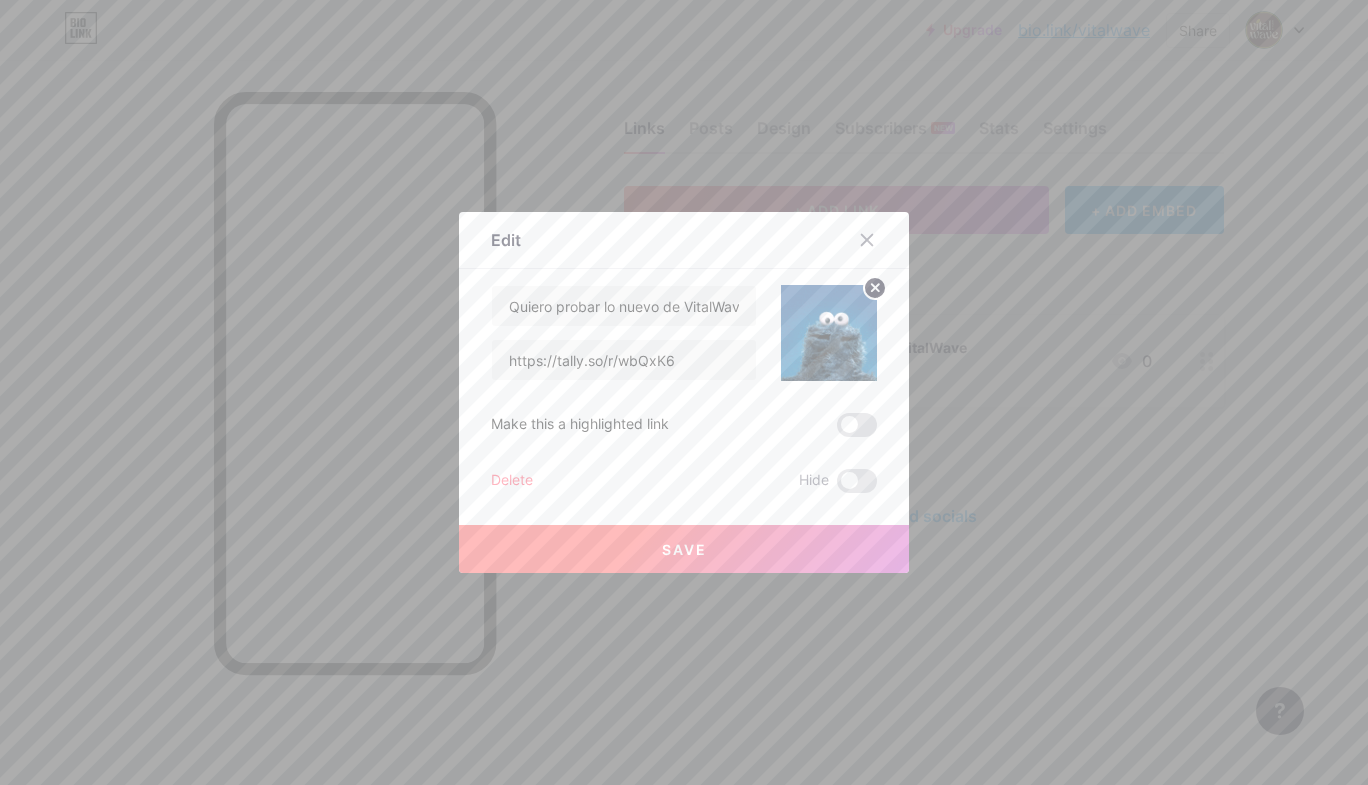 click on "Save" at bounding box center (684, 549) 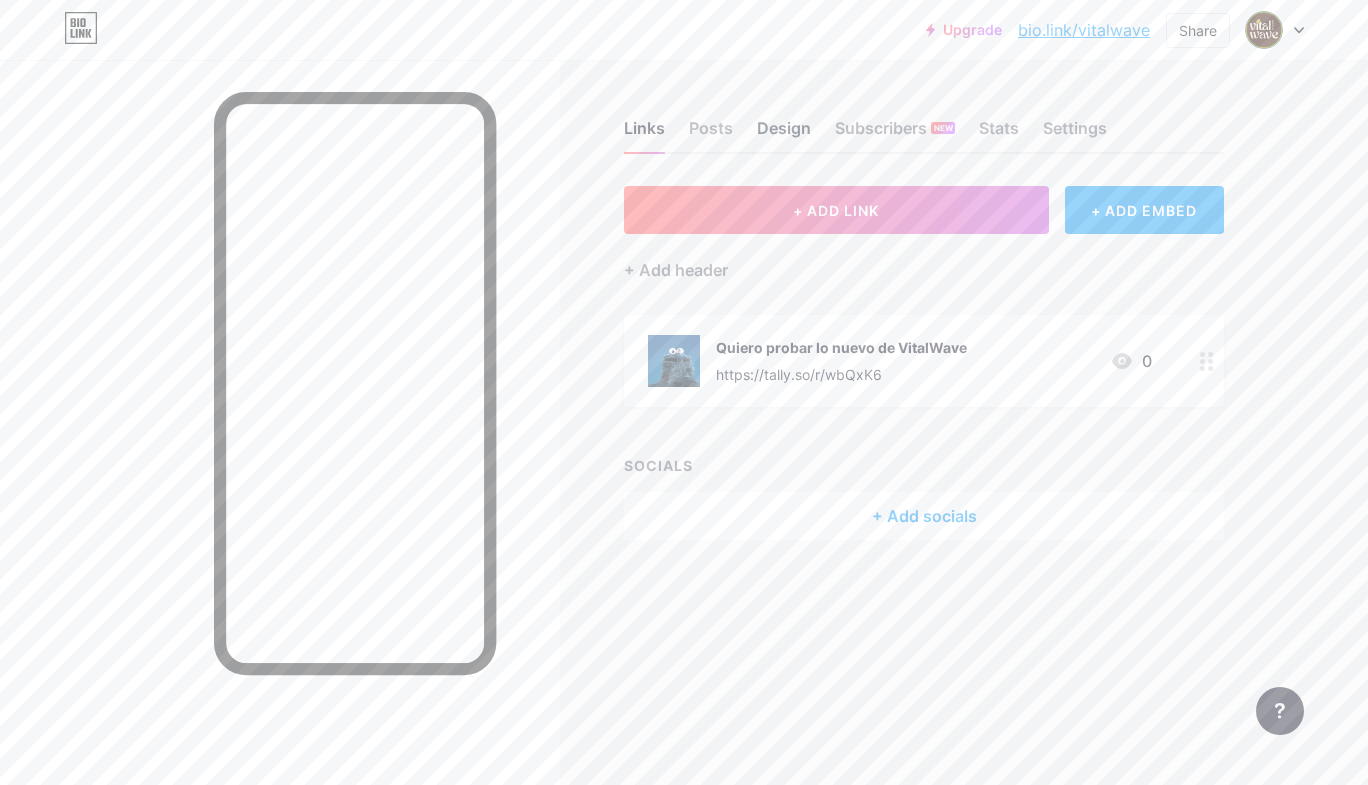 click on "Design" at bounding box center [784, 134] 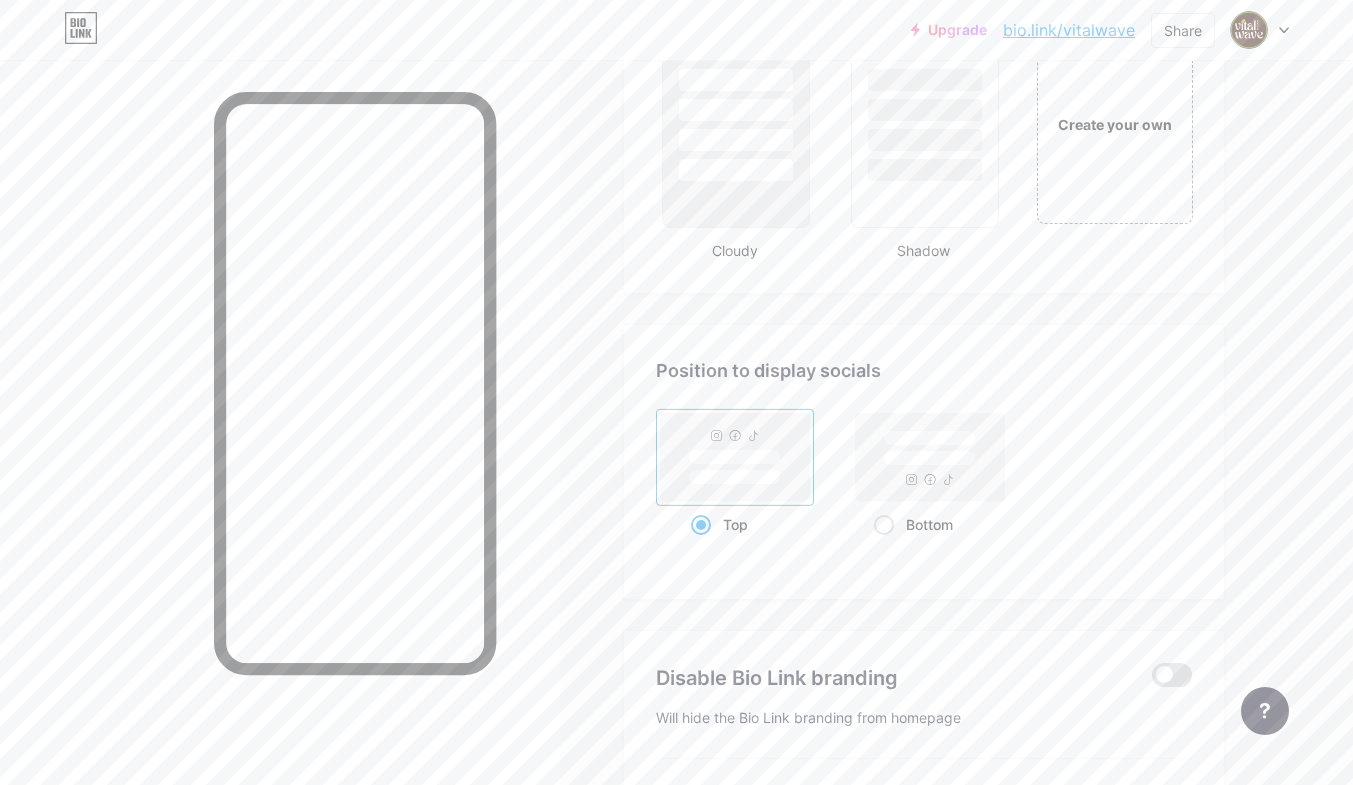 scroll, scrollTop: 2417, scrollLeft: 0, axis: vertical 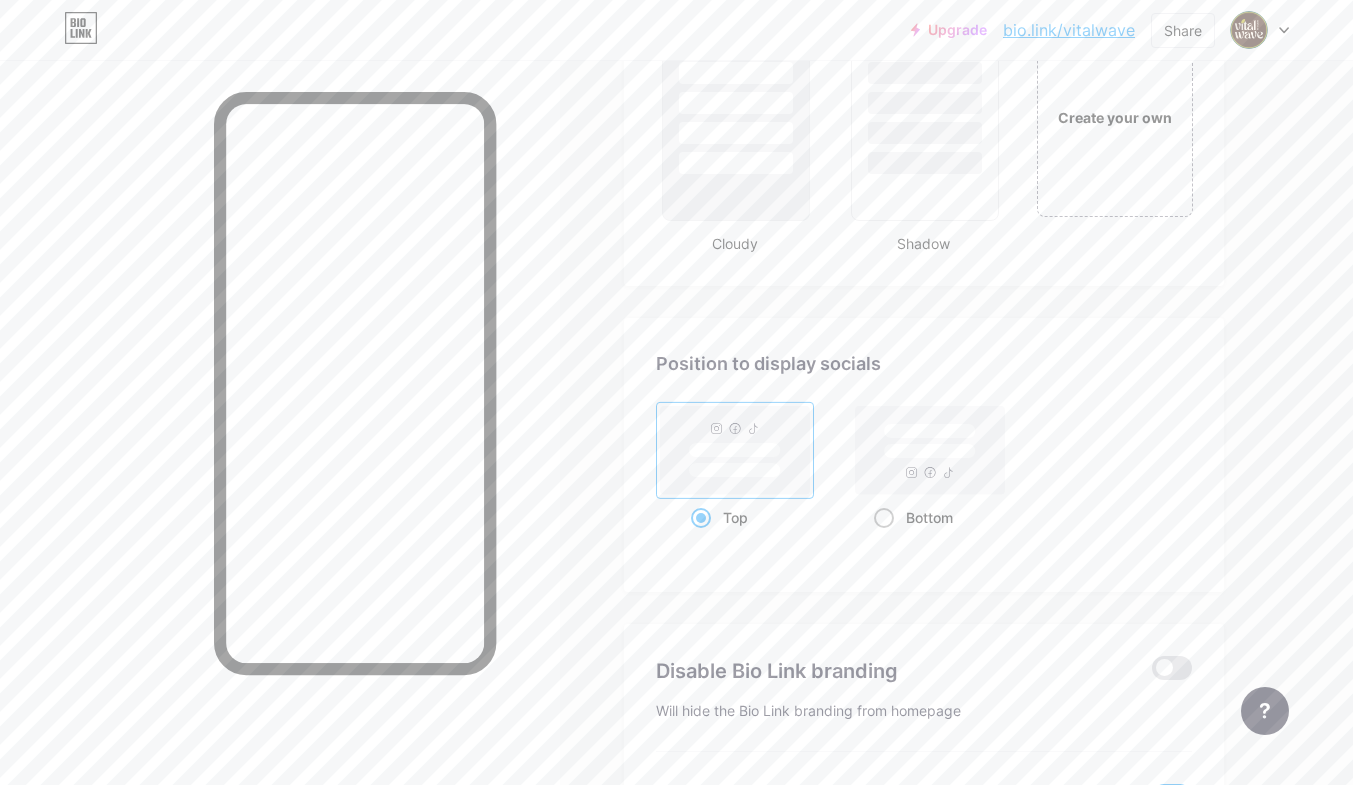 click at bounding box center (884, 518) 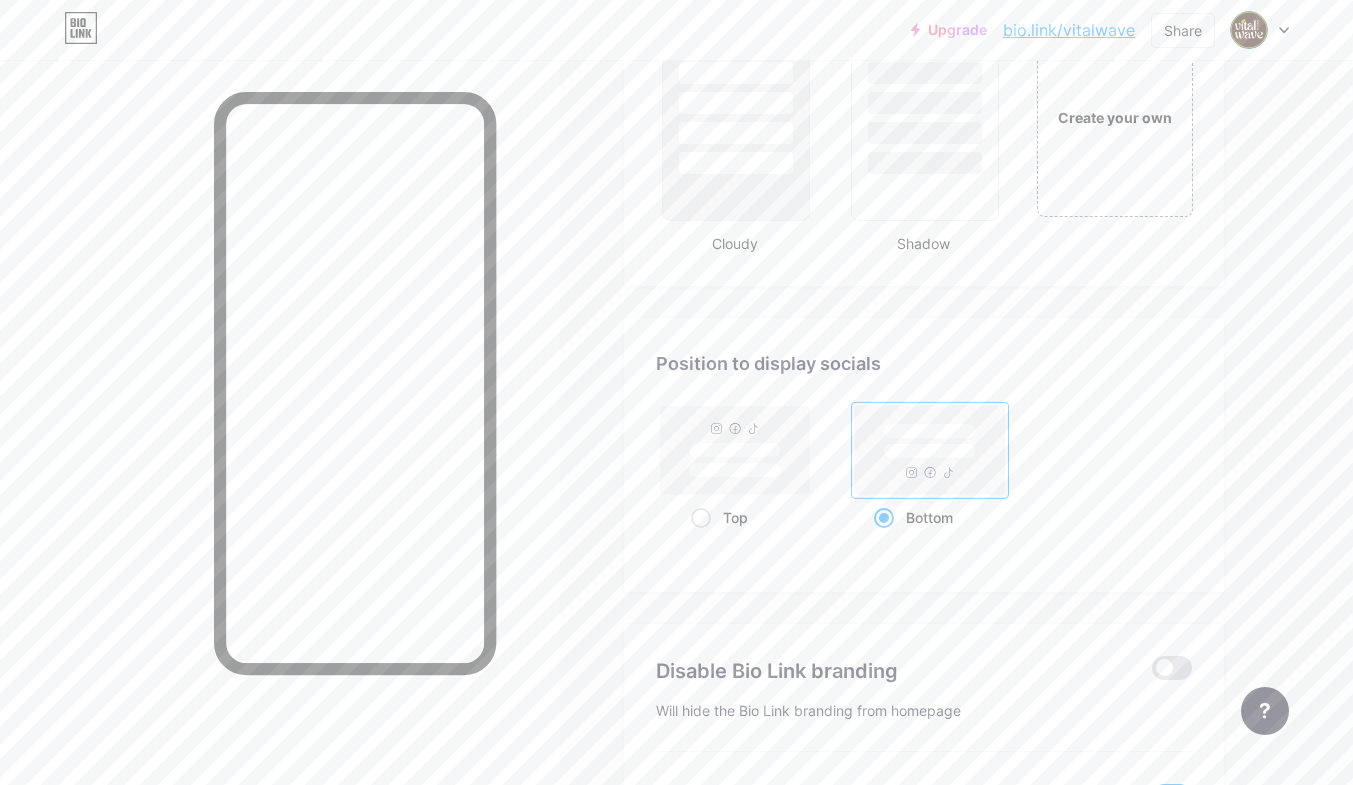 scroll, scrollTop: 2612, scrollLeft: 0, axis: vertical 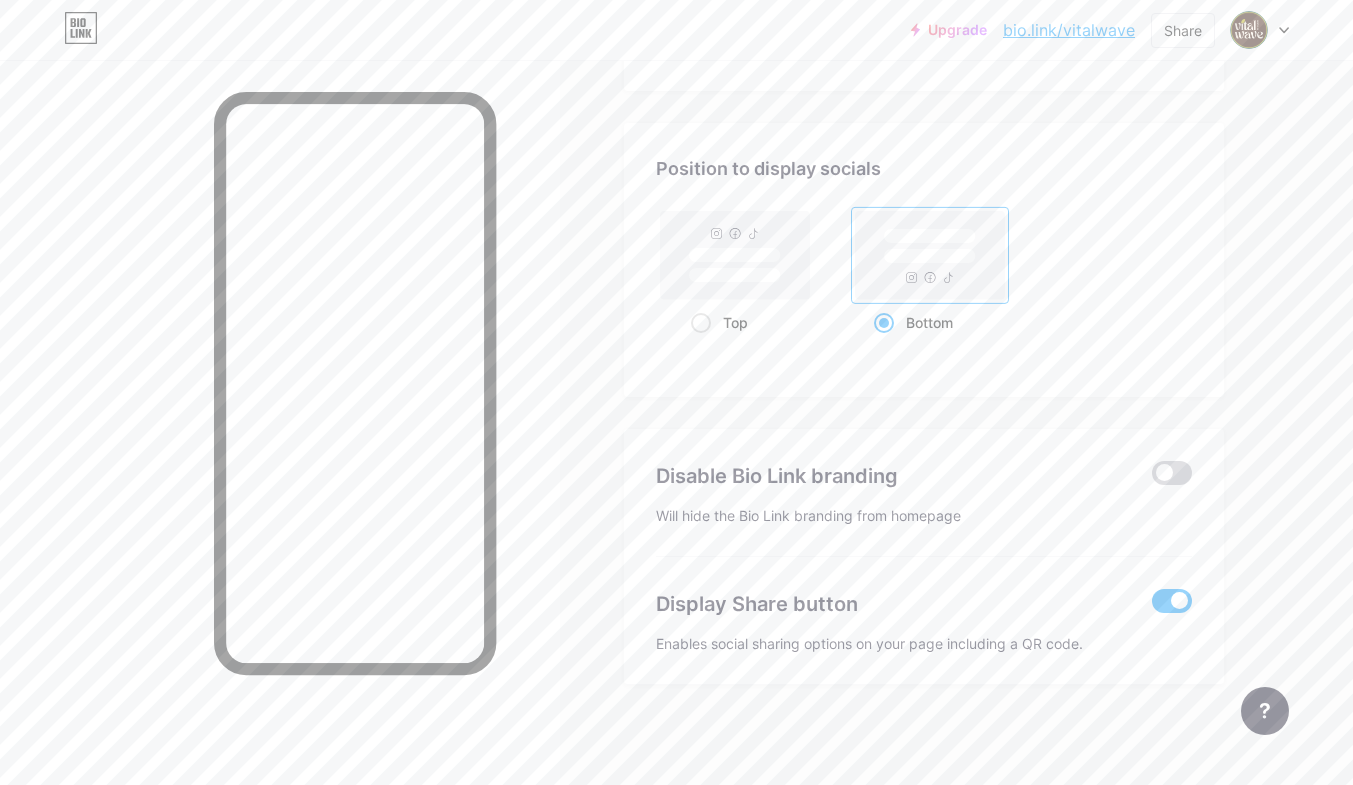 click at bounding box center [1172, 473] 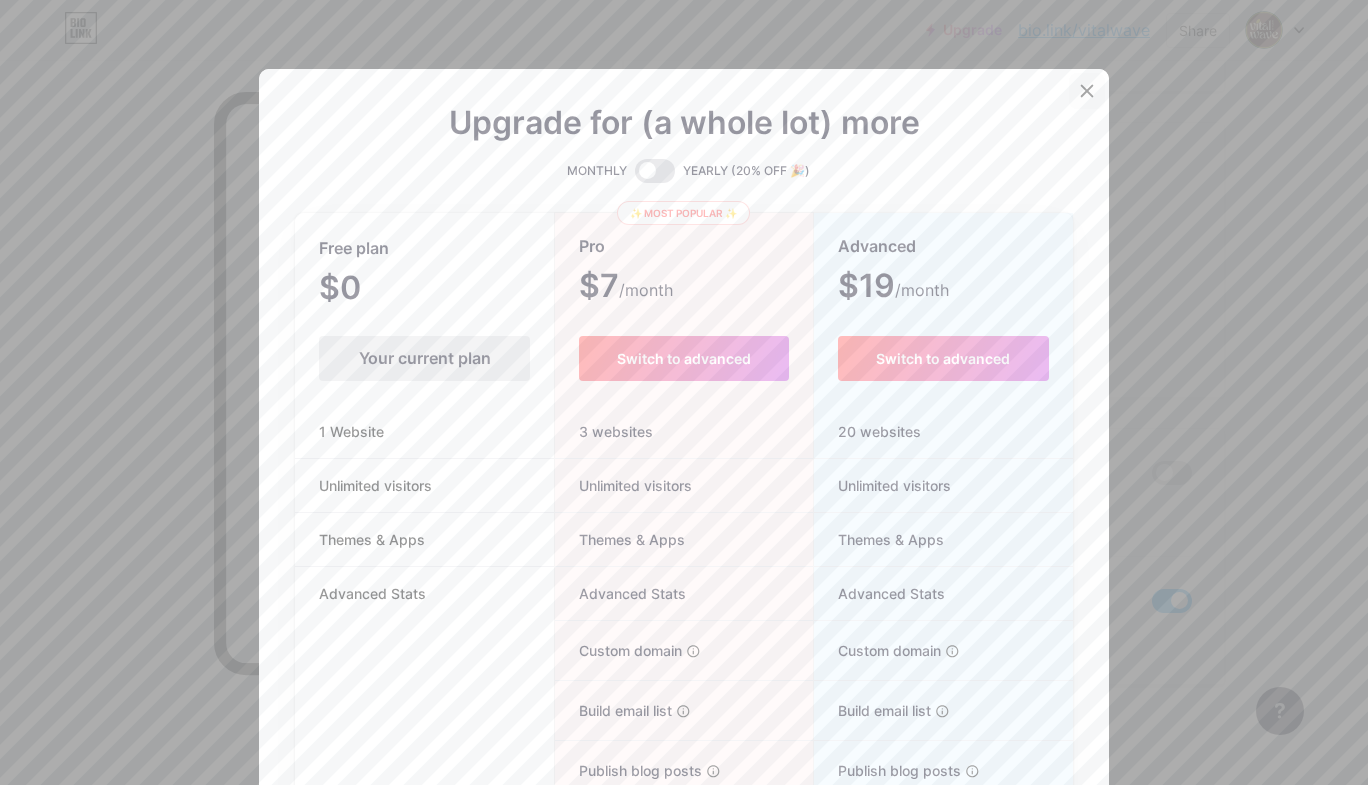 click at bounding box center [1087, 91] 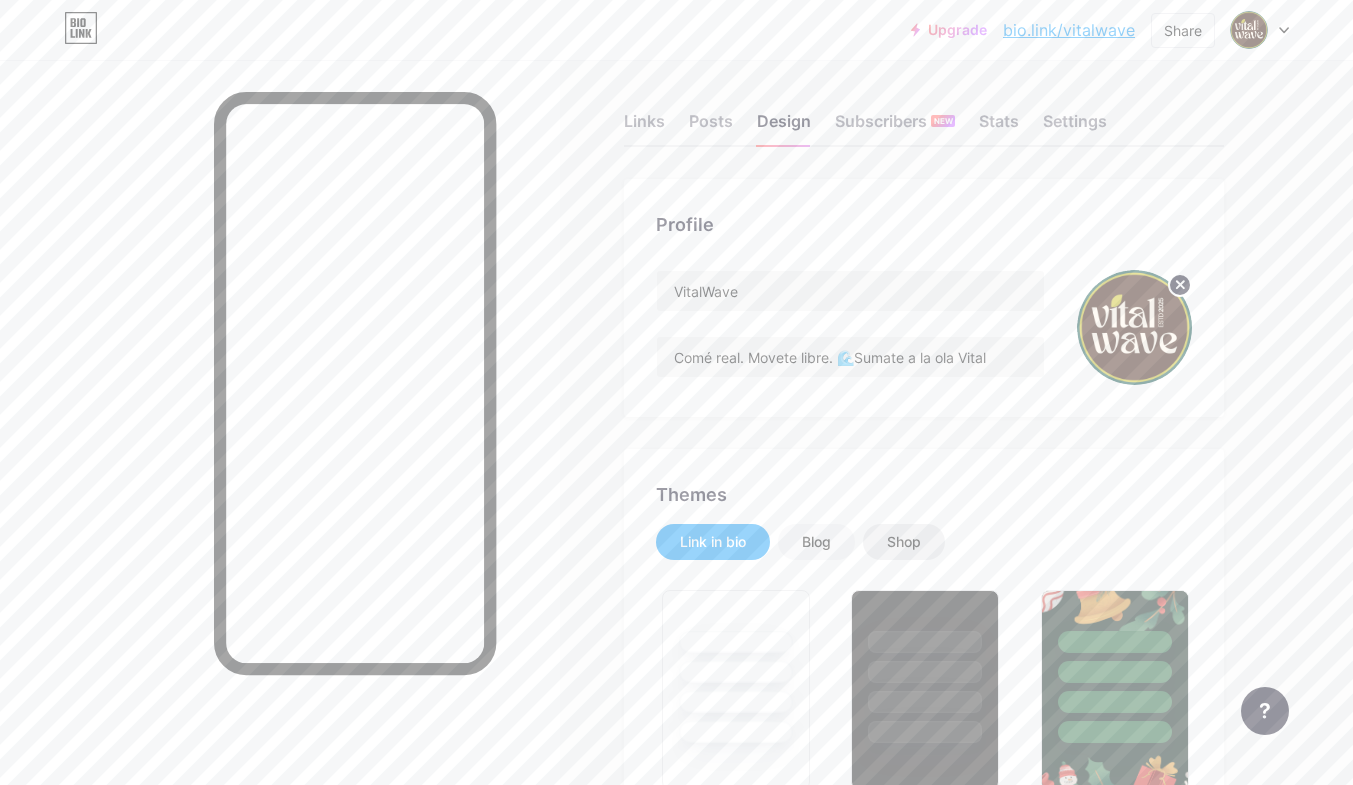 scroll, scrollTop: 0, scrollLeft: 0, axis: both 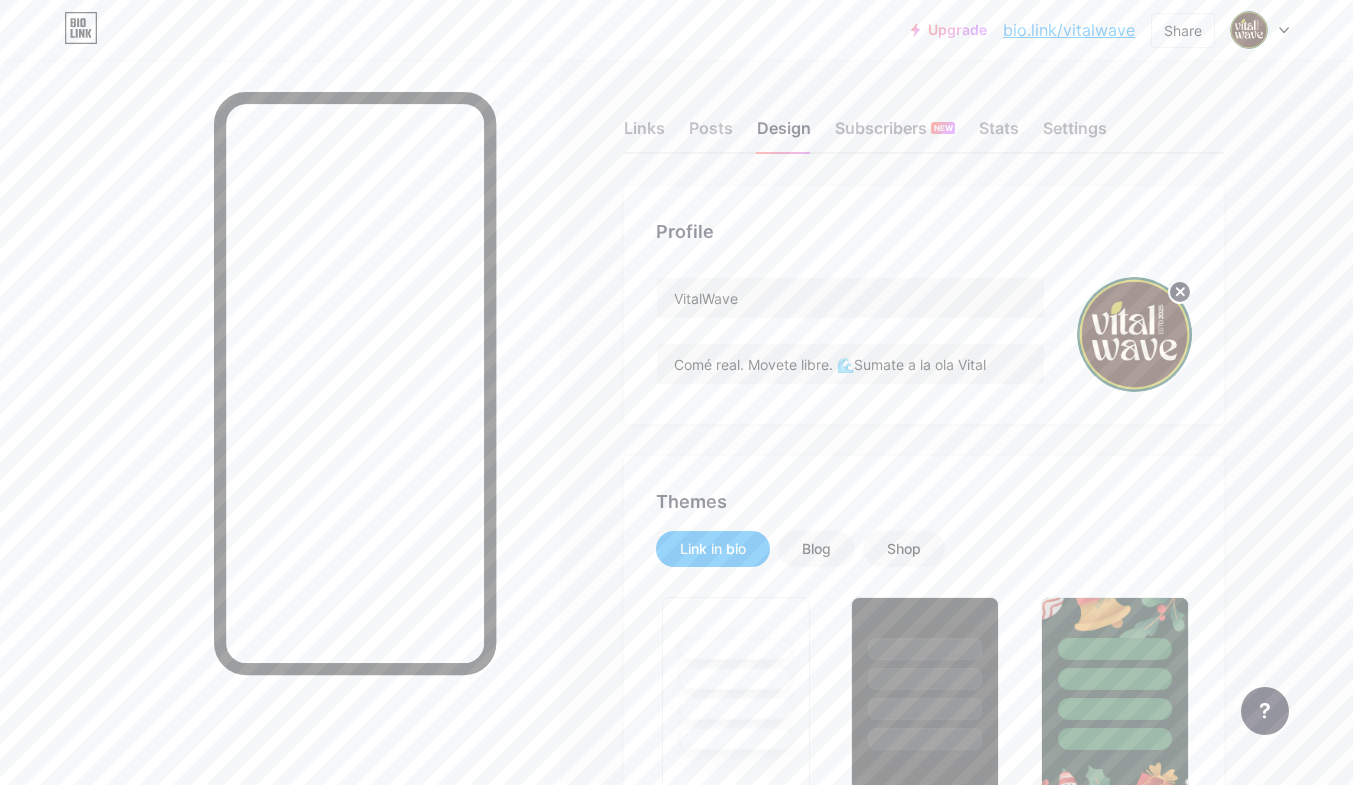 click on "Links
Posts
Design
Subscribers
NEW
Stats
Settings" at bounding box center (924, 119) 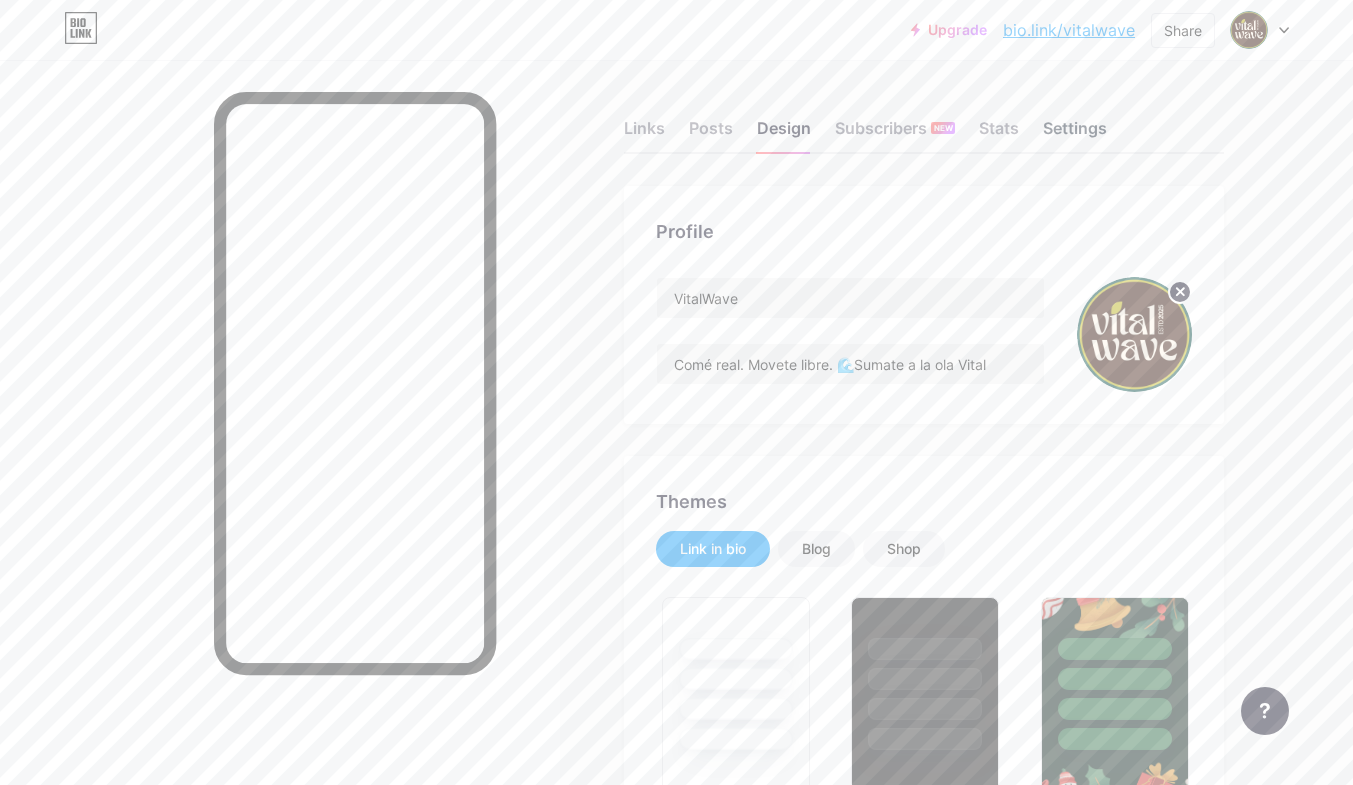 click on "Settings" at bounding box center (1075, 134) 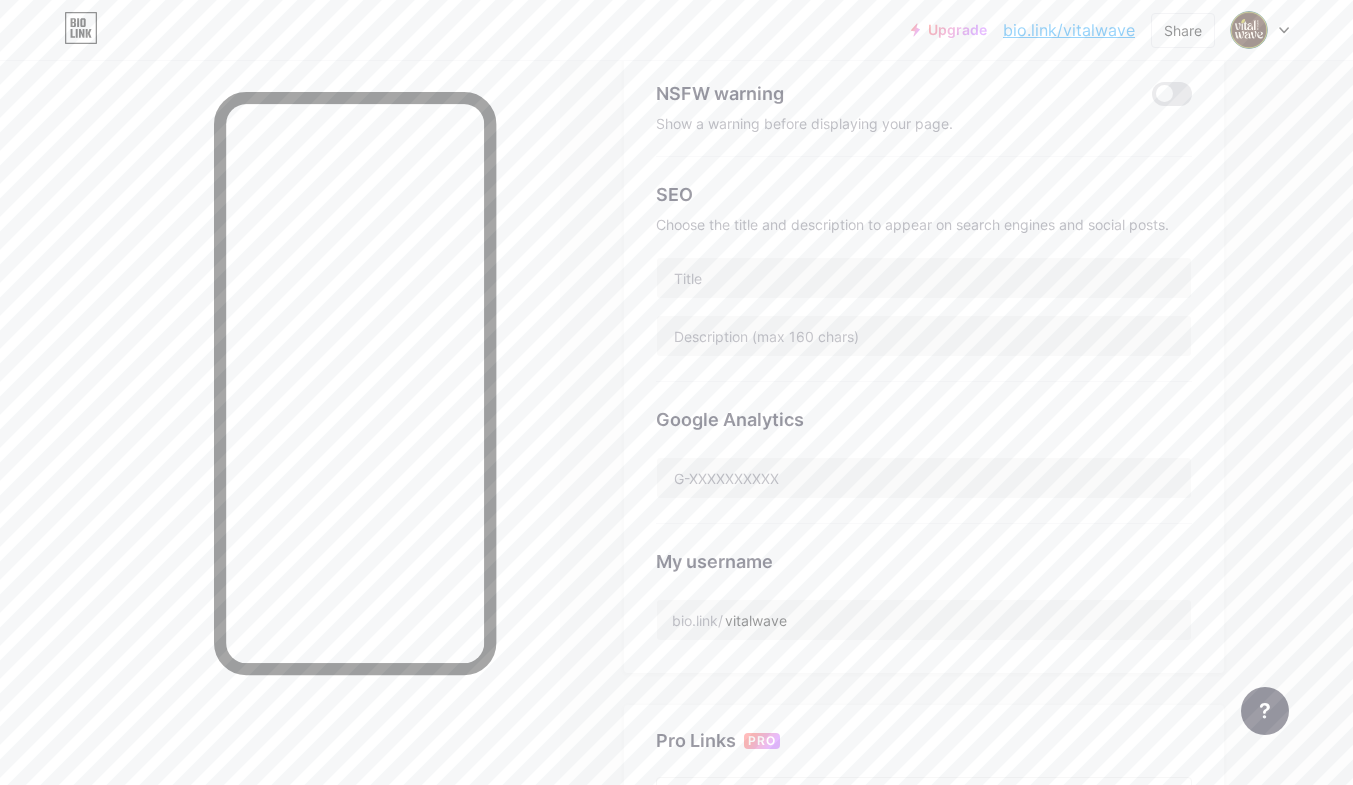 scroll, scrollTop: 325, scrollLeft: 0, axis: vertical 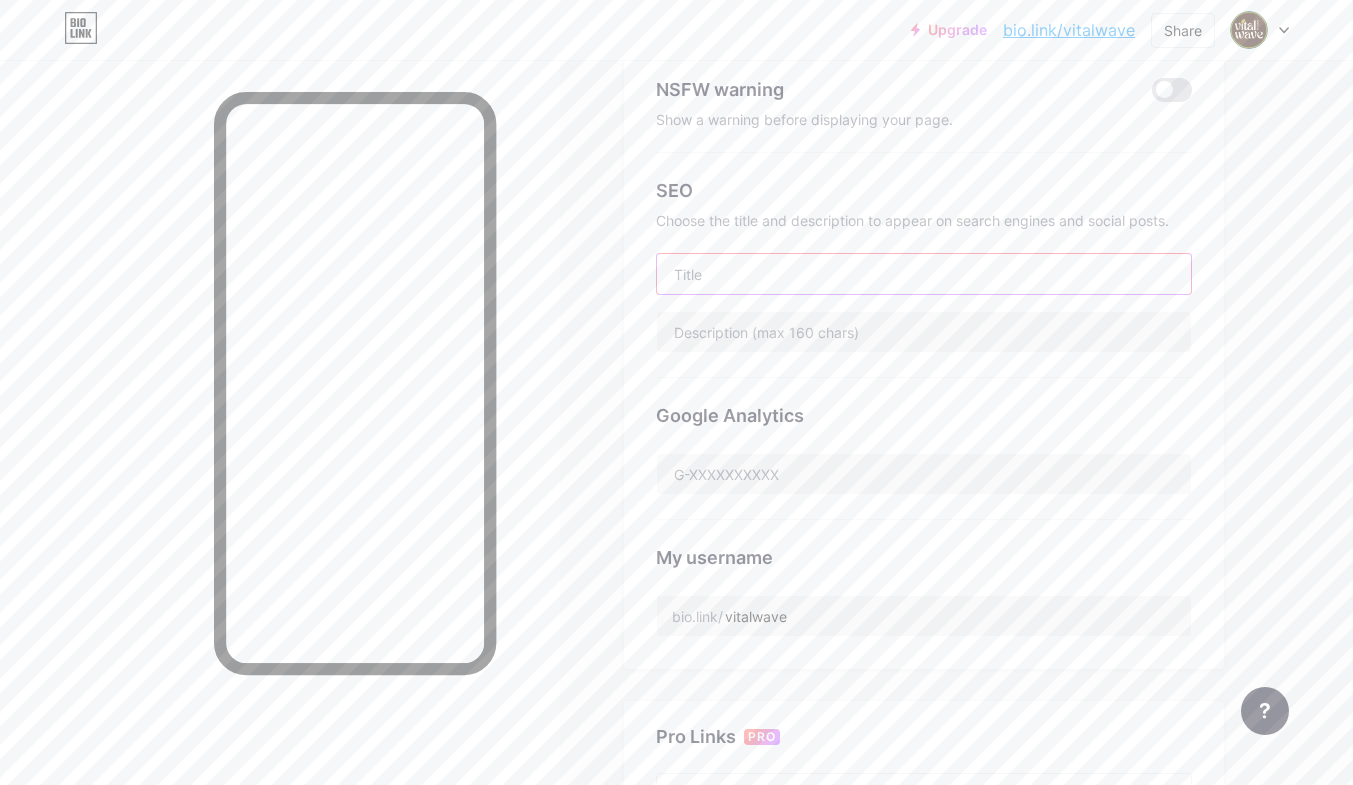 click at bounding box center [924, 274] 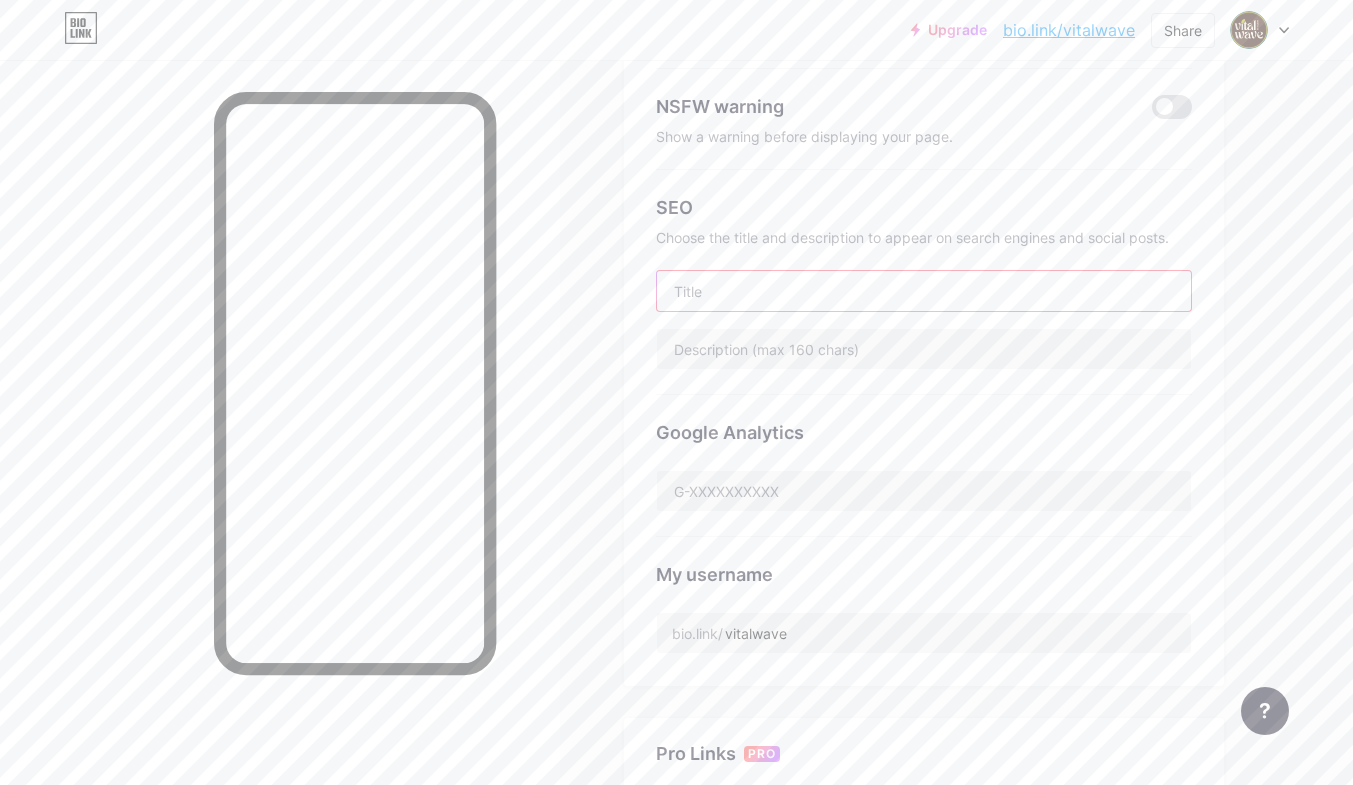 scroll, scrollTop: 309, scrollLeft: 0, axis: vertical 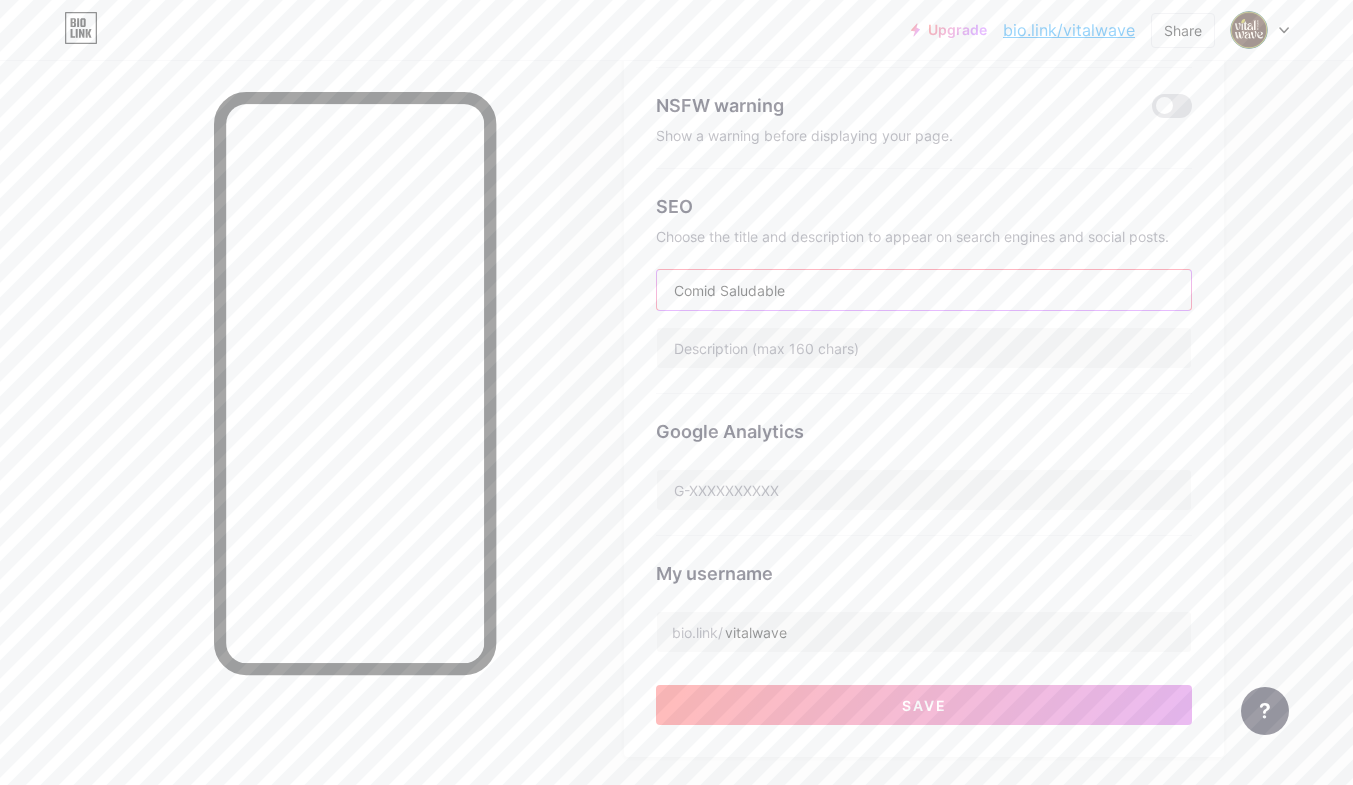 click on "Comid Saludable" at bounding box center (924, 290) 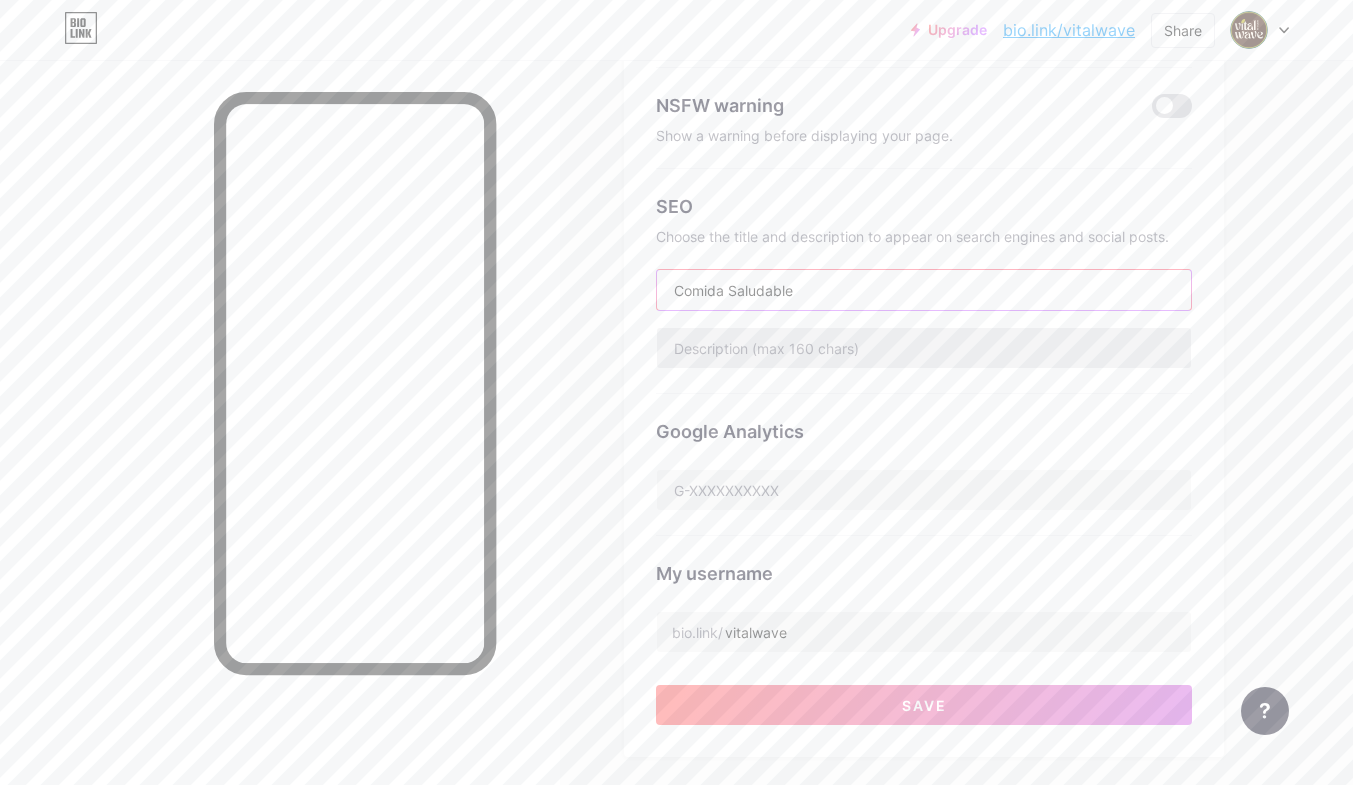 type on "Comida Saludable" 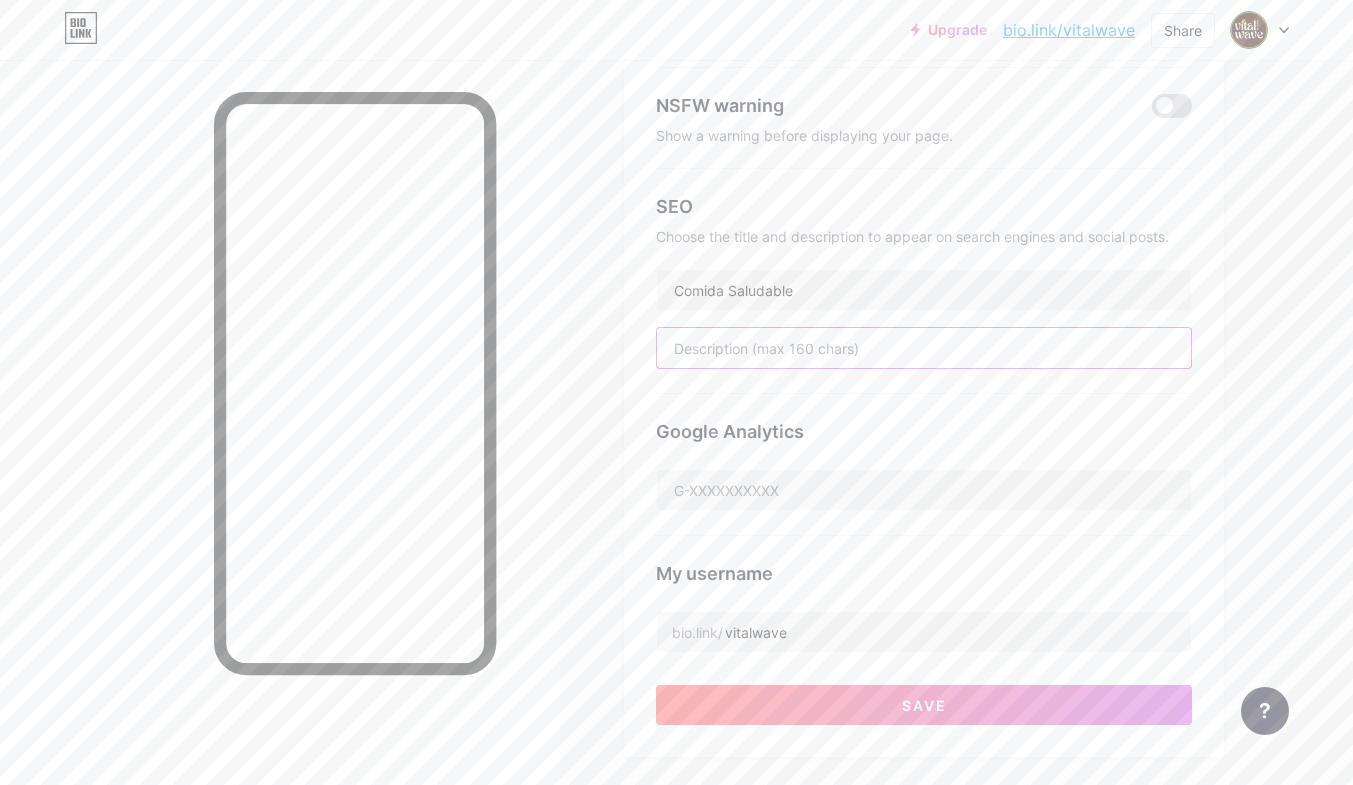 click at bounding box center (924, 348) 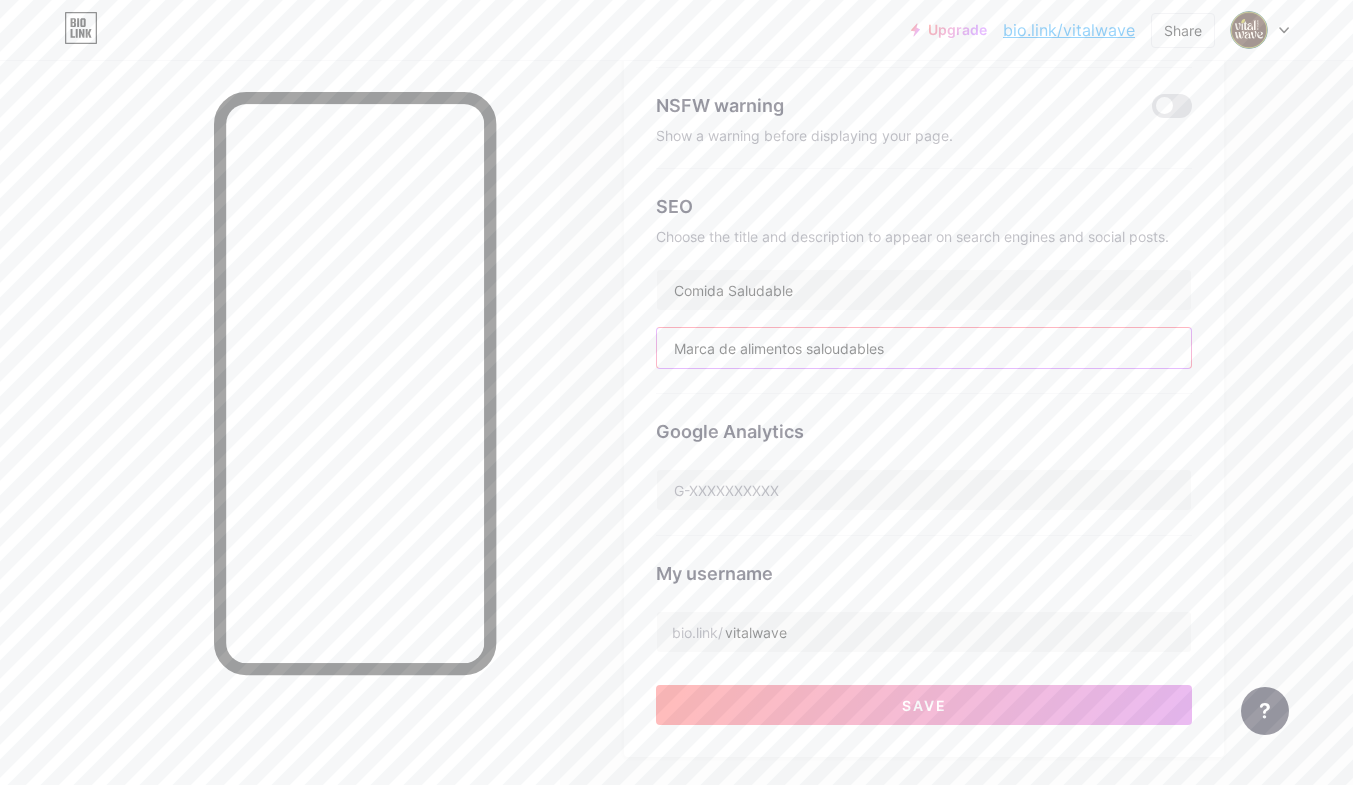 click on "Marca de alimentos saloudables" at bounding box center [924, 348] 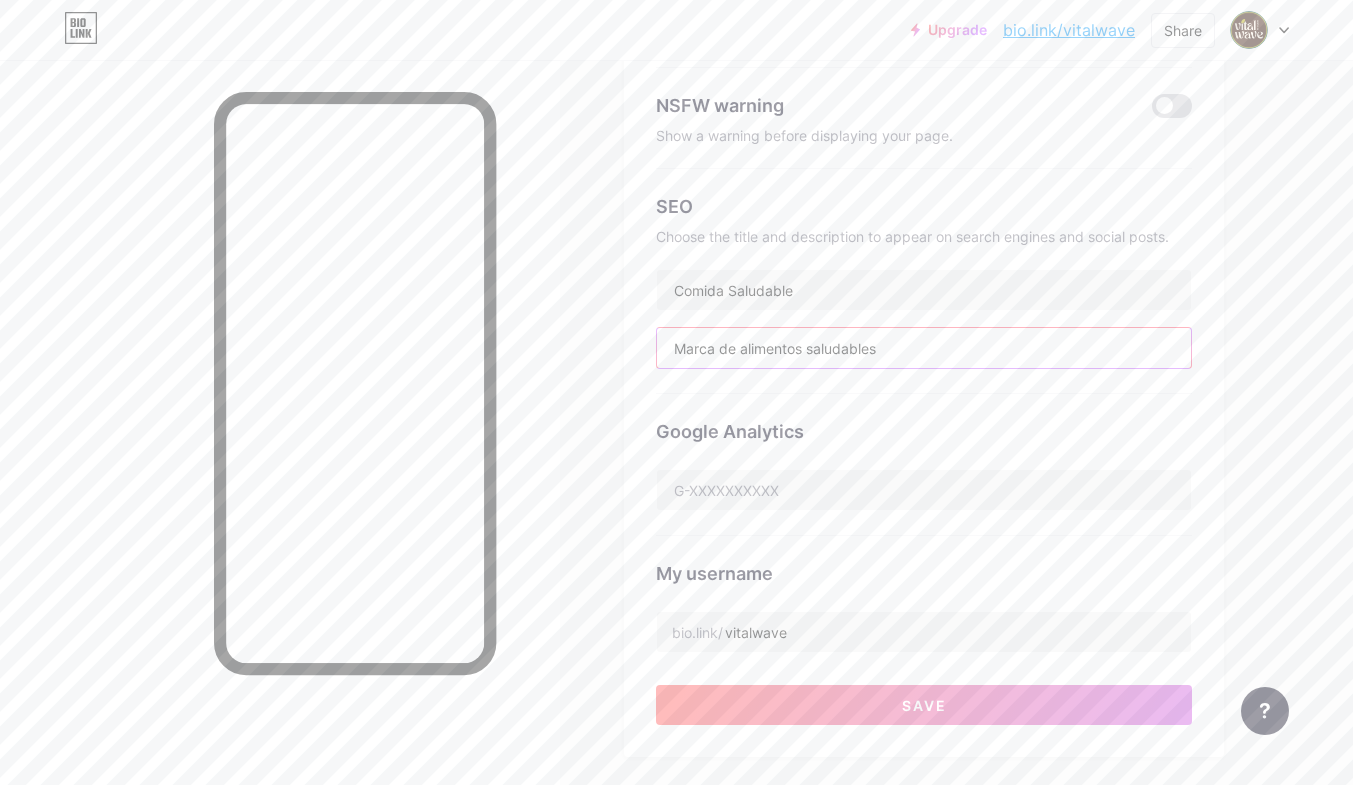 click on "Marca de alimentos saludables" at bounding box center (924, 348) 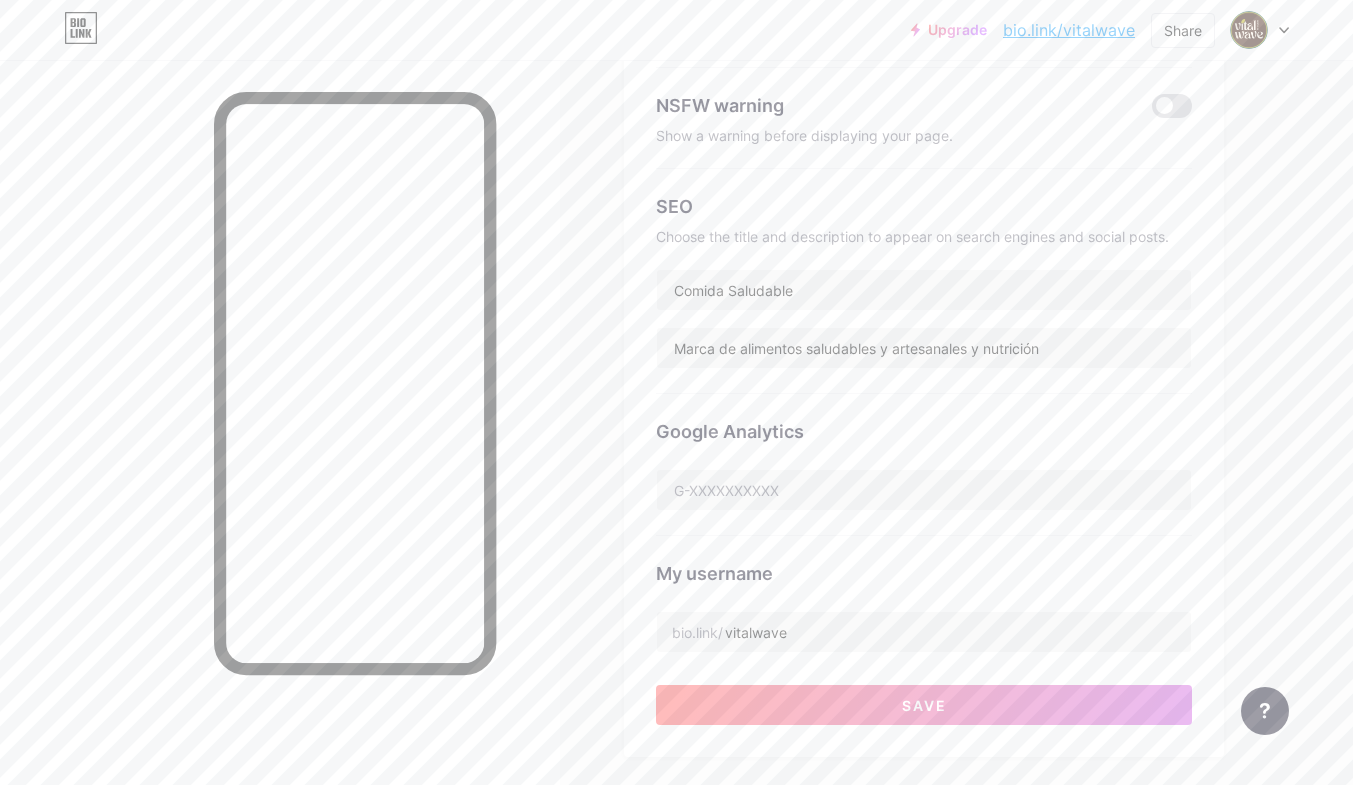 click on "Google Analytics" at bounding box center [924, 465] 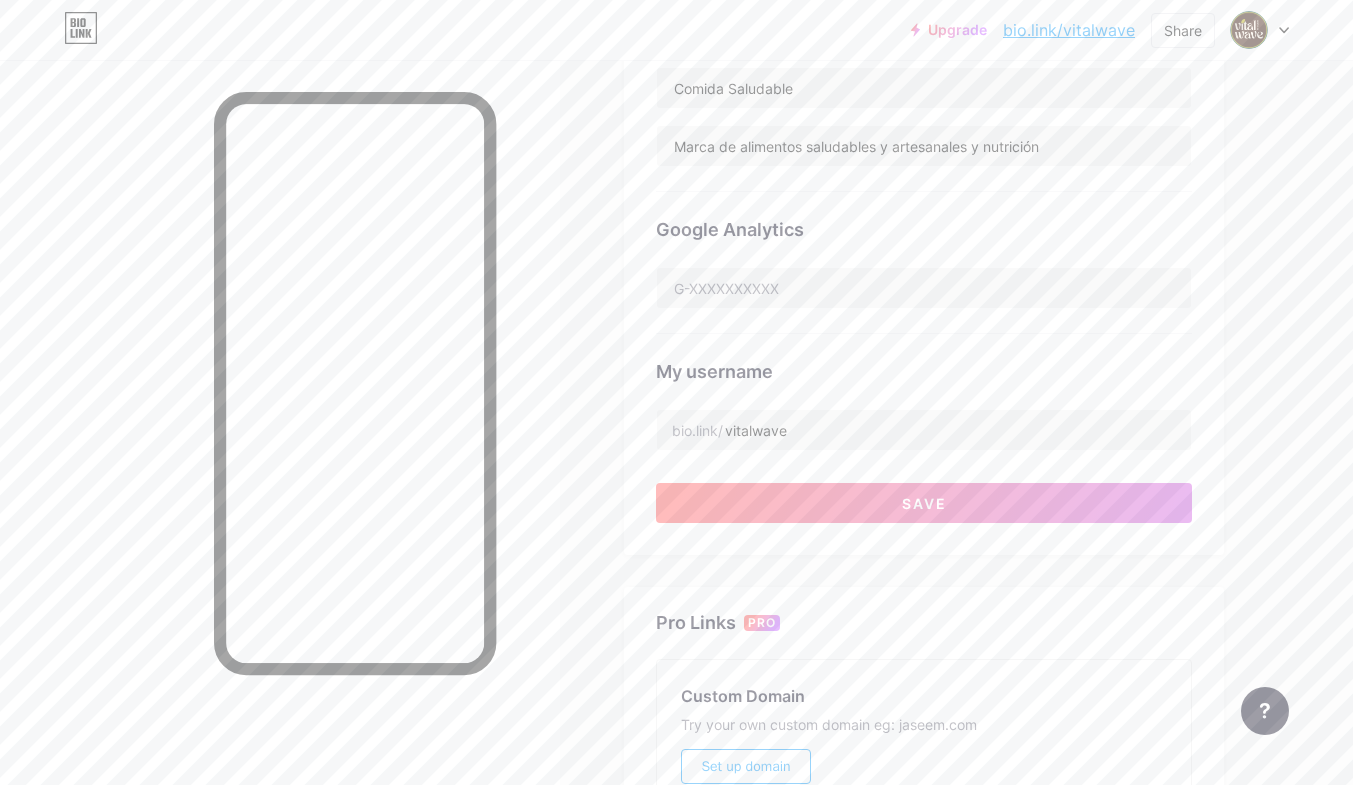 scroll, scrollTop: 512, scrollLeft: 0, axis: vertical 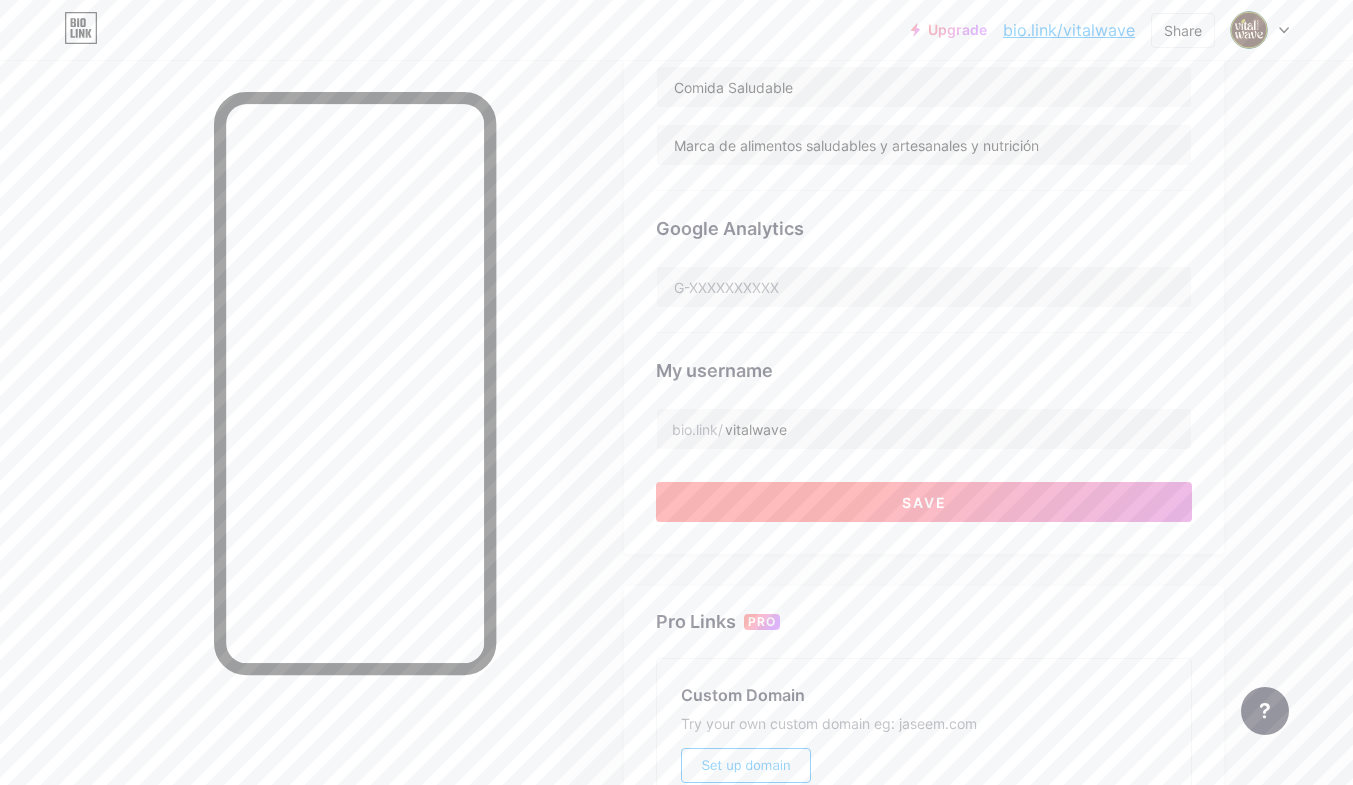 click on "Save" at bounding box center (924, 502) 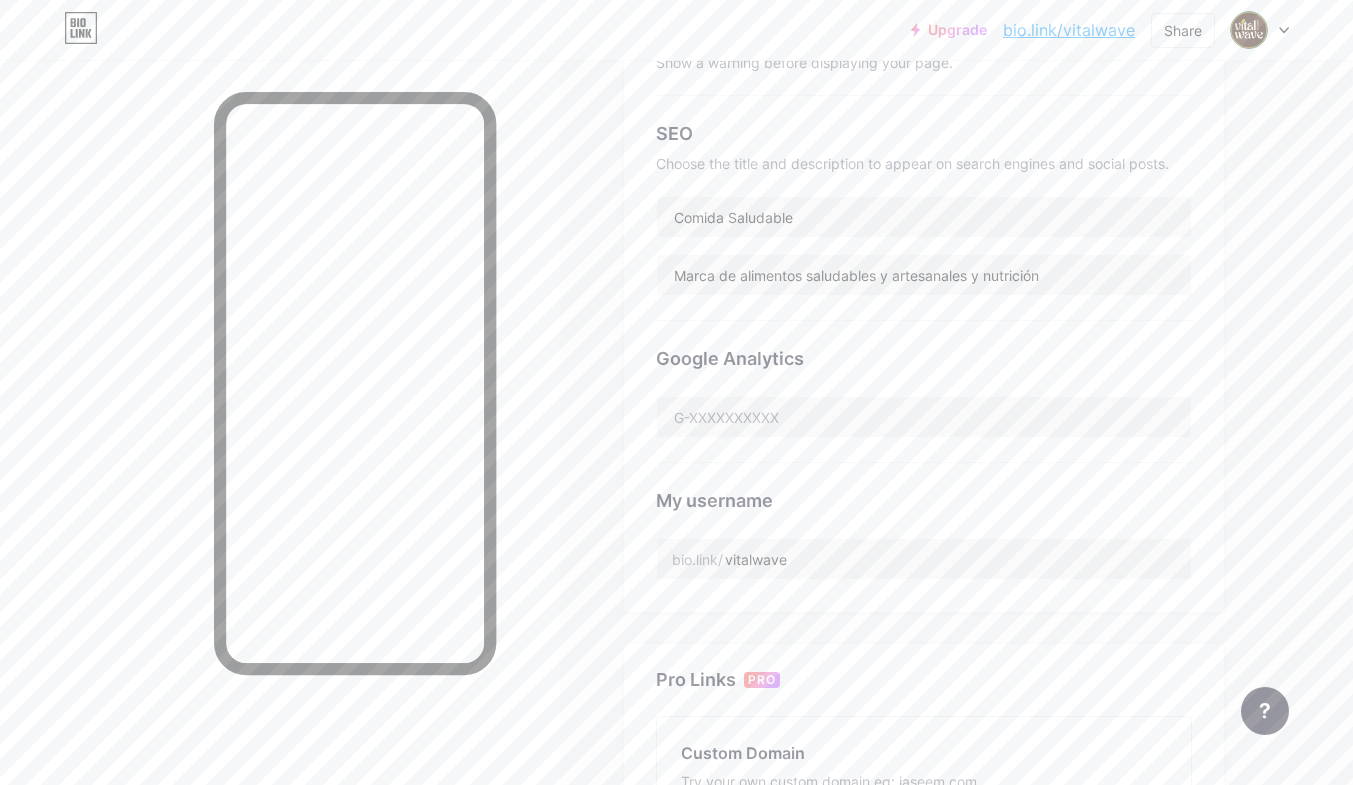 scroll, scrollTop: 379, scrollLeft: 0, axis: vertical 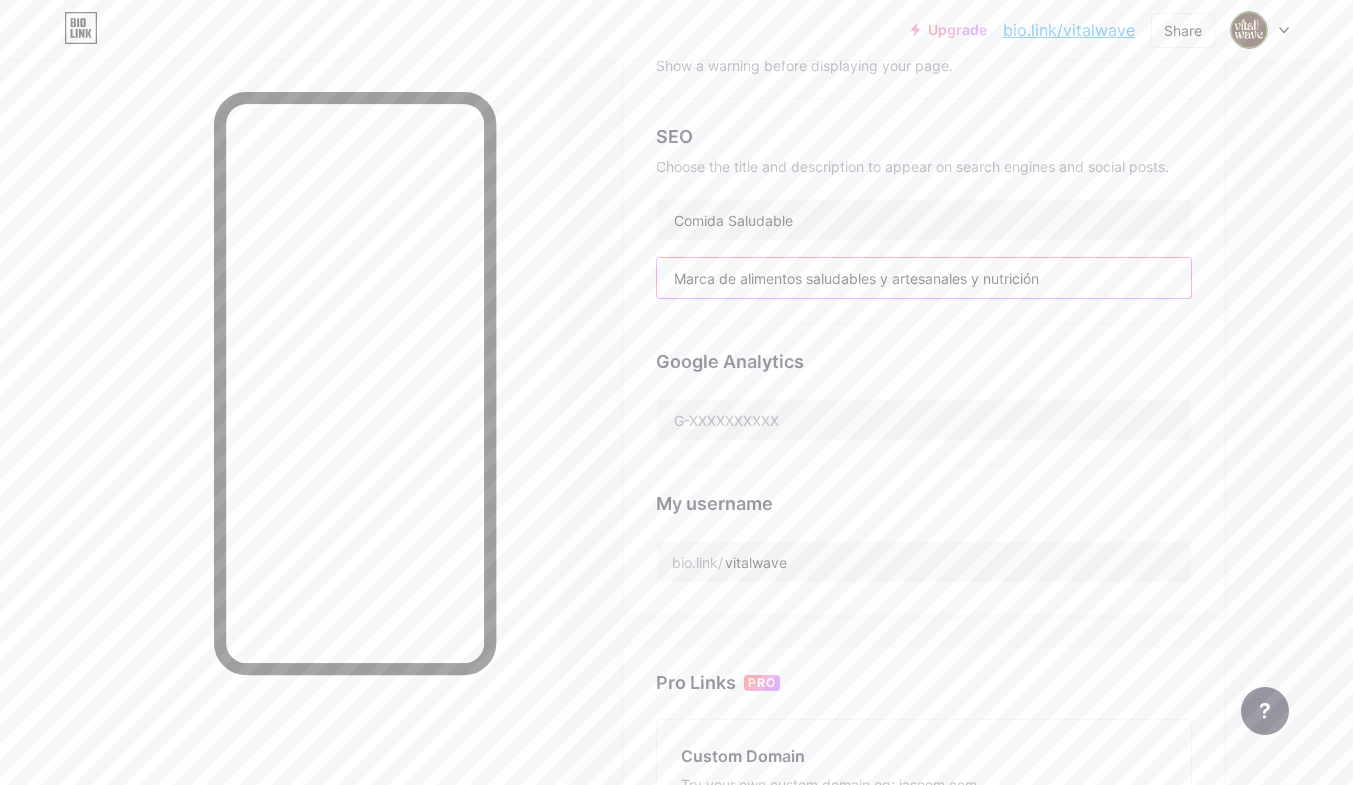 click on "Marca de alimentos saludables y artesanales y nutrición" at bounding box center (924, 278) 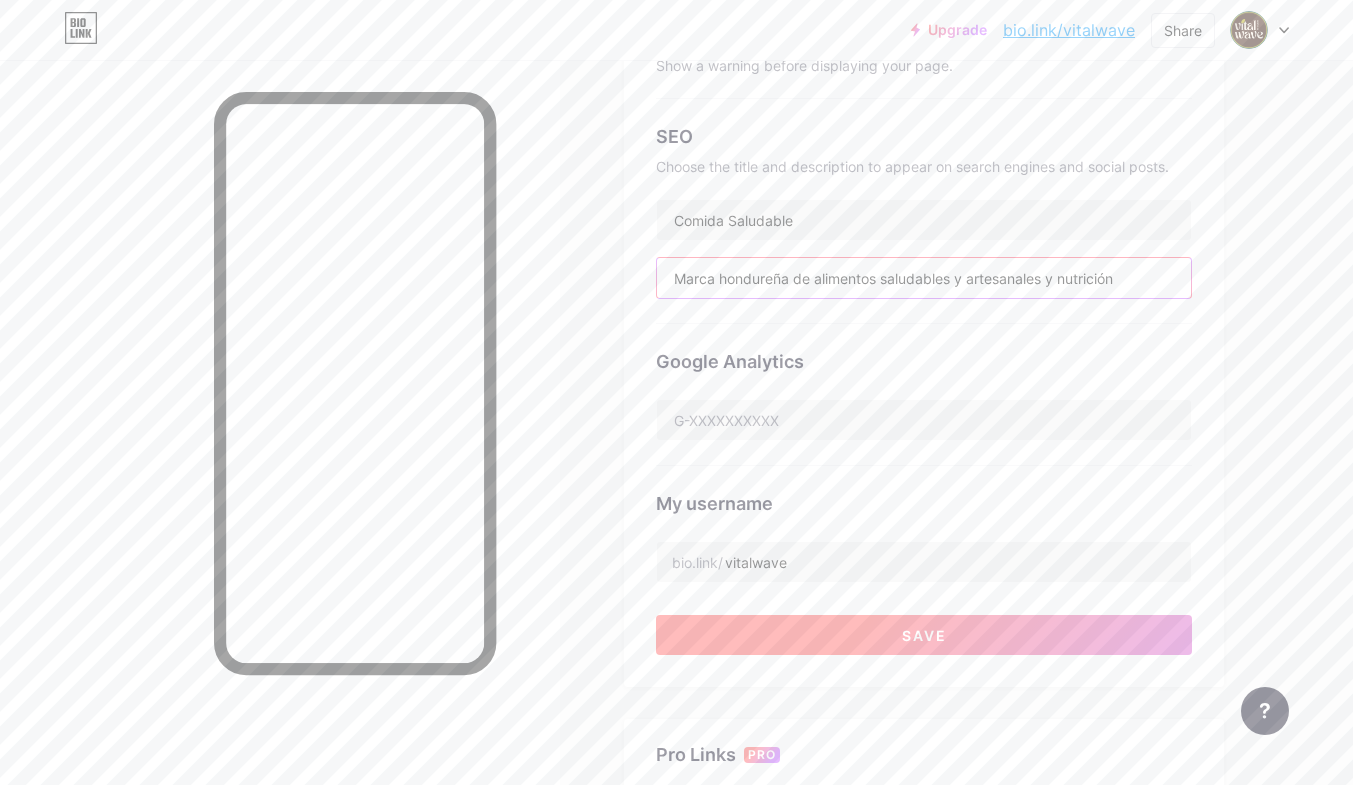 type on "Marca hondureña de alimentos saludables y artesanales y nutrición" 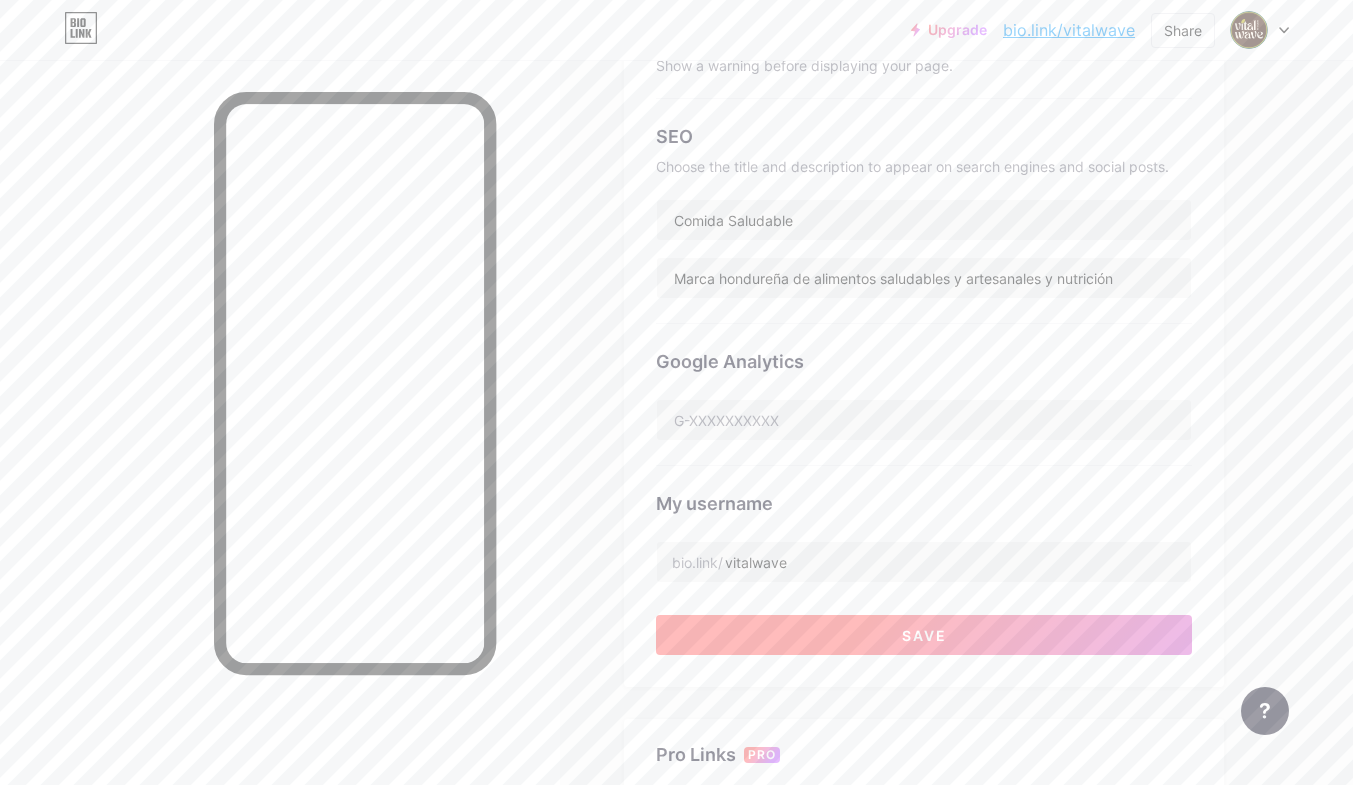 click on "Save" at bounding box center (924, 635) 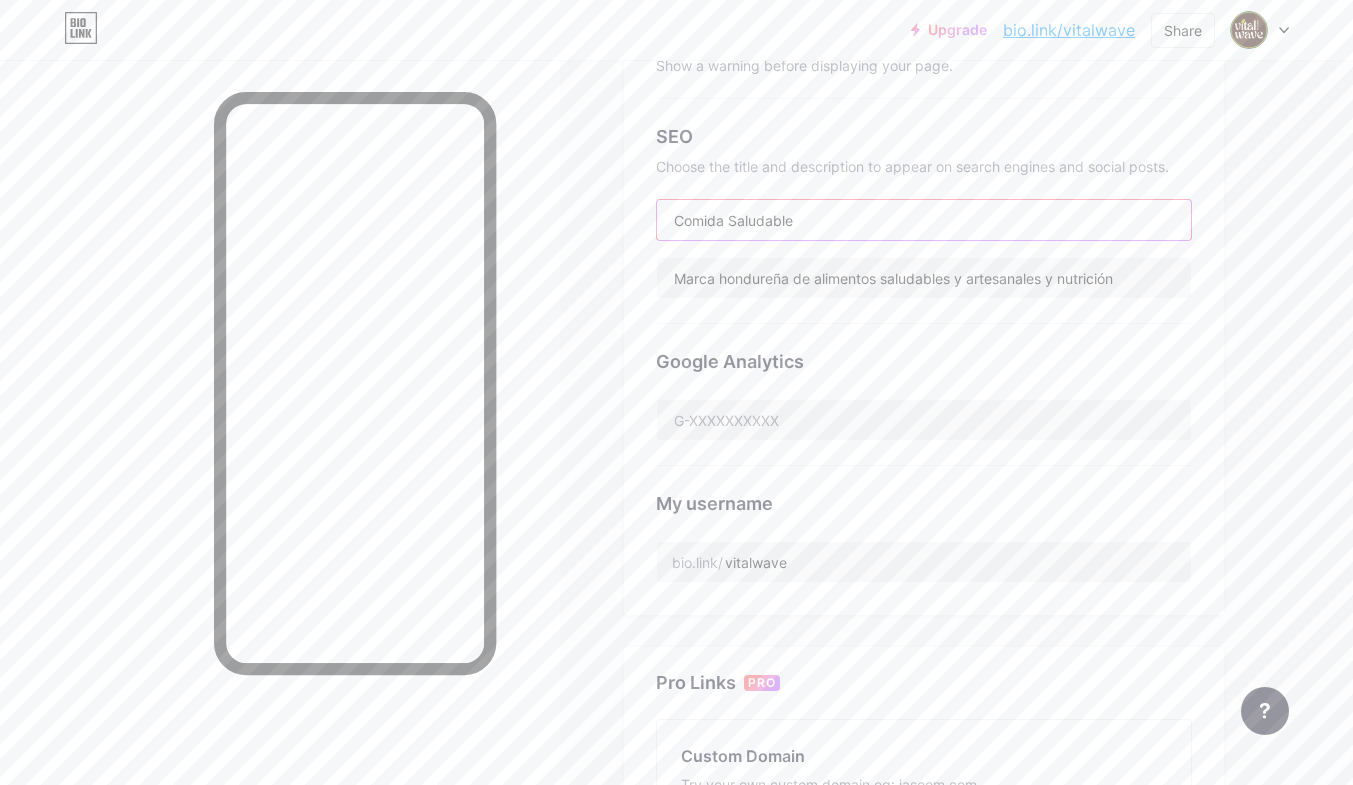 click on "Comida Saludable" at bounding box center [924, 220] 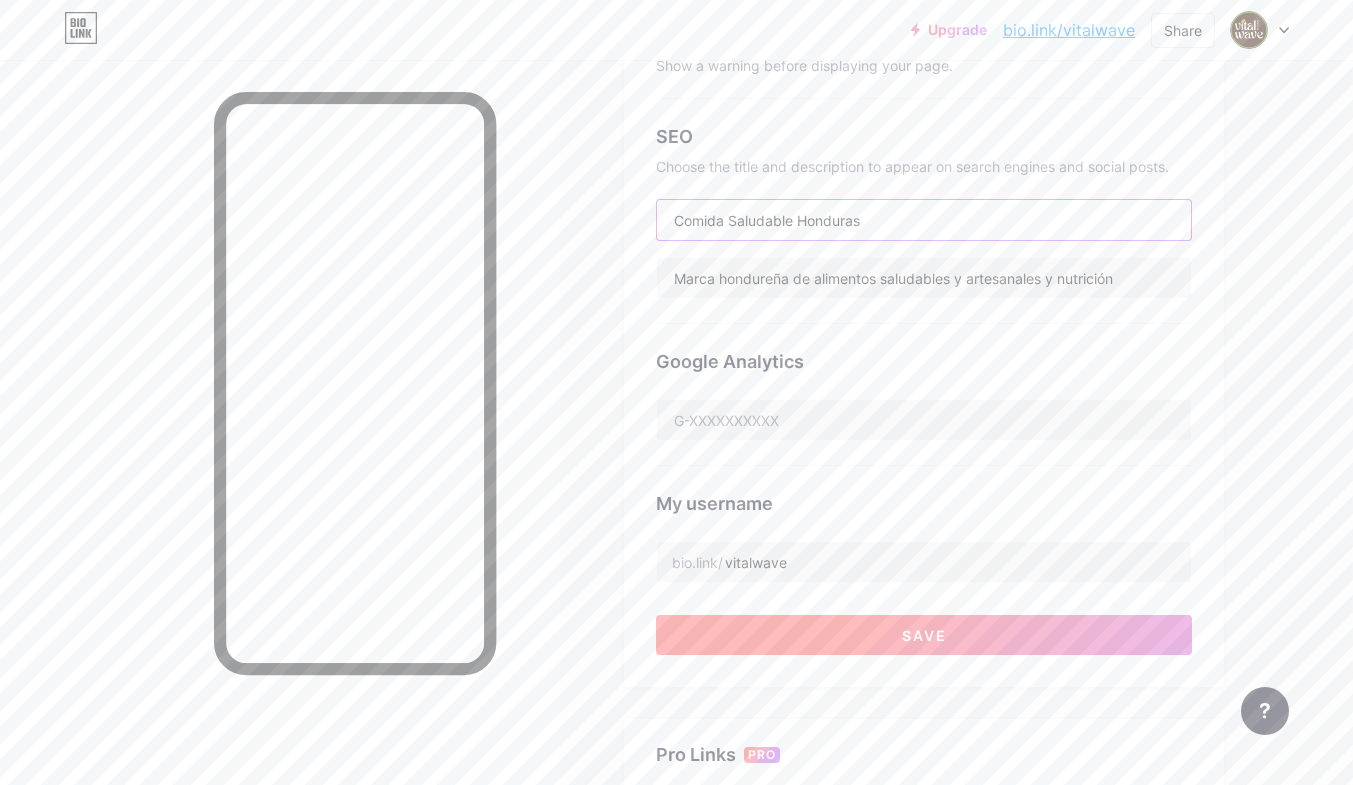 type on "Comida Saludable Honduras" 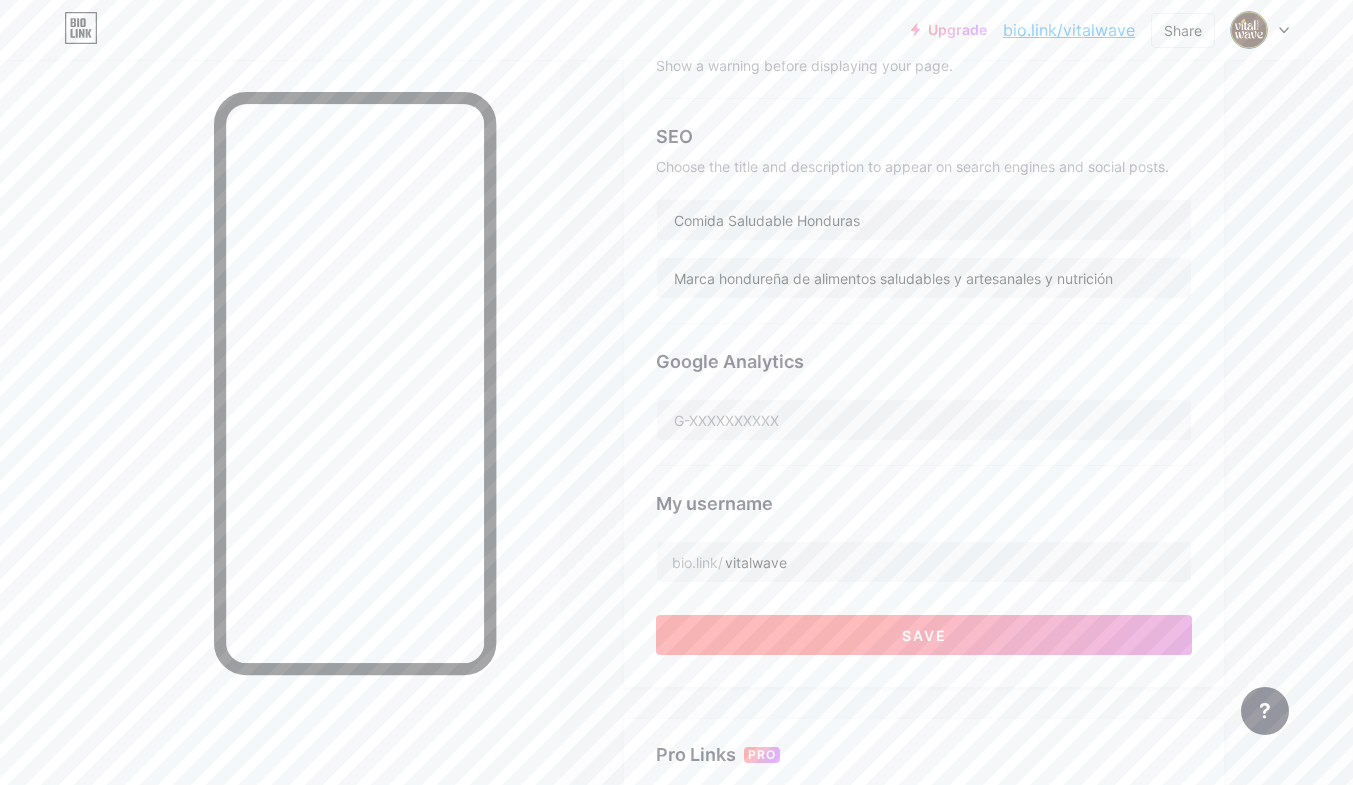 click on "Save" at bounding box center [924, 635] 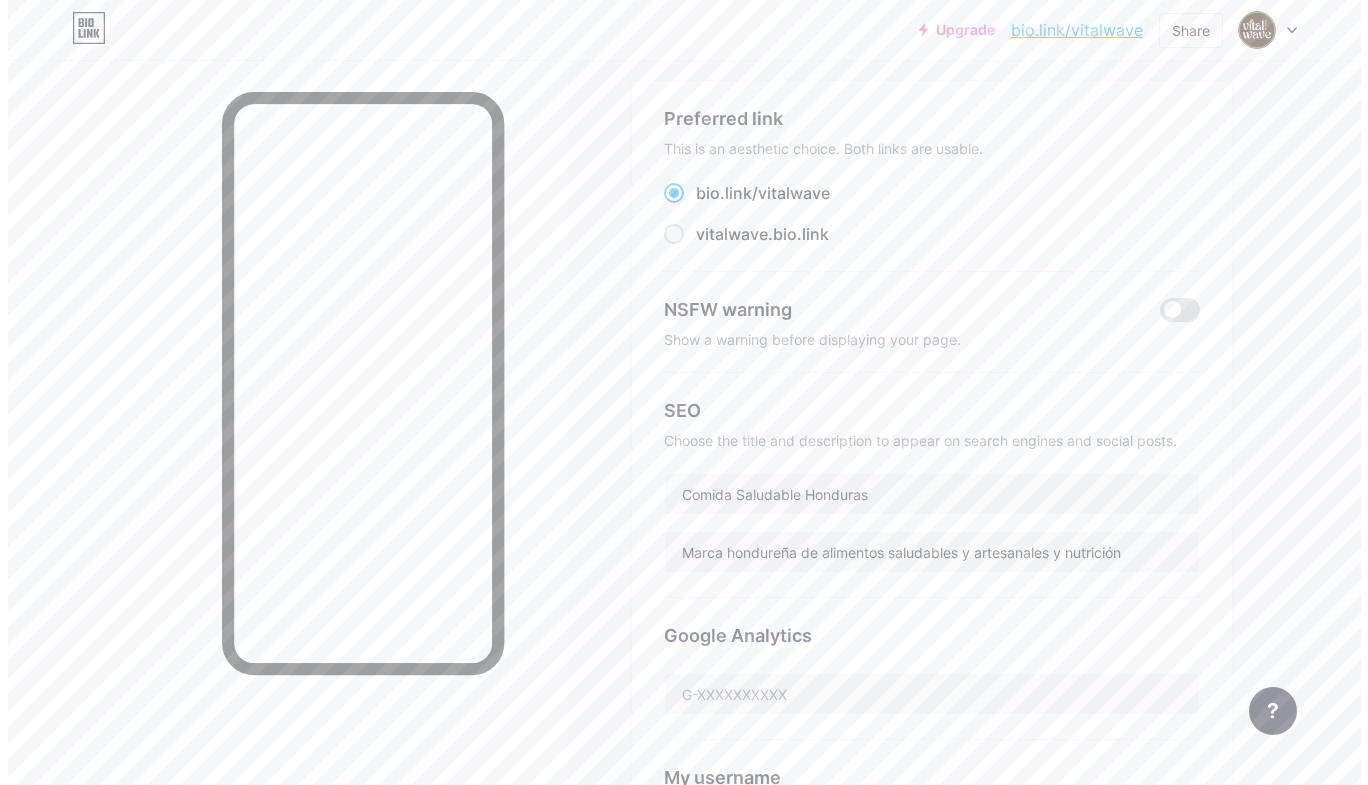 scroll, scrollTop: 0, scrollLeft: 0, axis: both 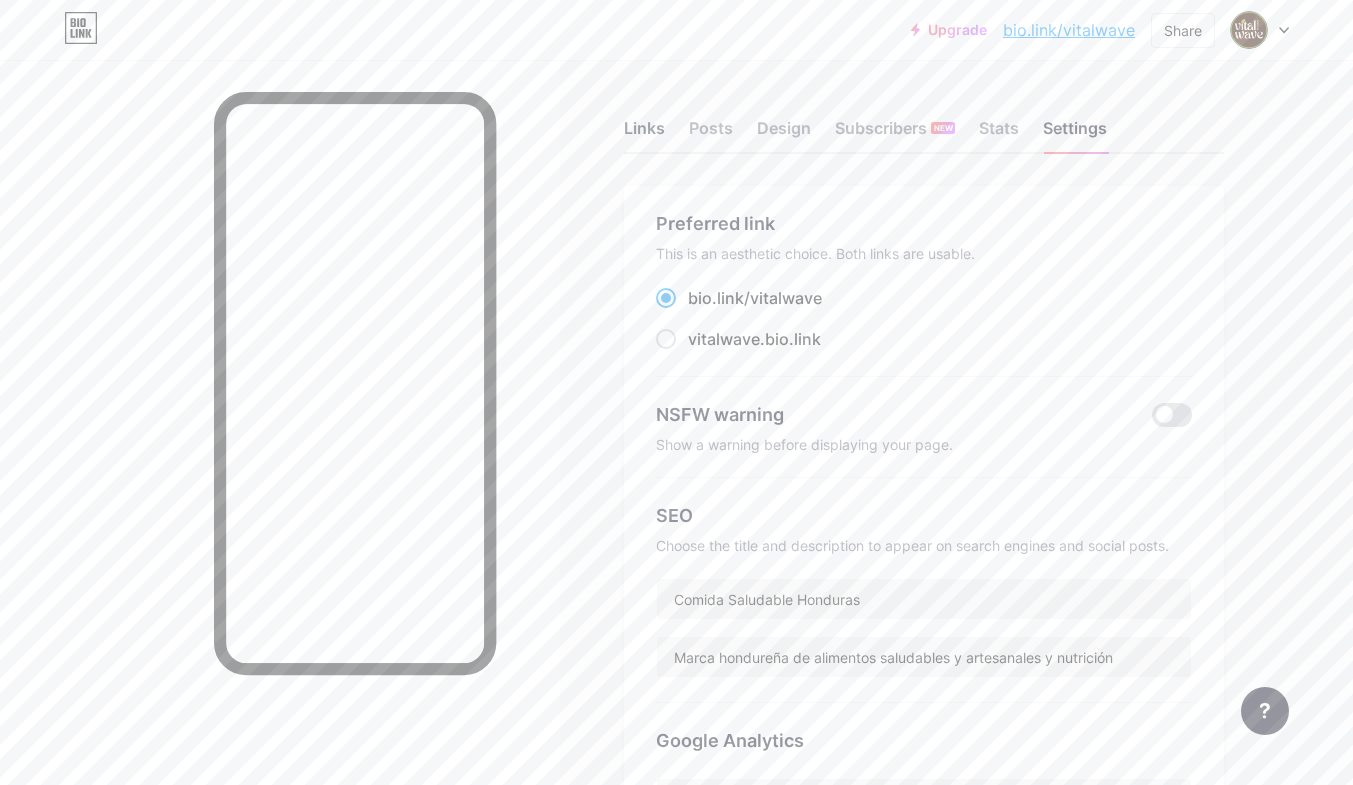click on "Links" at bounding box center [644, 134] 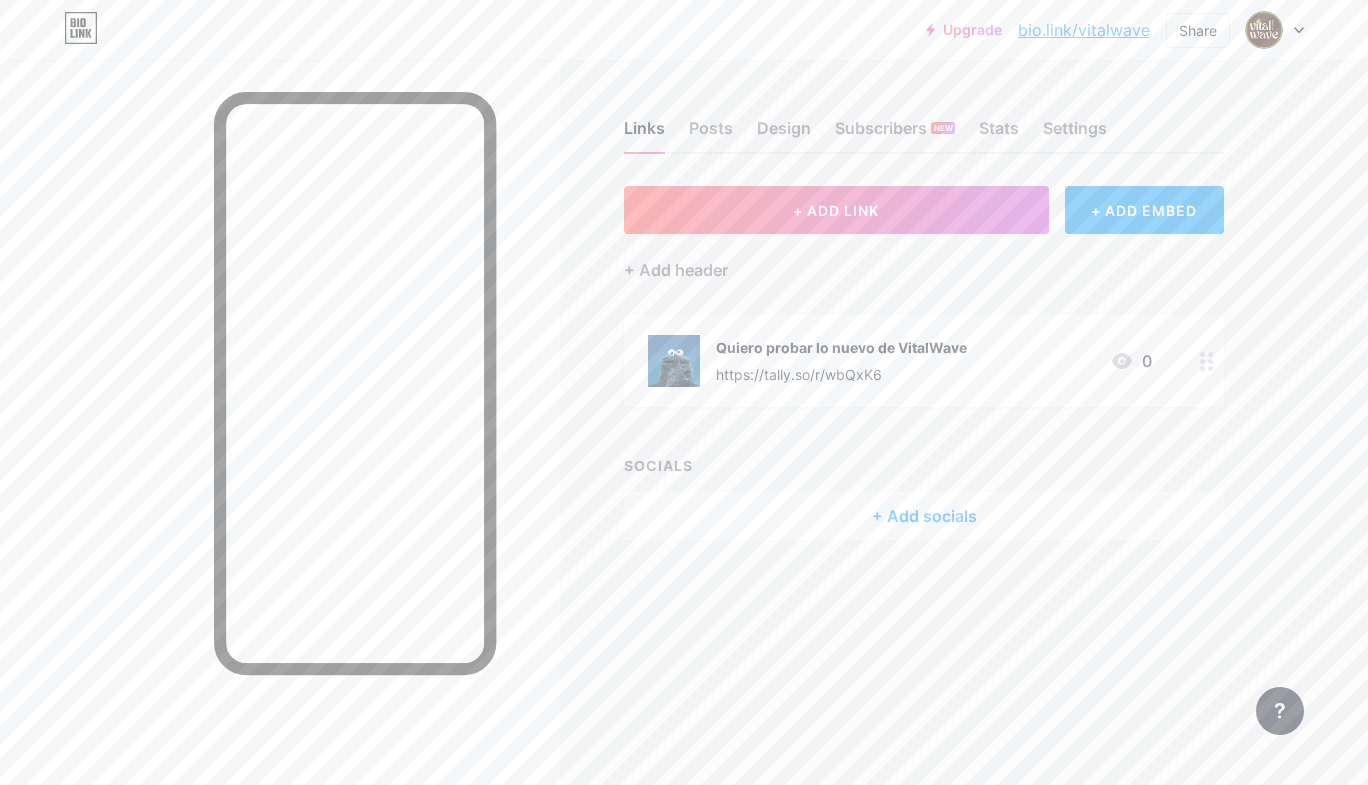 click at bounding box center (674, 361) 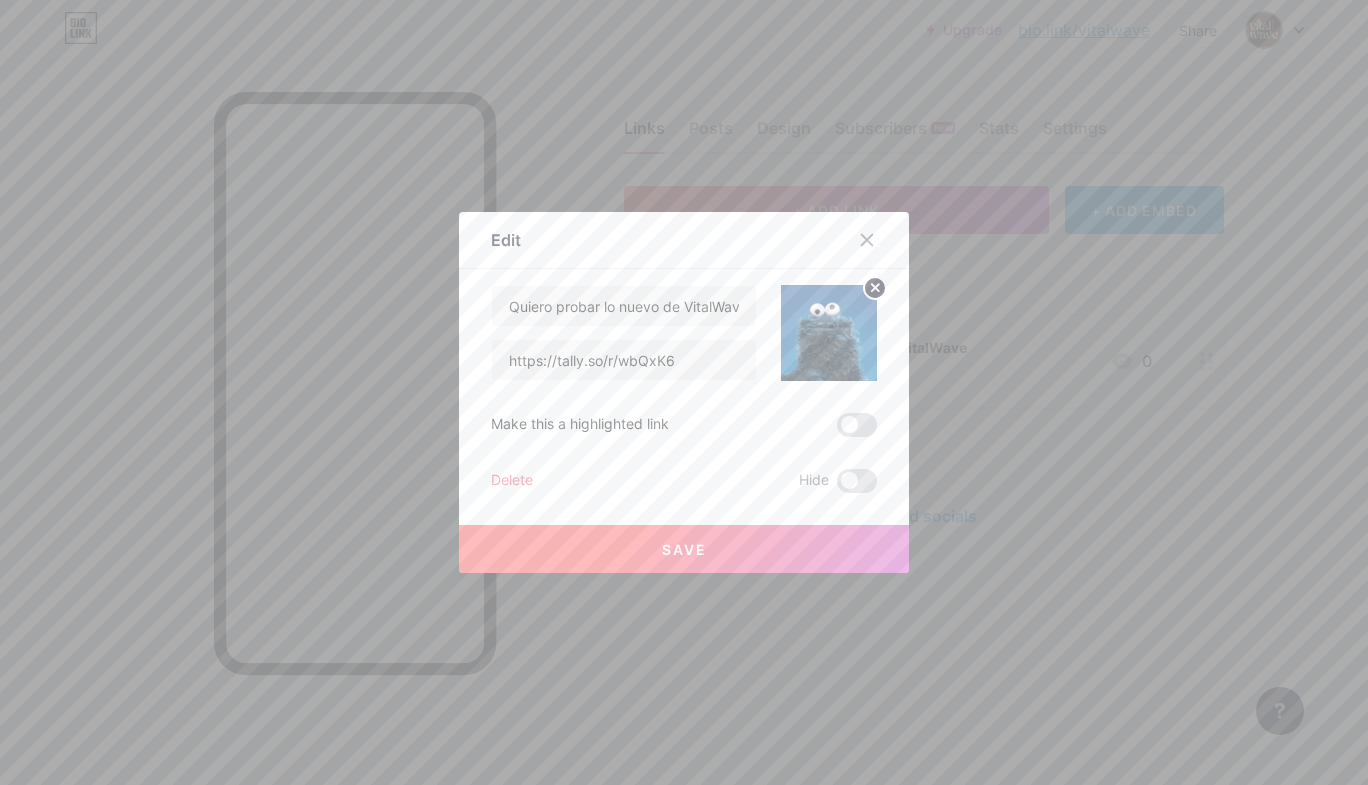 click at bounding box center [829, 333] 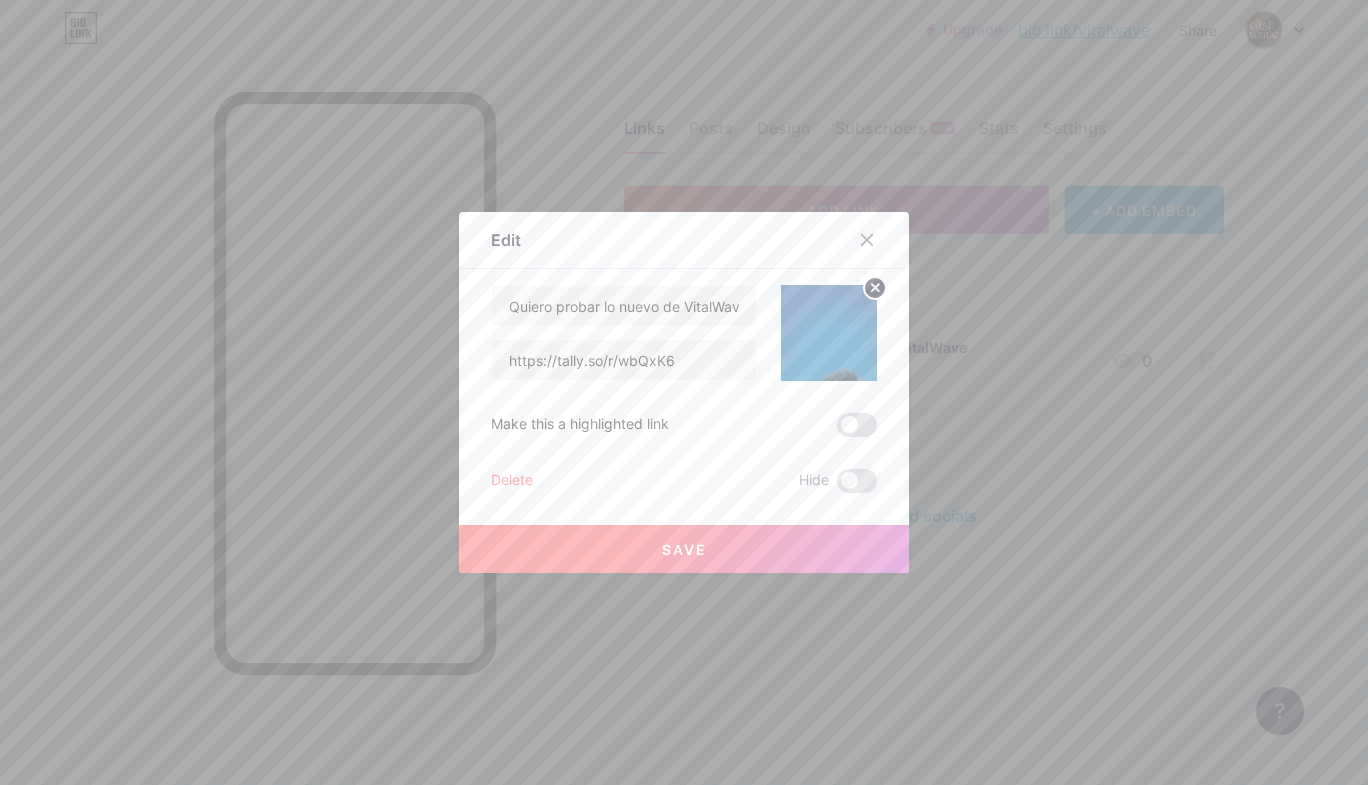 click at bounding box center (829, 333) 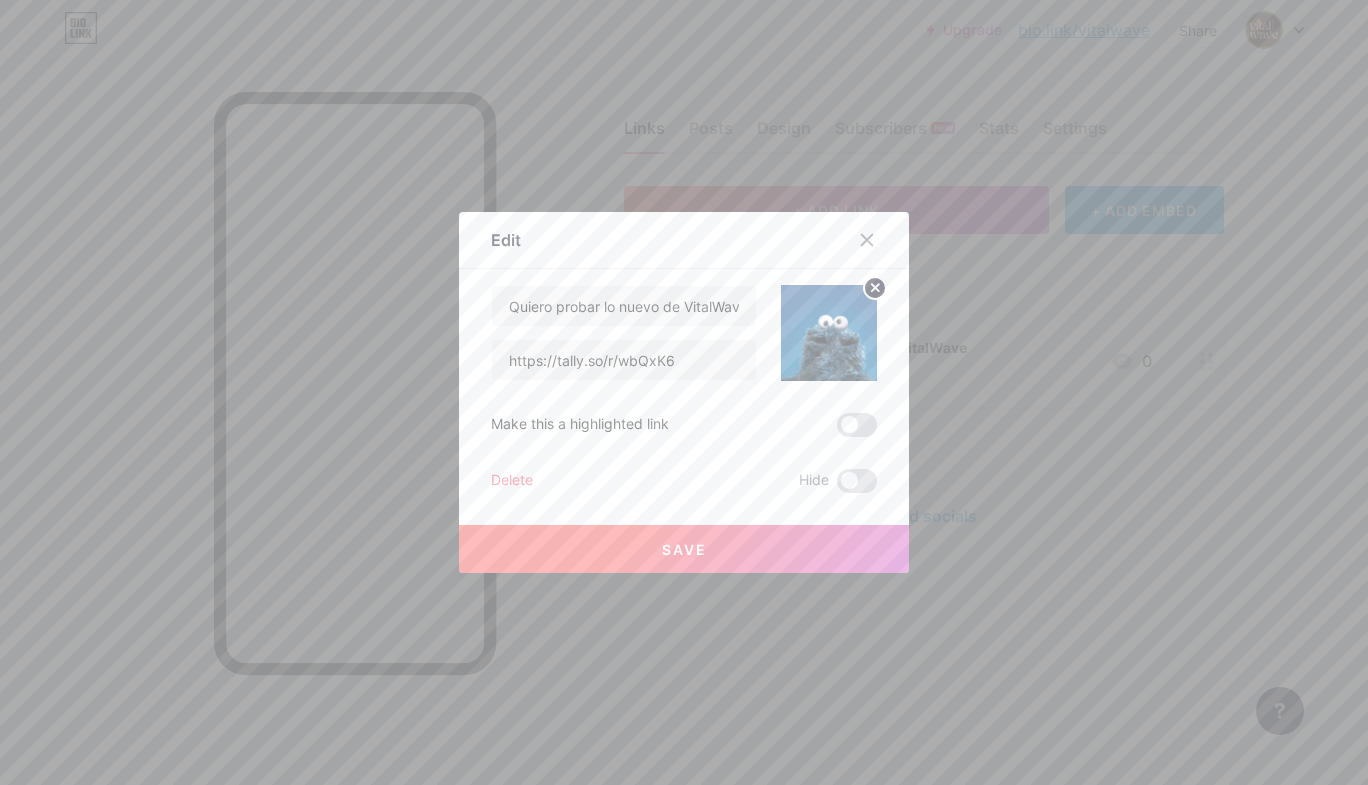 click 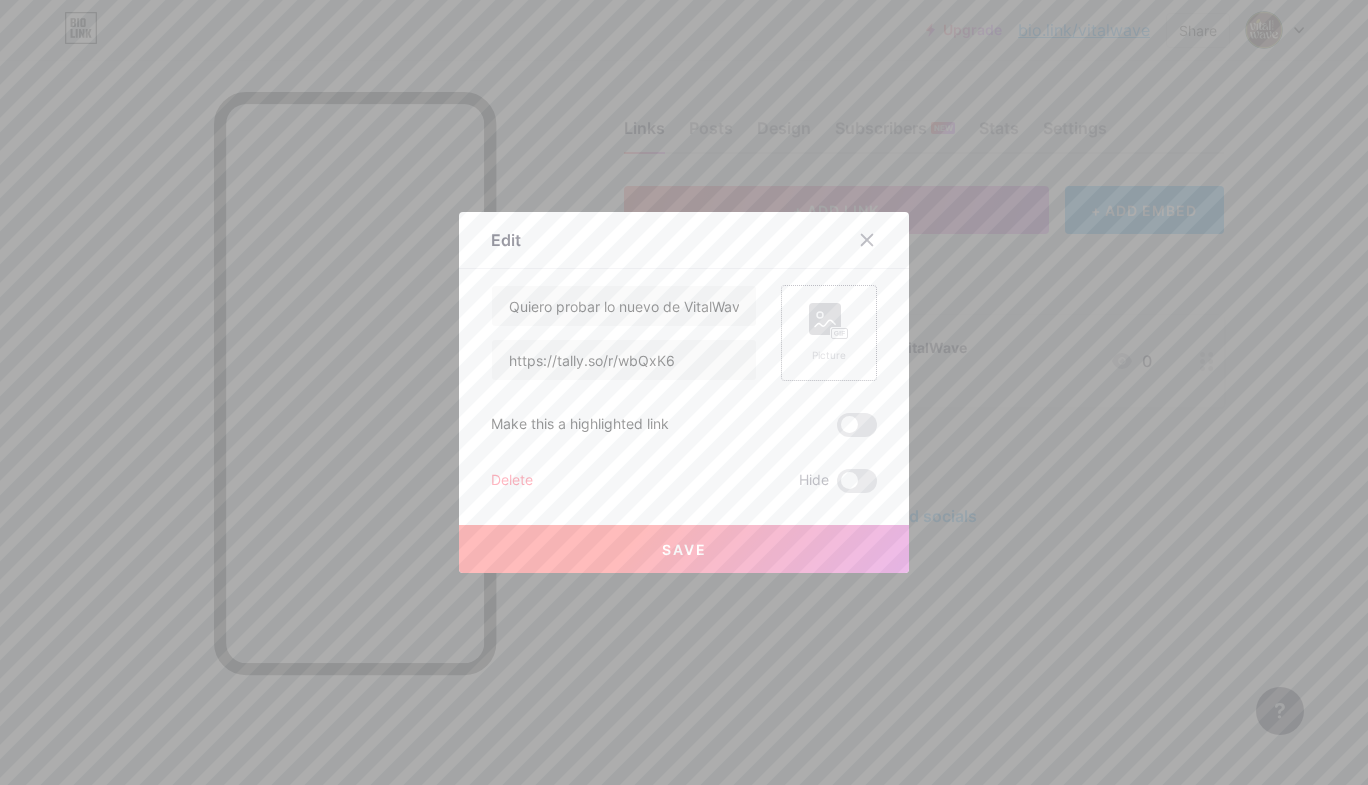 click on "Picture" at bounding box center [829, 355] 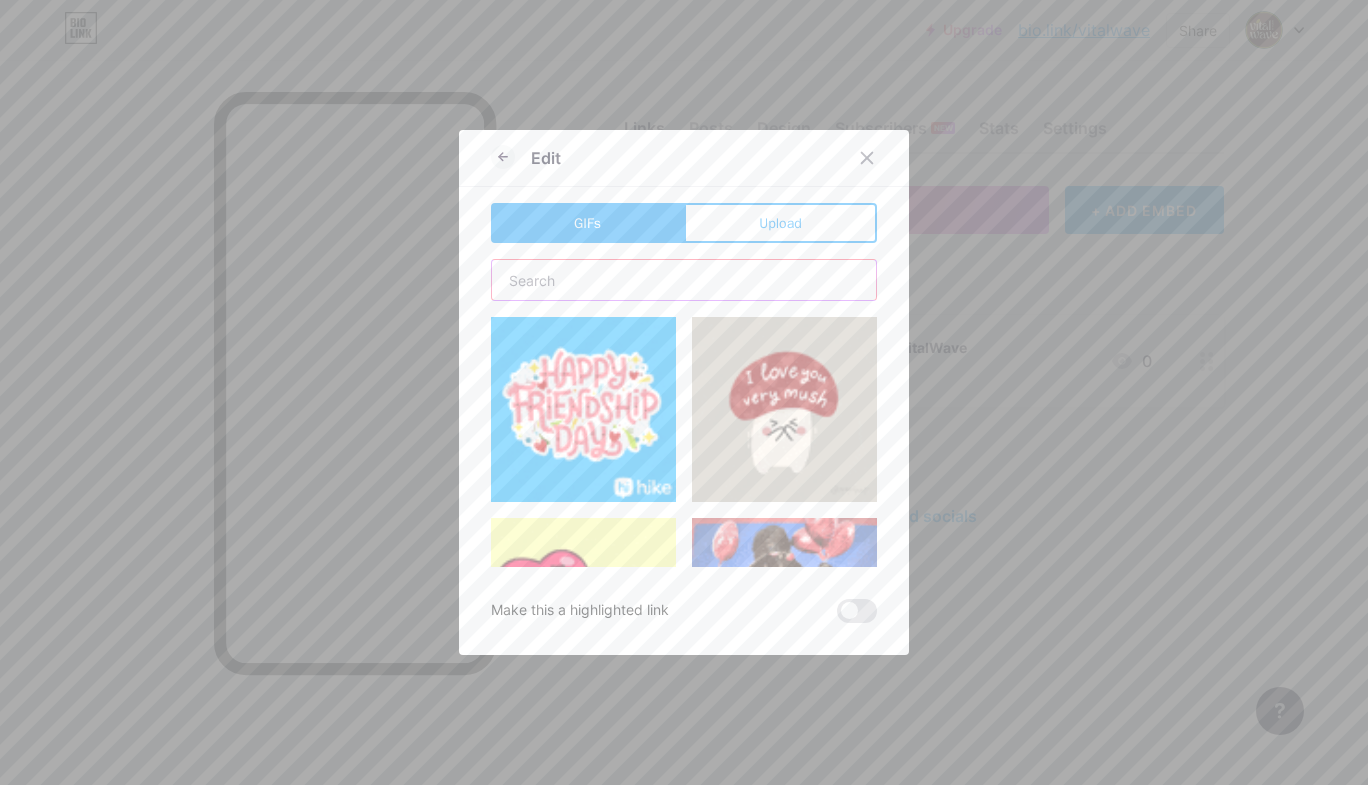 click at bounding box center [684, 280] 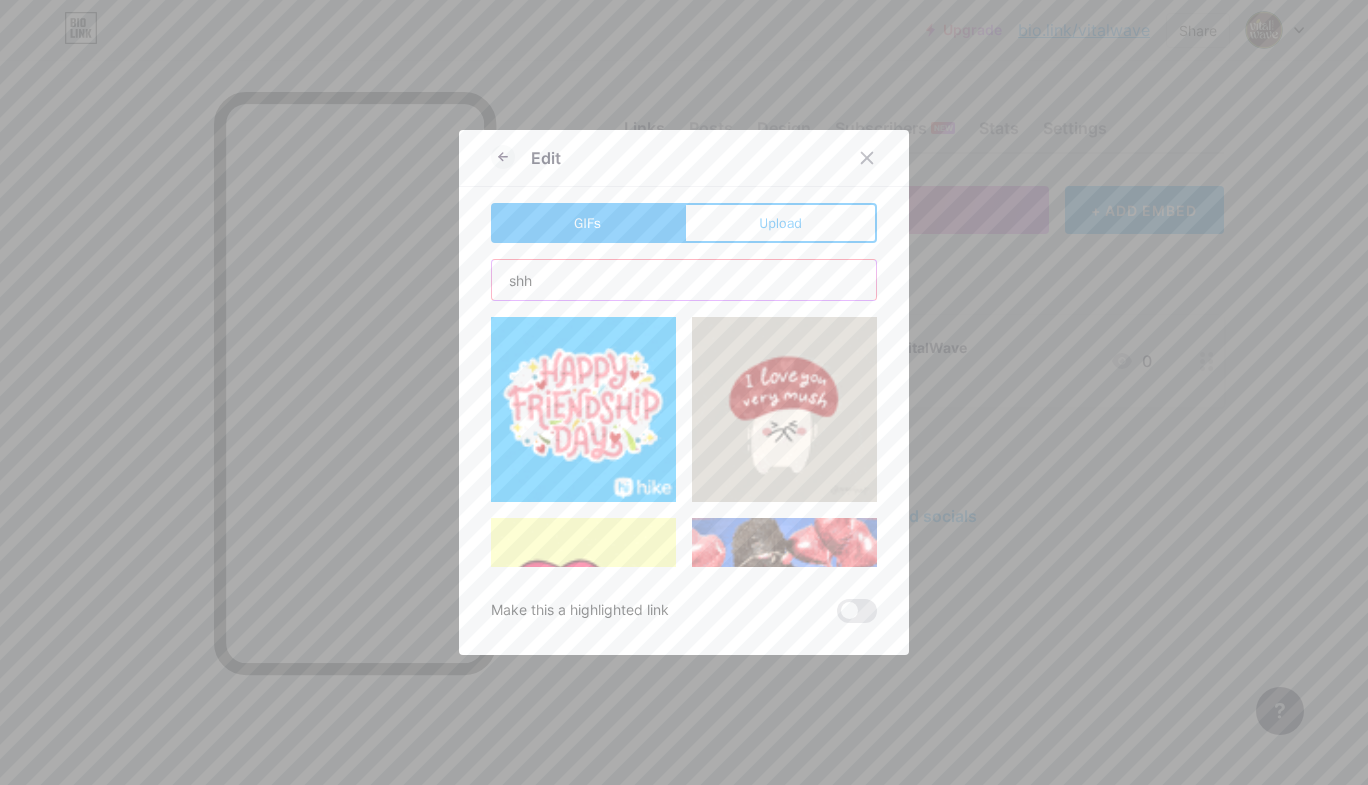 type on "shh" 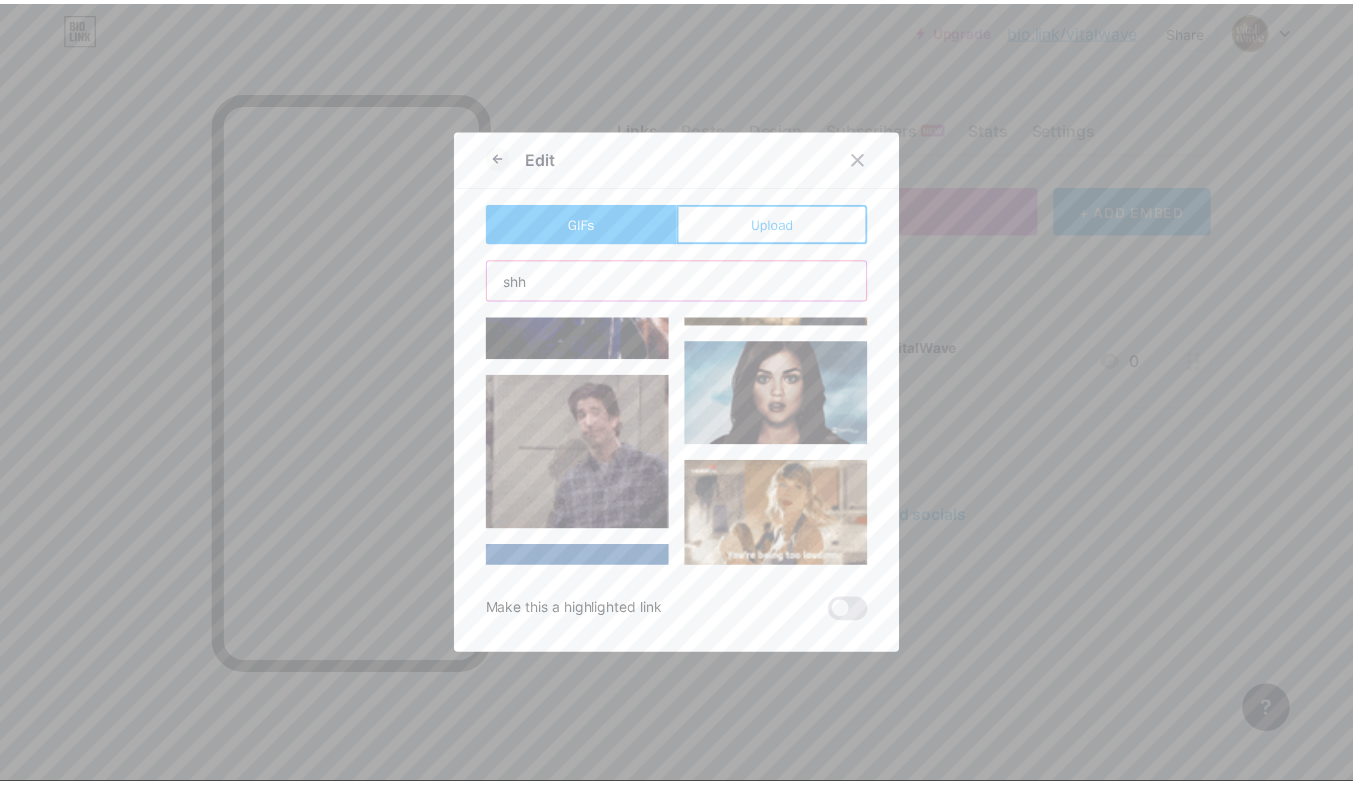 scroll, scrollTop: 144, scrollLeft: 0, axis: vertical 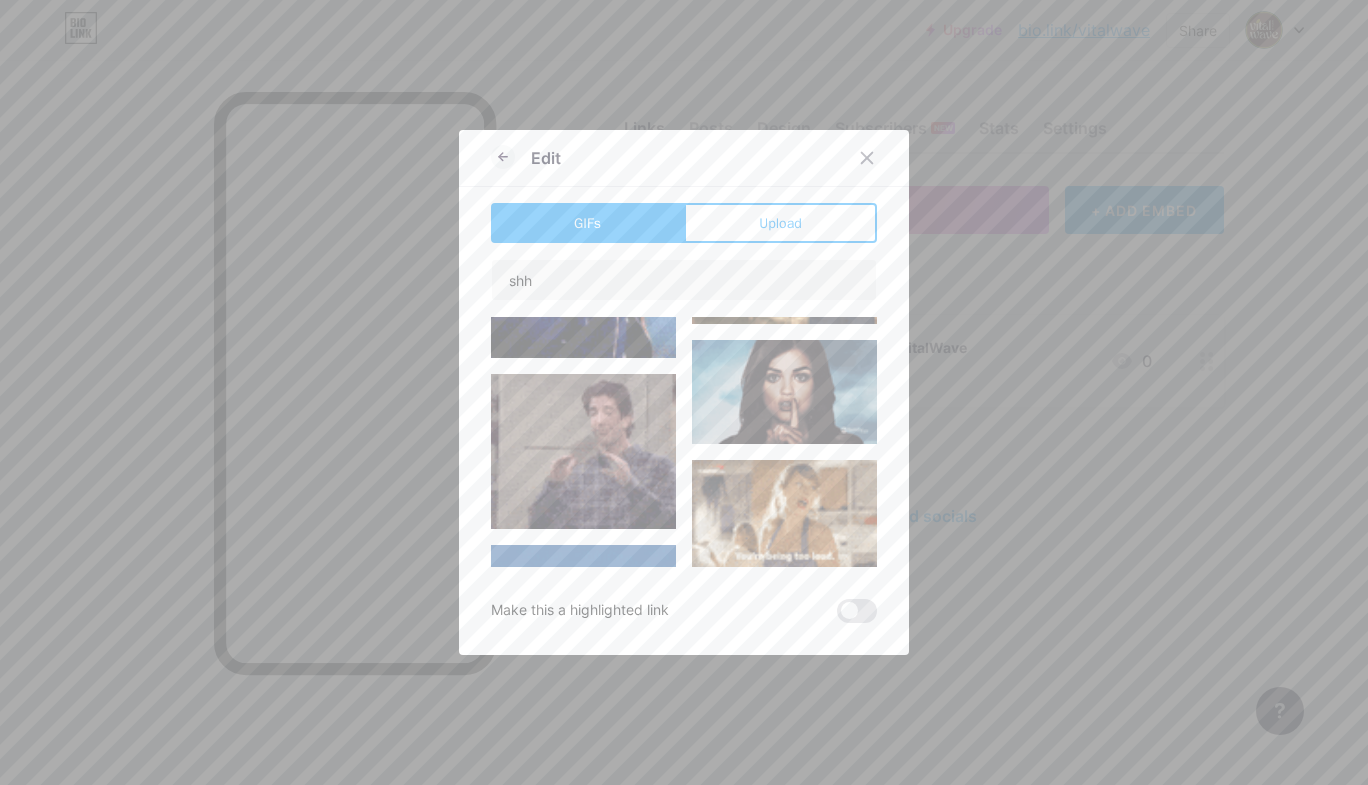click at bounding box center (784, 392) 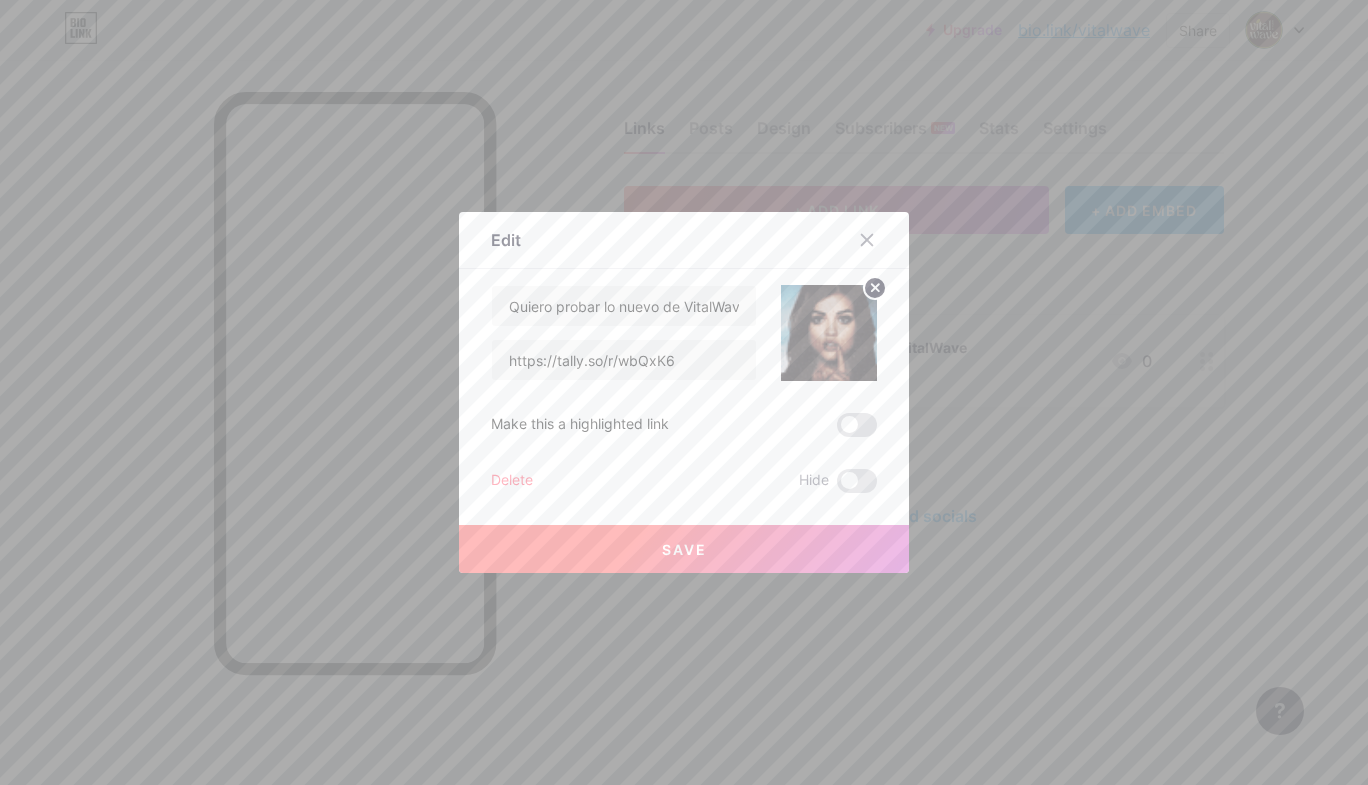 click on "Save" at bounding box center [684, 549] 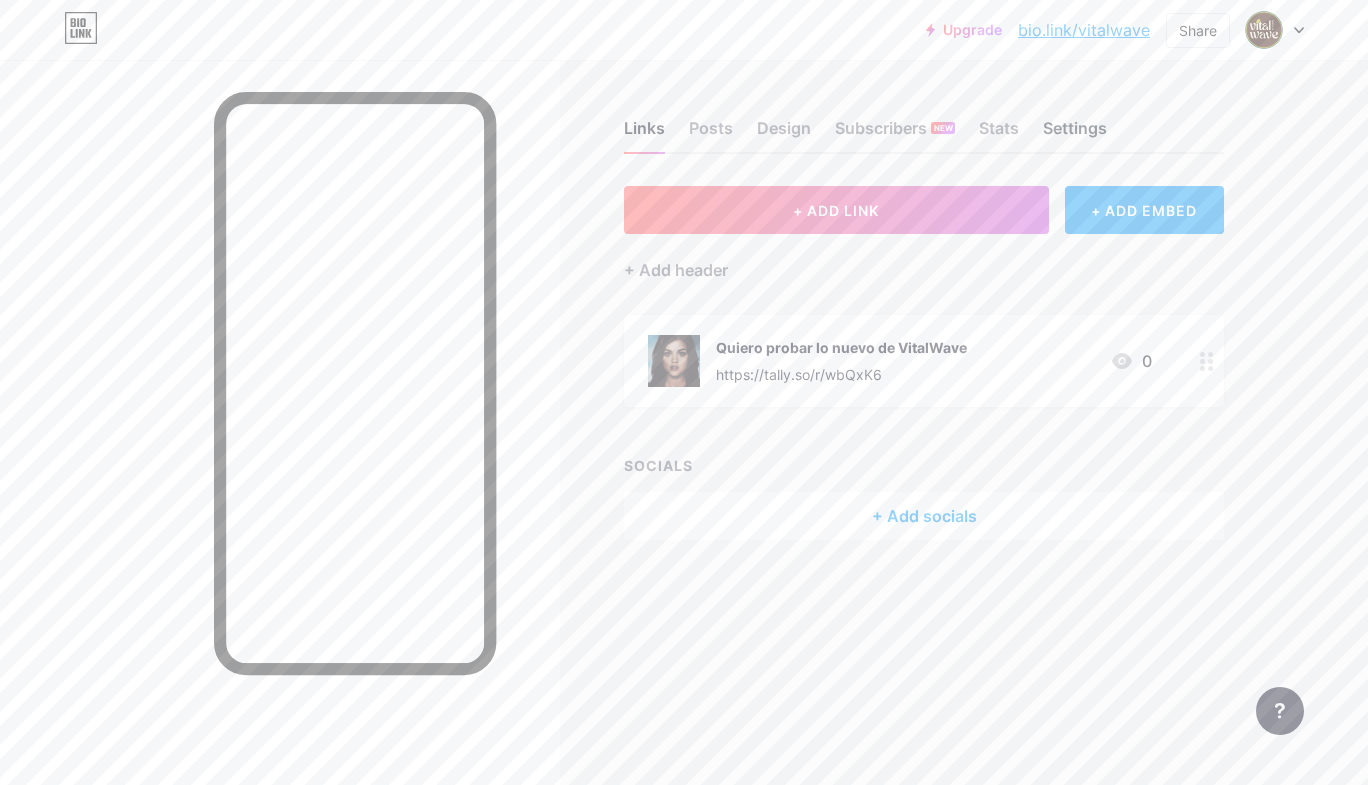 click on "Settings" at bounding box center (1075, 134) 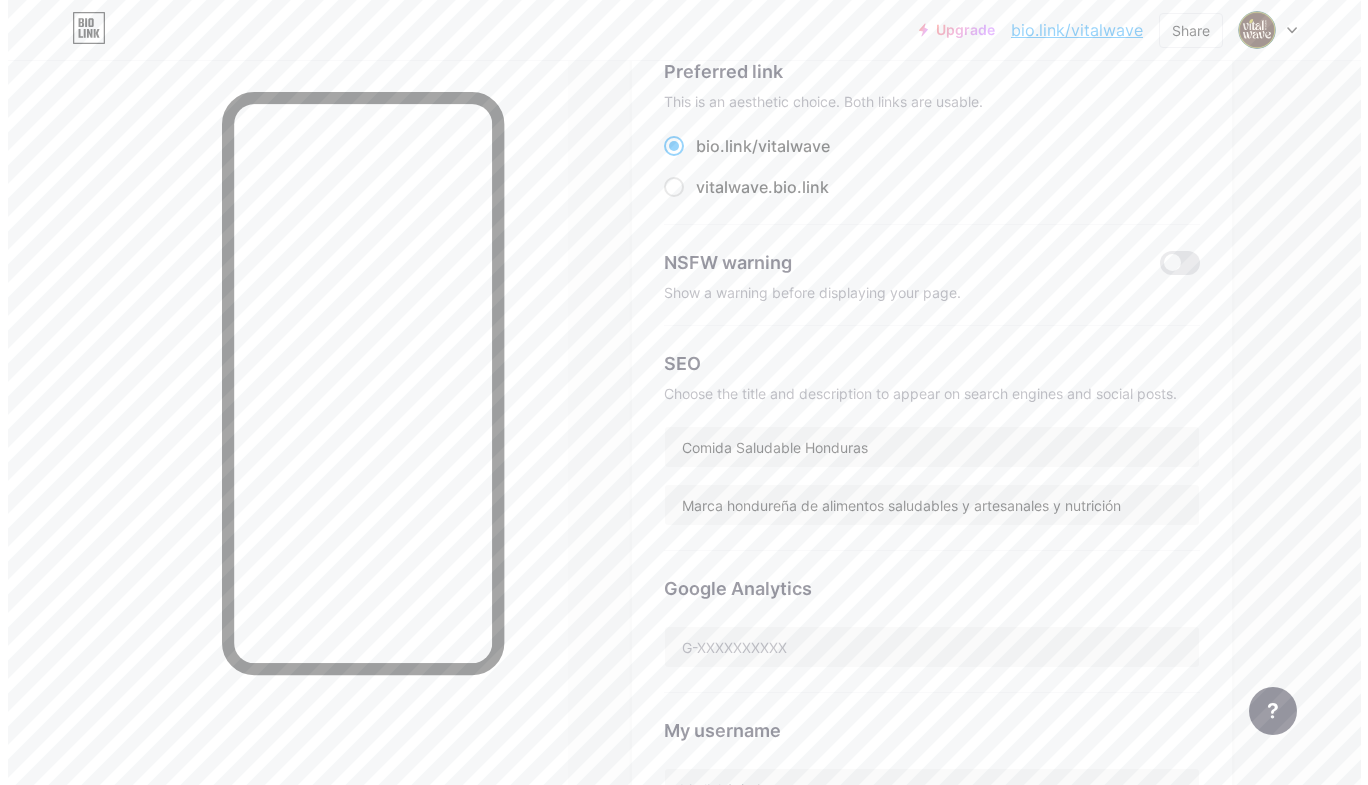 scroll, scrollTop: 0, scrollLeft: 0, axis: both 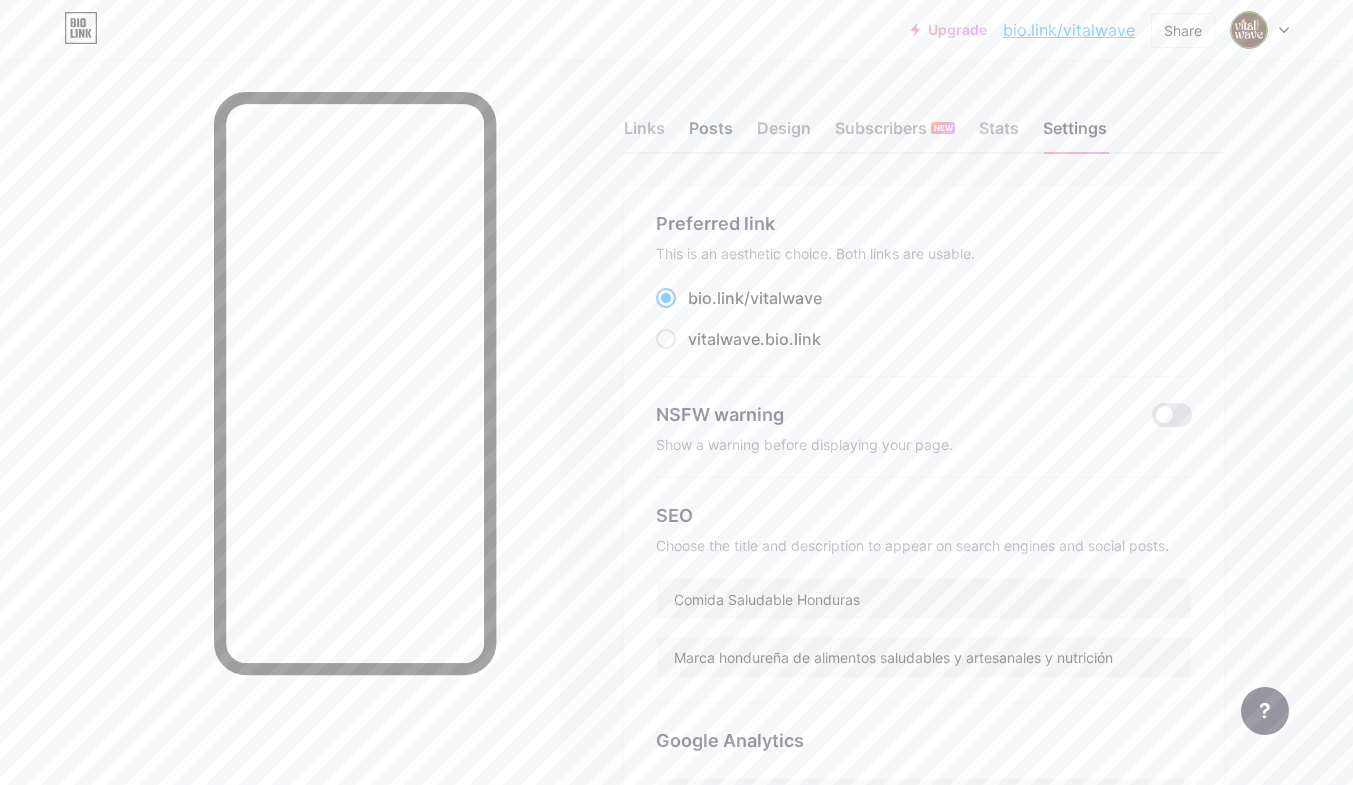 click on "Posts" at bounding box center (711, 134) 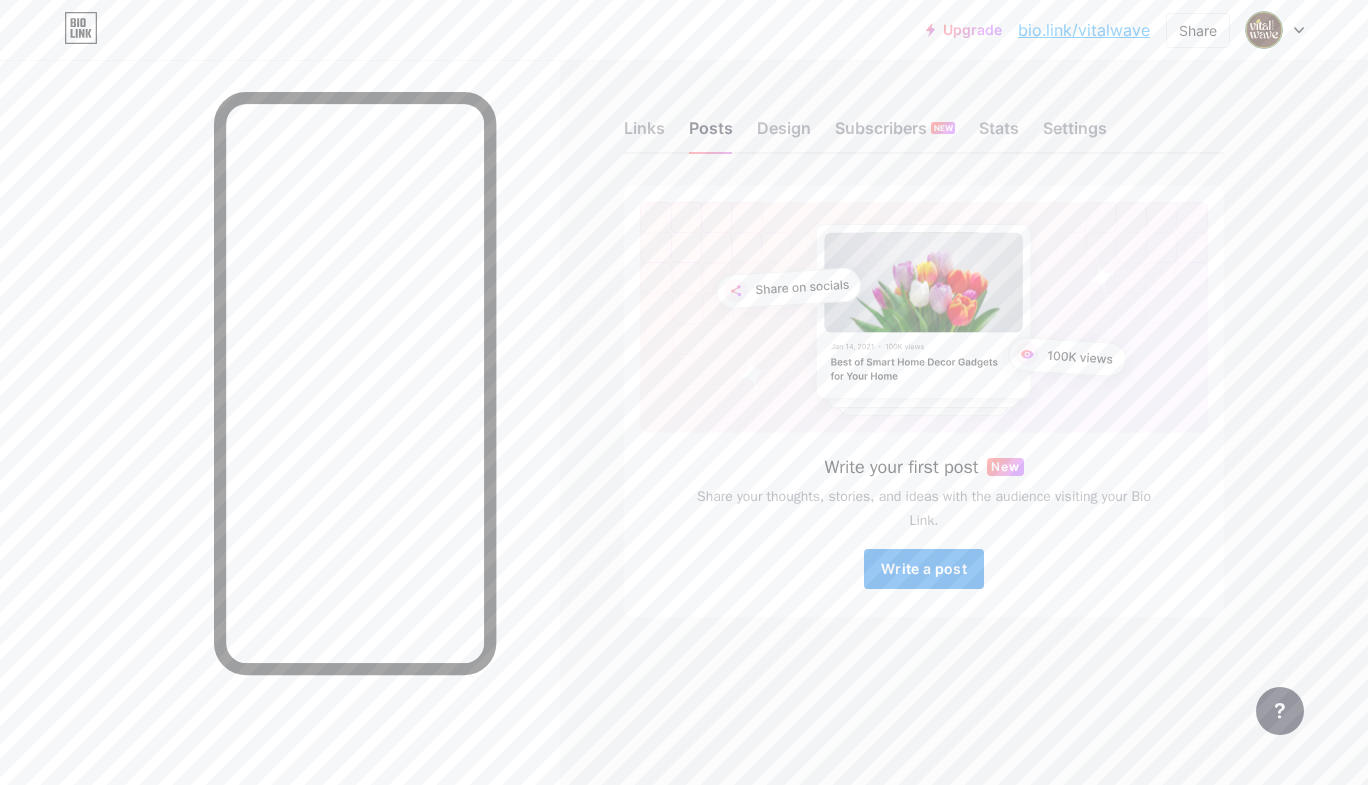 click on "Write a post" at bounding box center [924, 568] 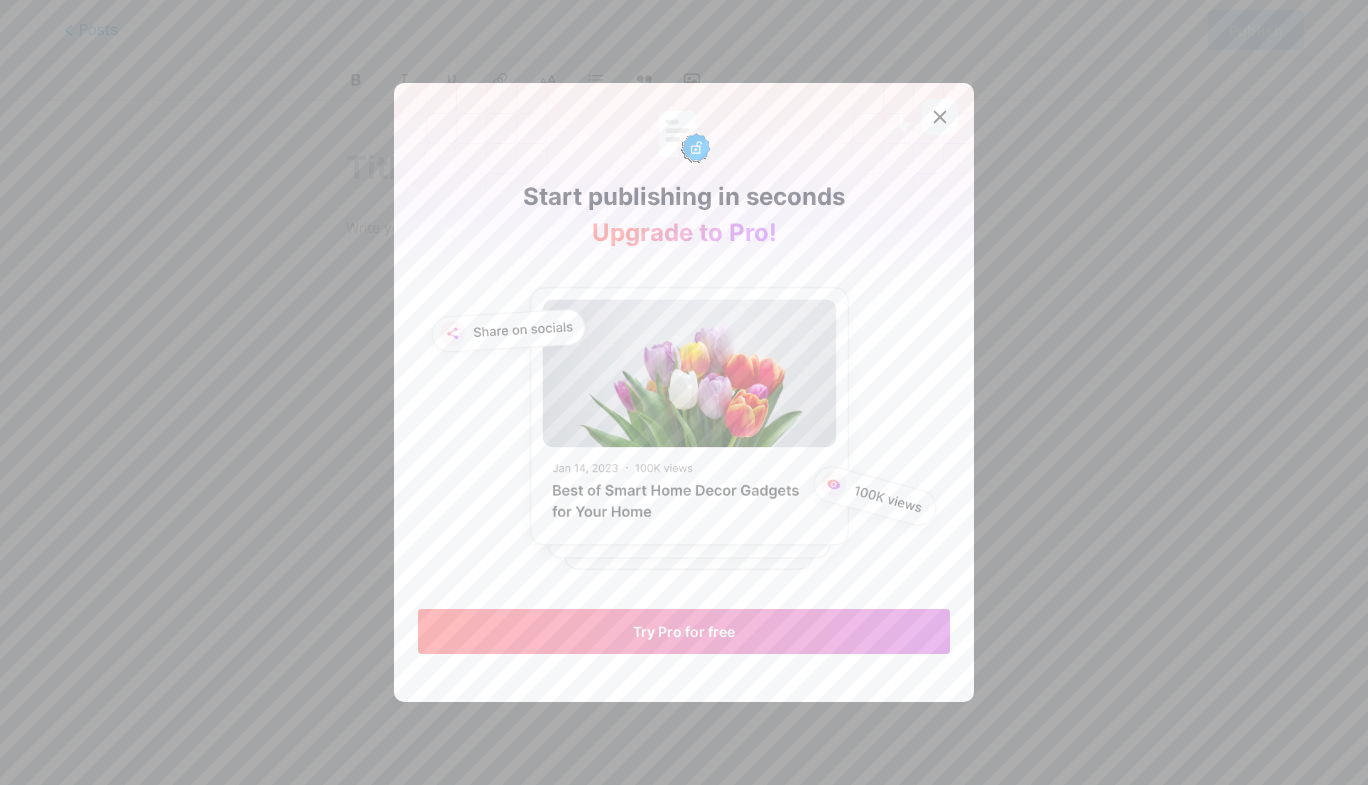 click 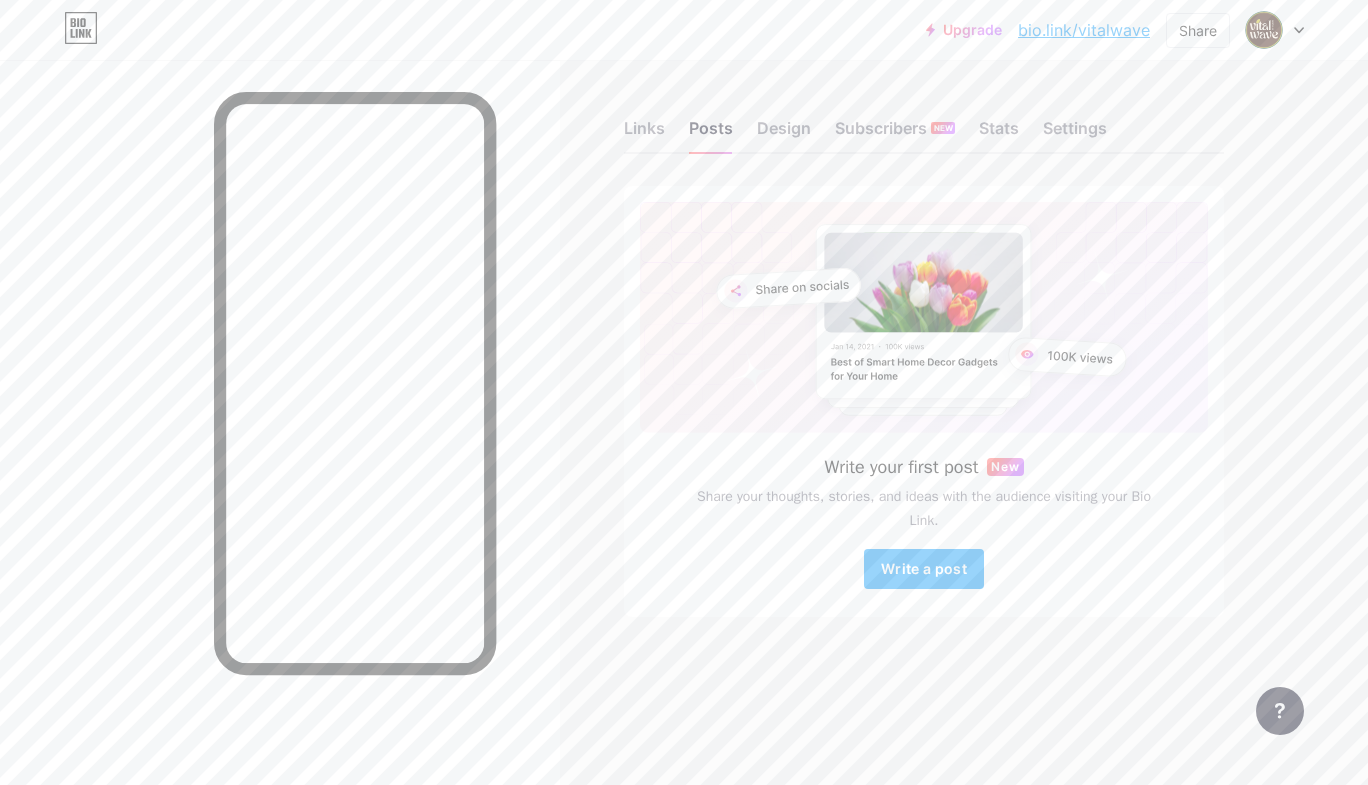 click on "Links
Posts
Design
Subscribers
NEW
Stats
Settings                                                                                                                                                                 Write your first post   New
Share your thoughts, stories, and ideas with the audience visiting your Bio Link.
Write a post                   Feature requests             Help center         Contact support" at bounding box center [654, 388] 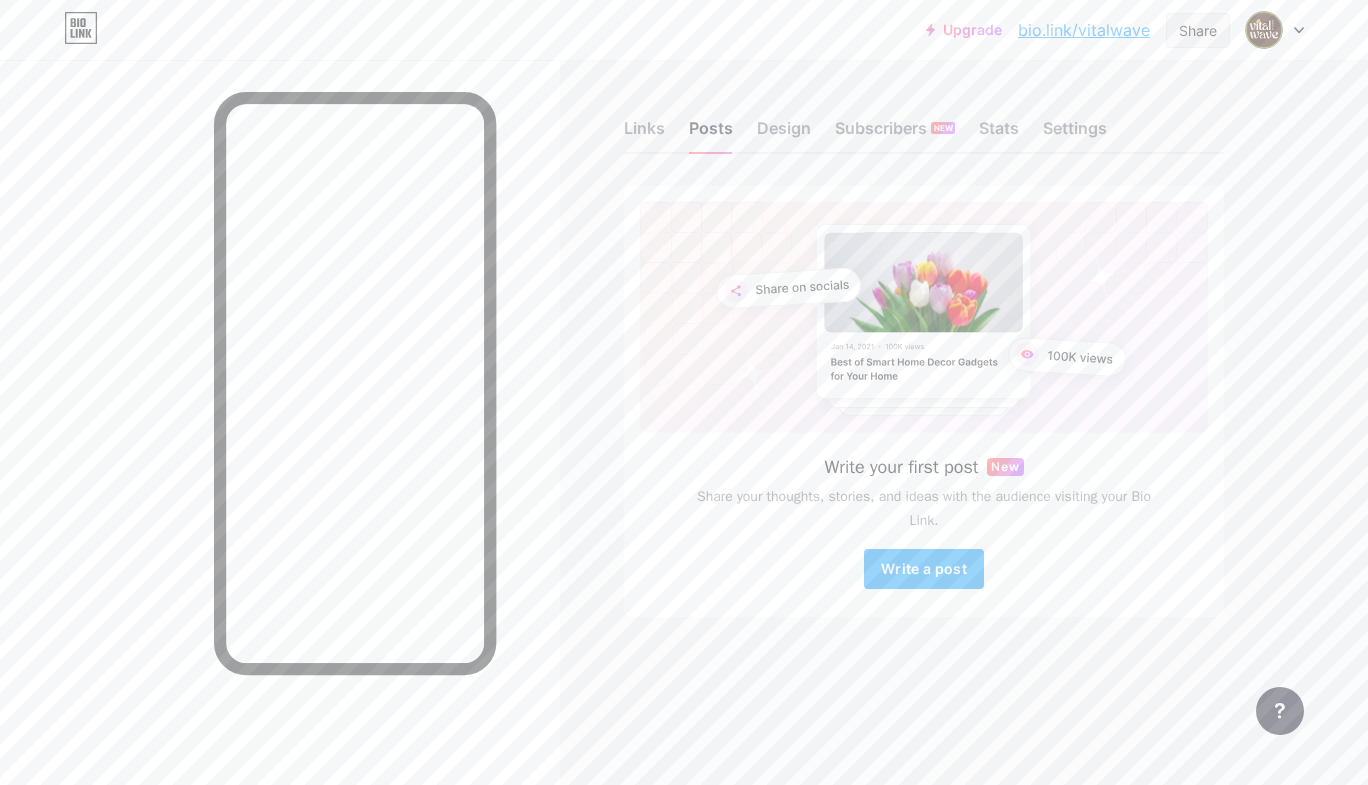 click on "Share" at bounding box center [1198, 30] 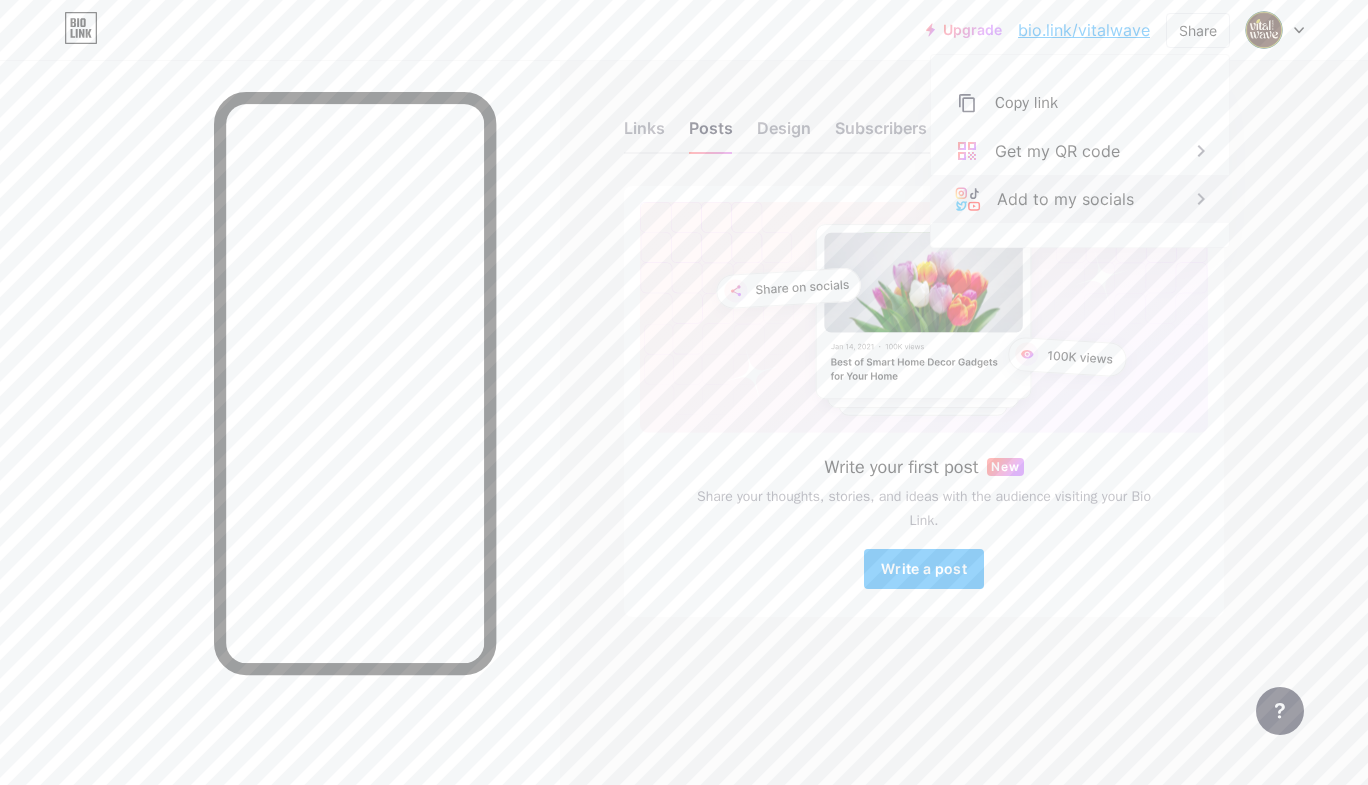 click on "Add to my socials" at bounding box center (1065, 199) 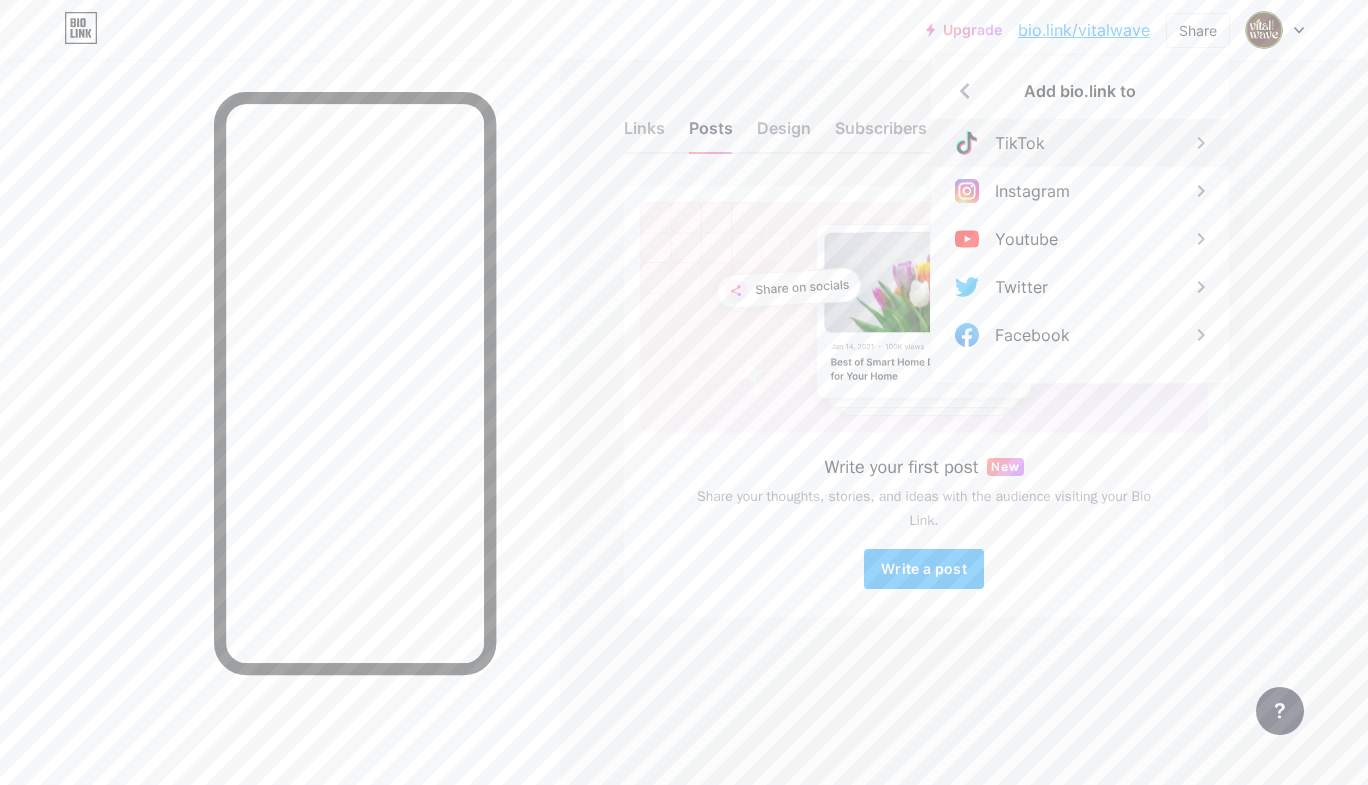 click on "TikTok" at bounding box center (1080, 143) 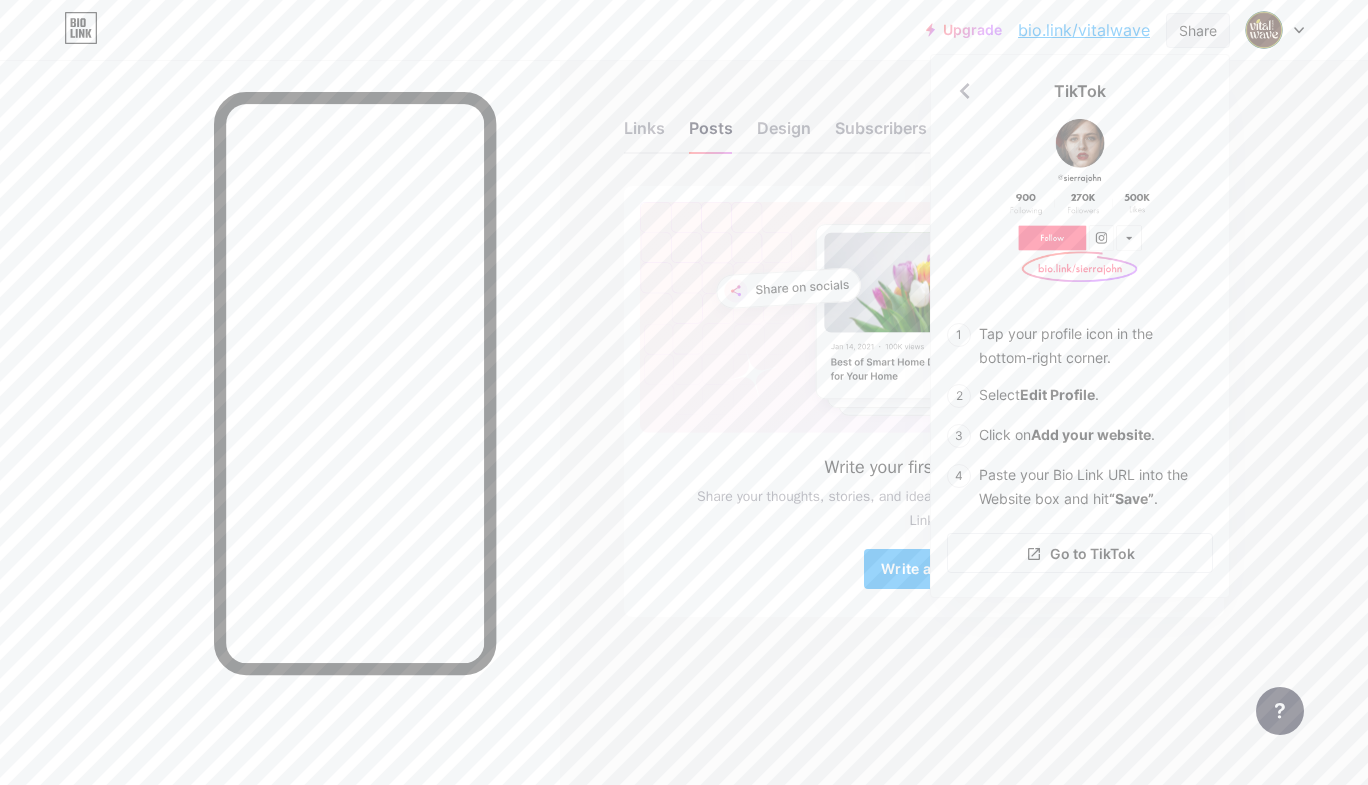 click on "Share" at bounding box center (1198, 30) 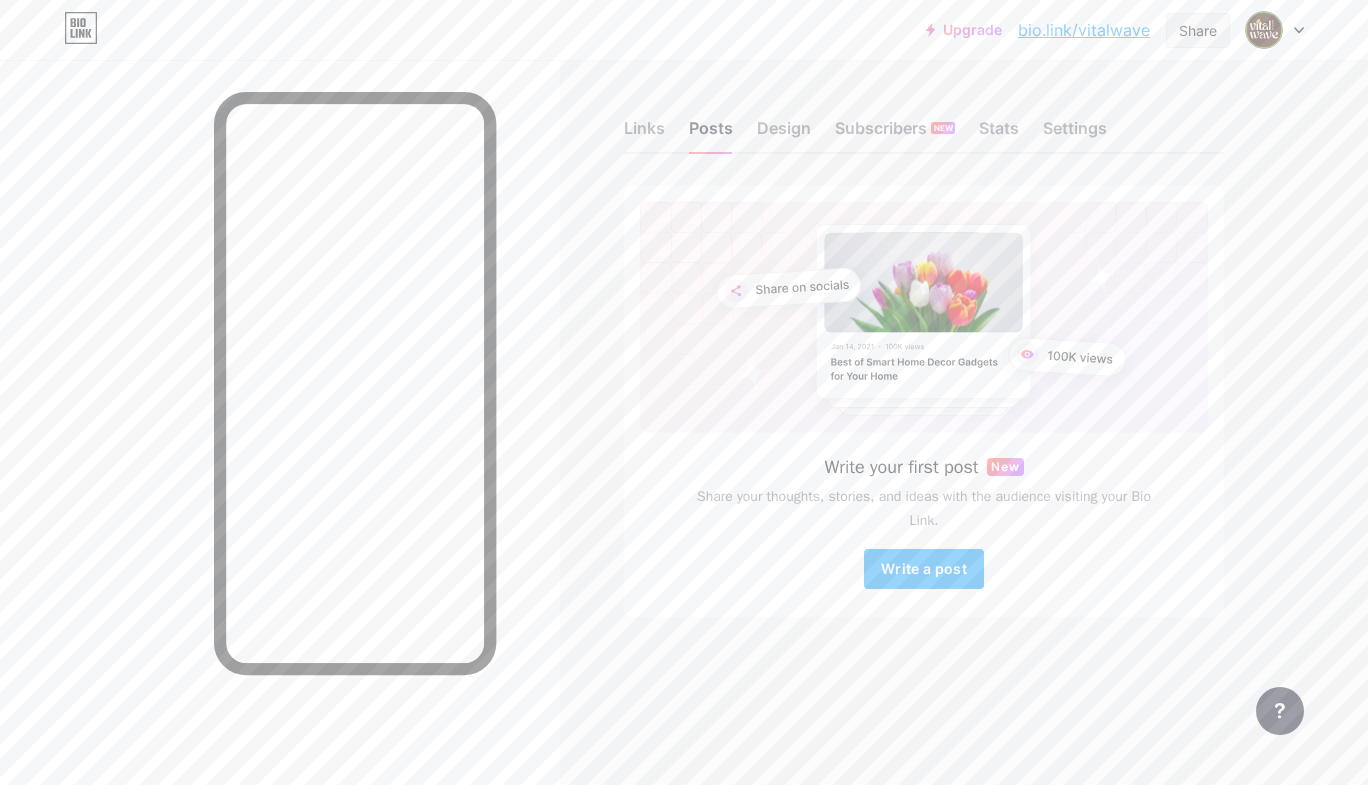 click on "Share" at bounding box center [1198, 30] 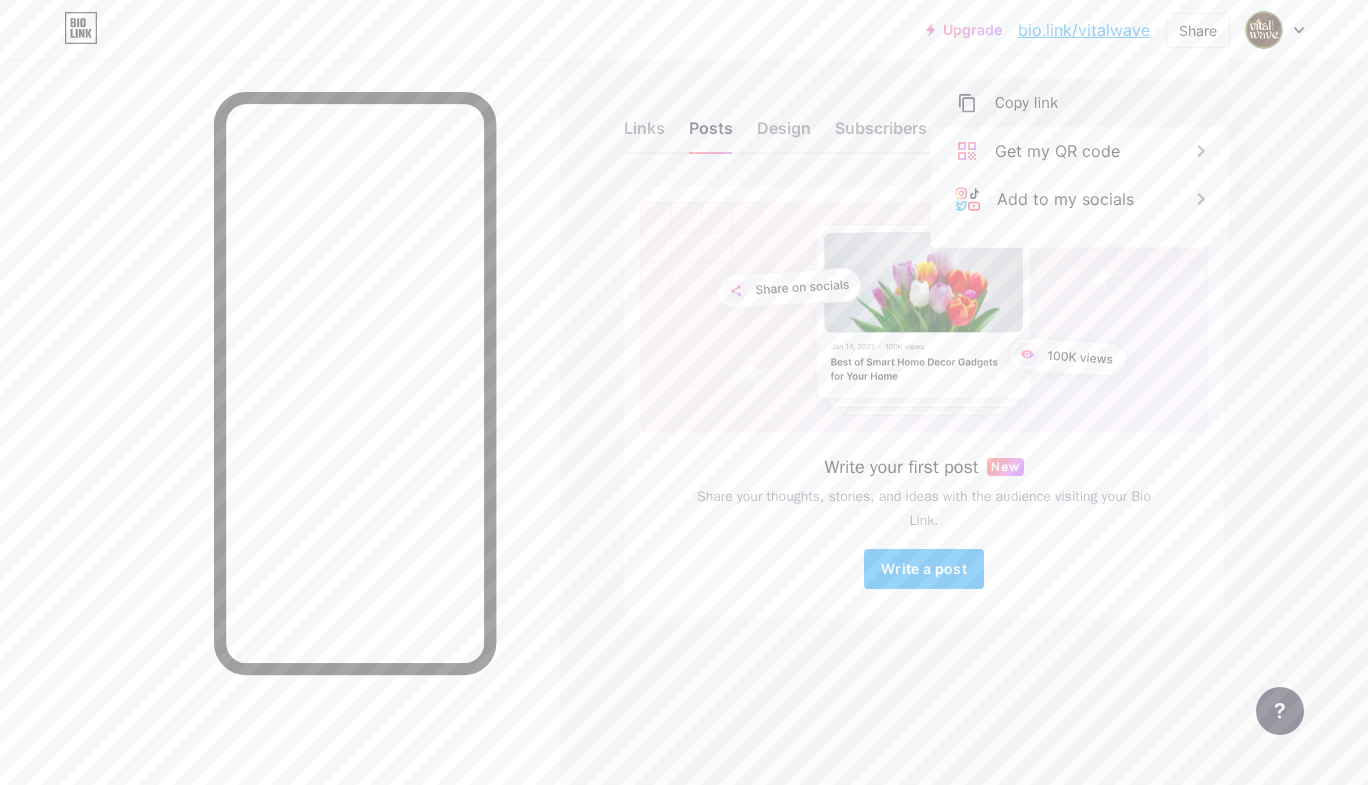 click on "Copy link" at bounding box center (1080, 103) 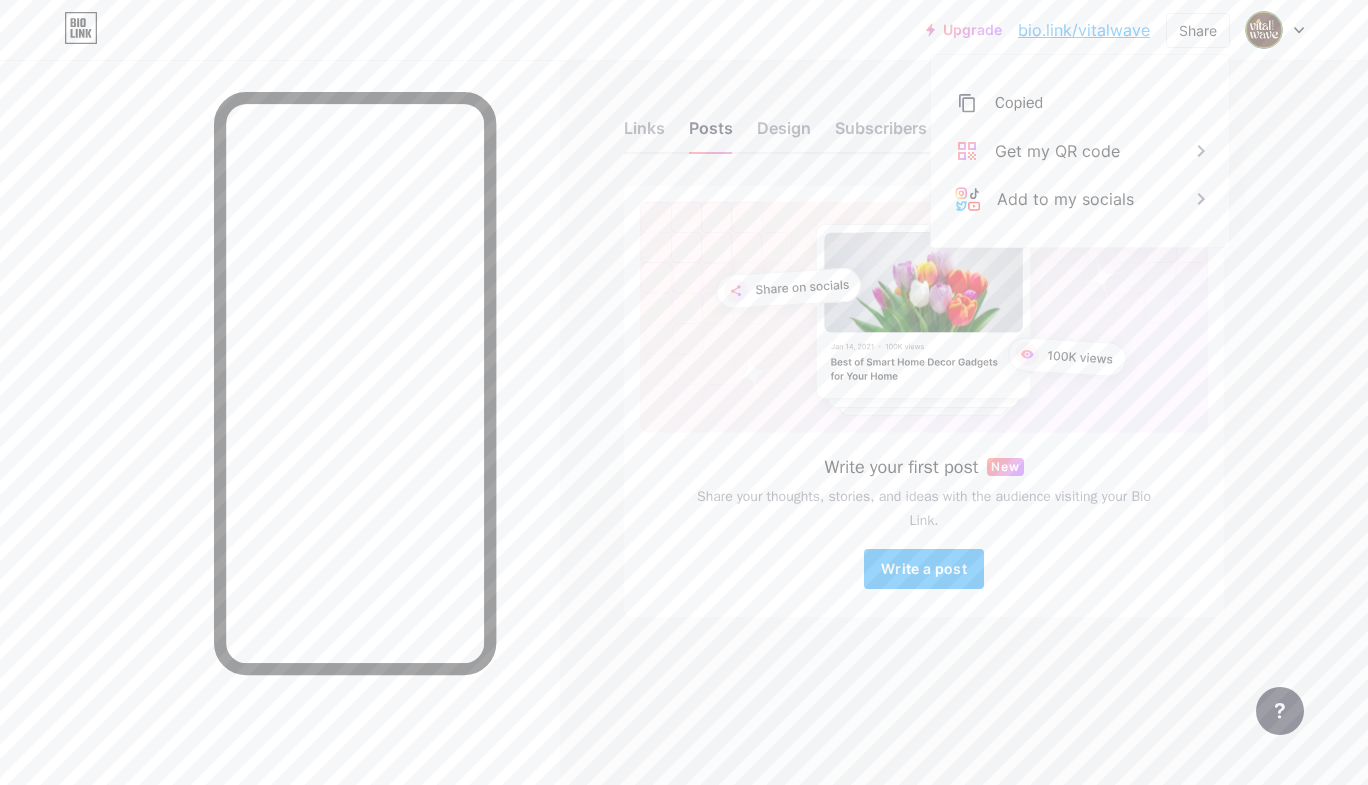 click at bounding box center (1275, 30) 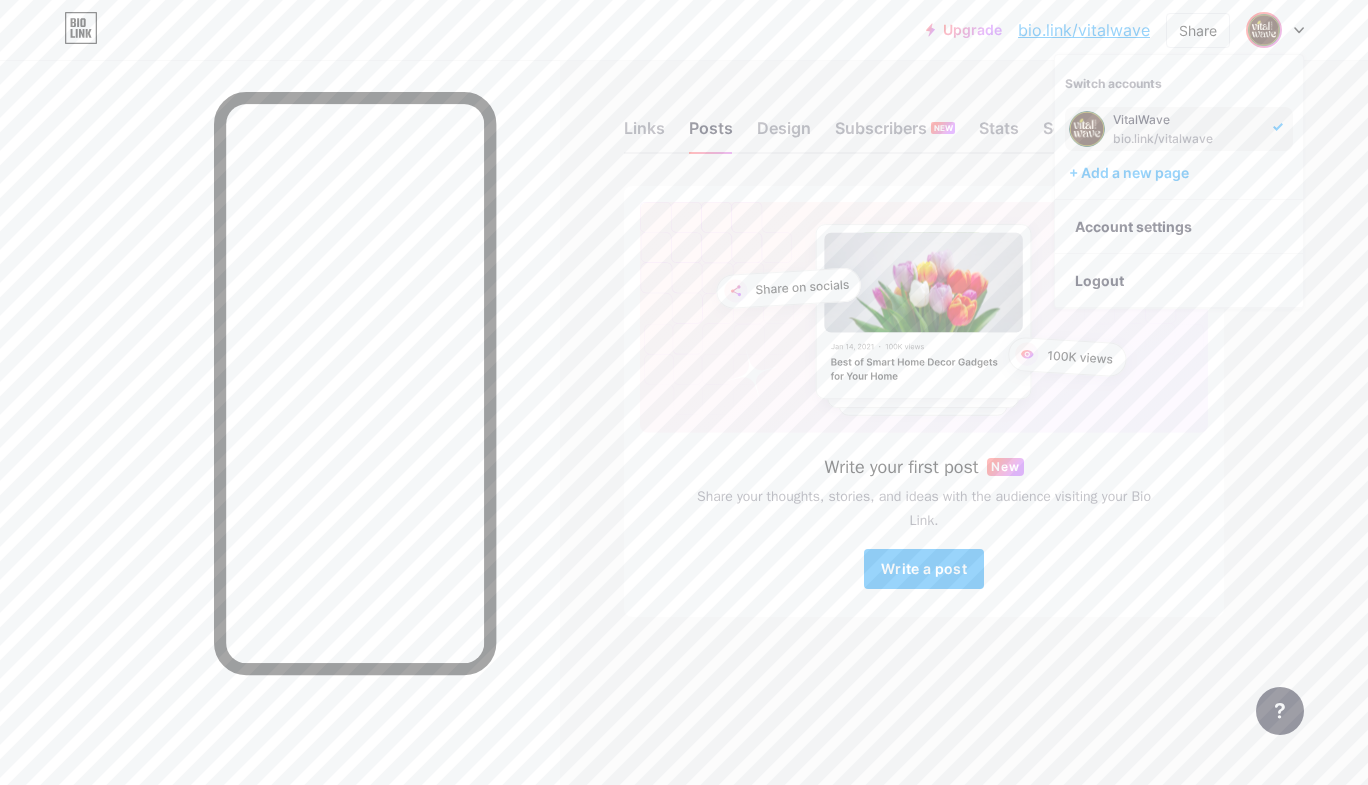 click on "Links
Posts
Design
Subscribers
NEW
Stats
Settings                                                                                                                                                                 Write your first post   New
Share your thoughts, stories, and ideas with the audience visiting your Bio Link.
Write a post                   Feature requests             Help center         Contact support" at bounding box center [654, 388] 